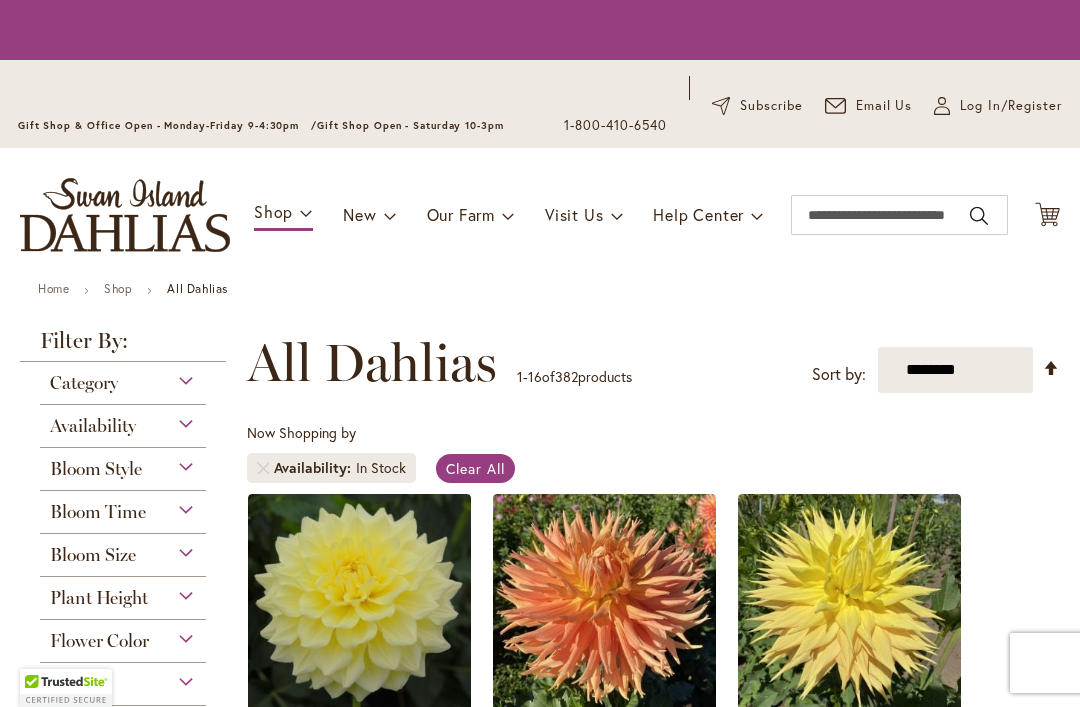 scroll, scrollTop: 0, scrollLeft: 0, axis: both 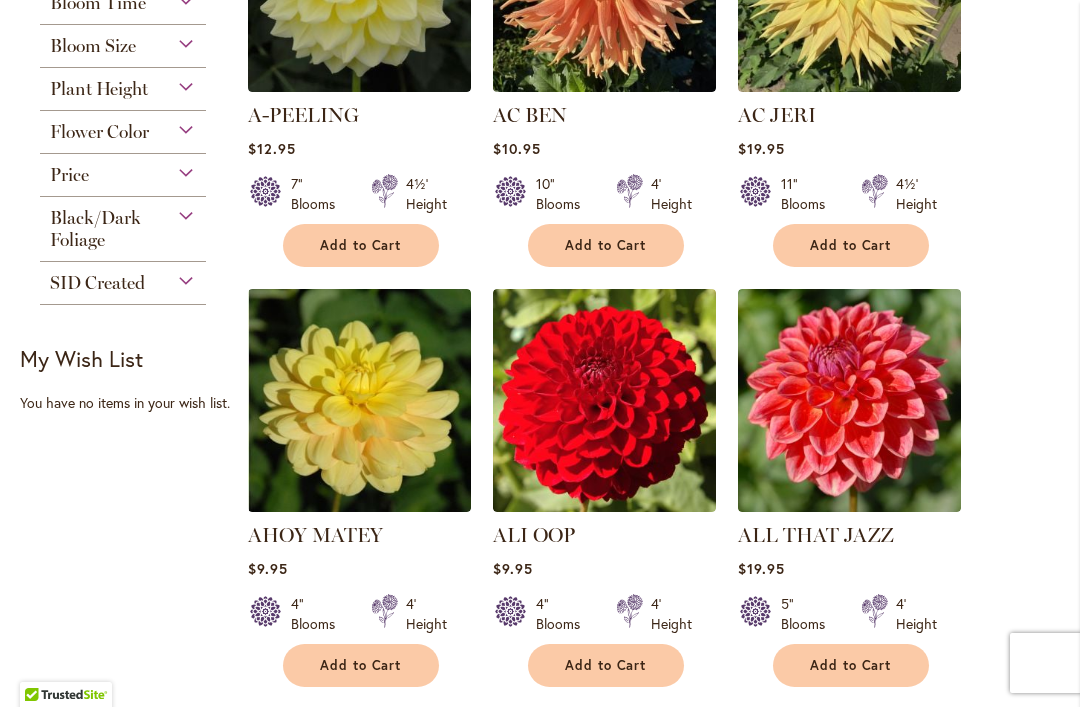 click at bounding box center (359, 820) 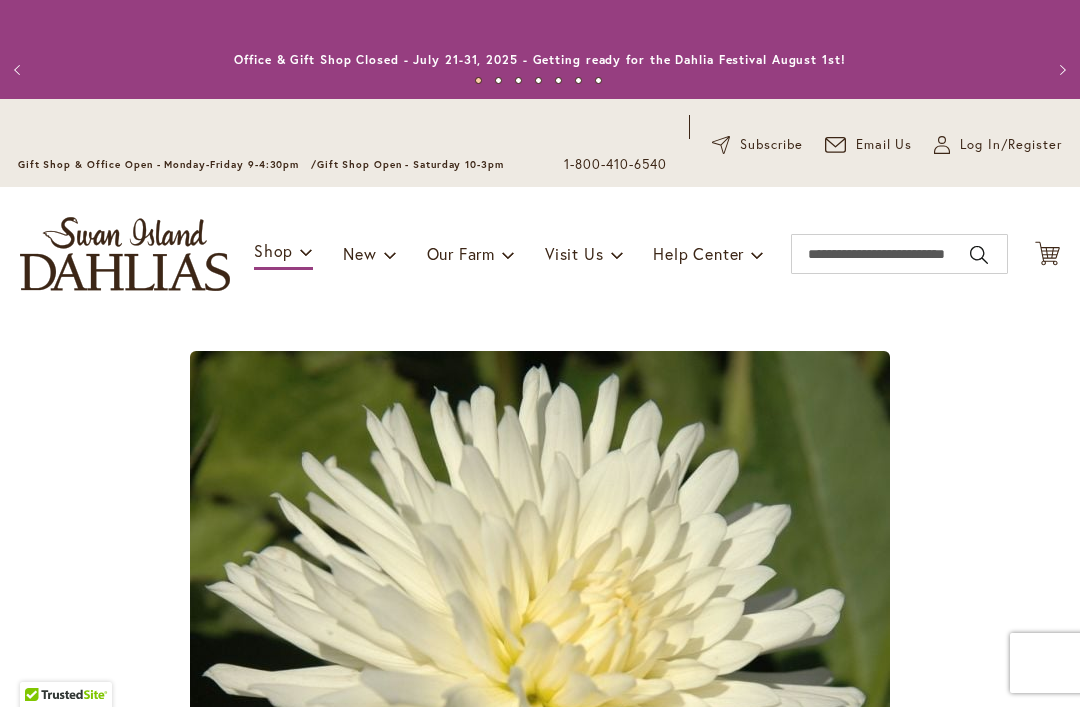 scroll, scrollTop: 0, scrollLeft: 0, axis: both 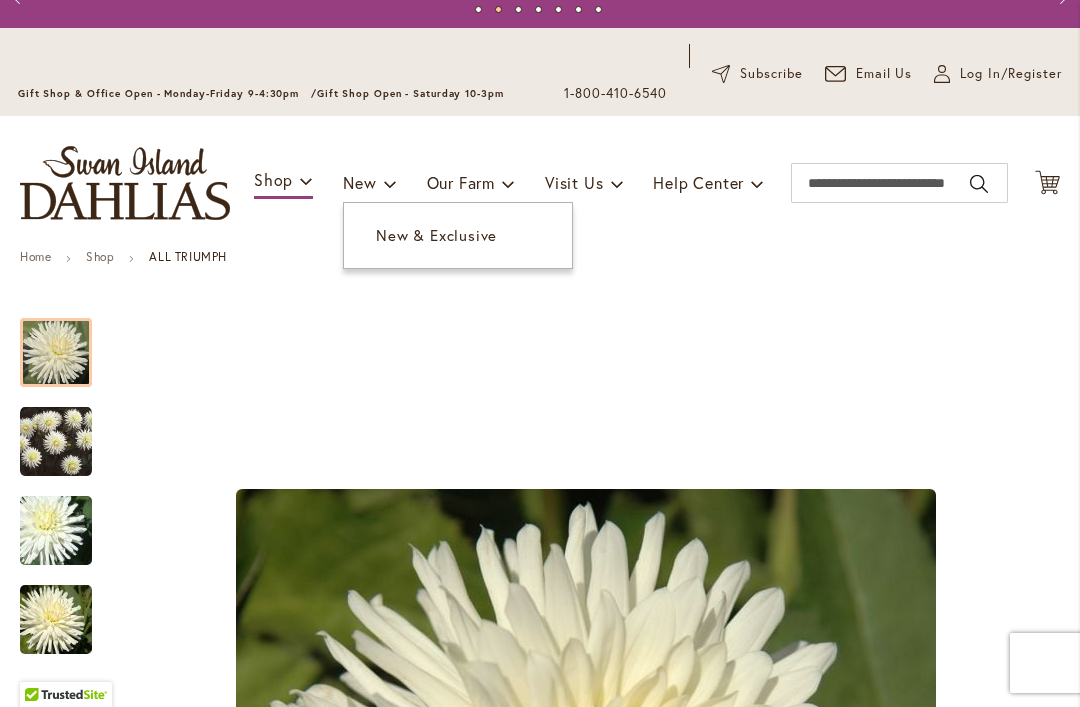 click on "New & Exclusive" at bounding box center [436, 235] 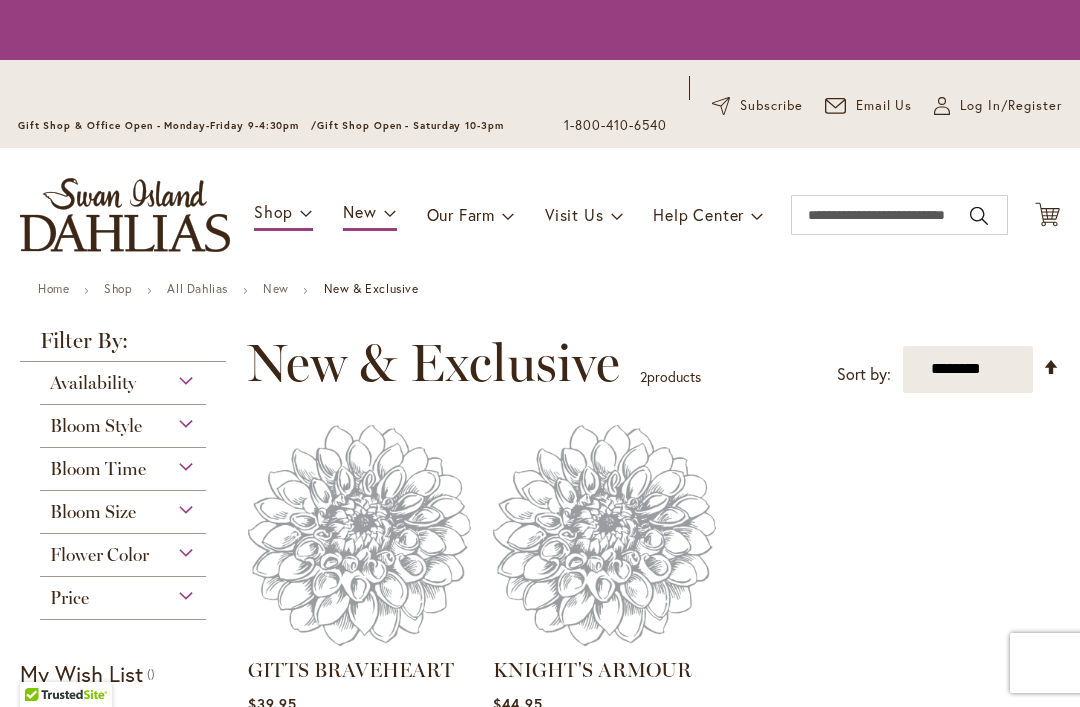 scroll, scrollTop: 0, scrollLeft: 0, axis: both 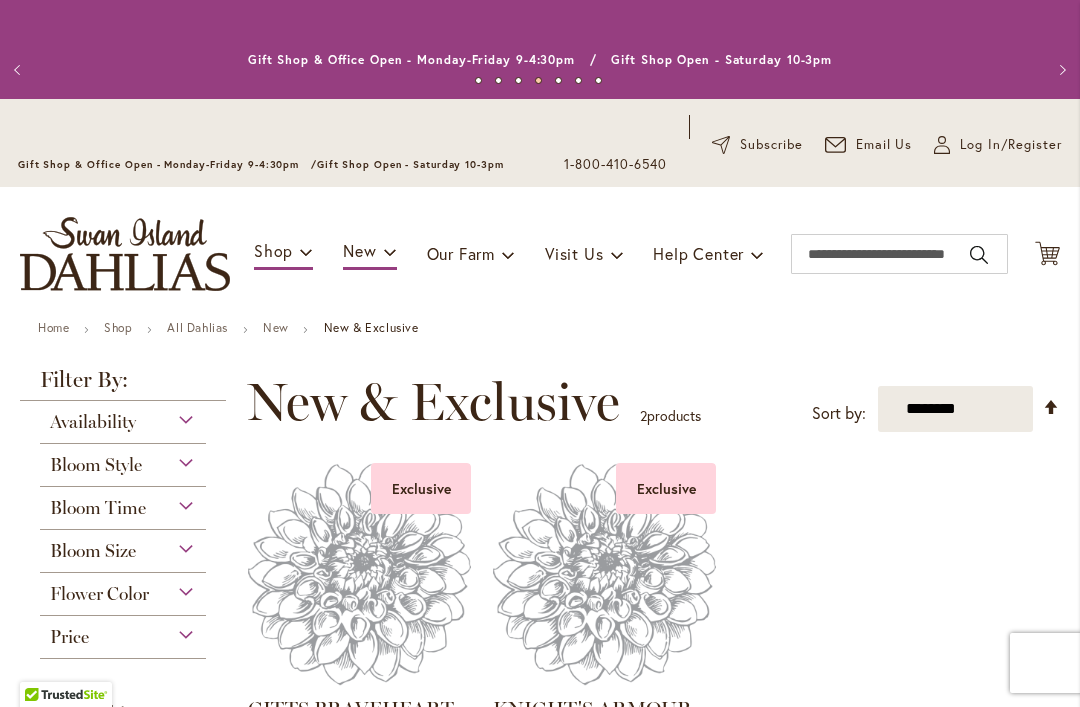 click on "Bloom Size" at bounding box center [123, 546] 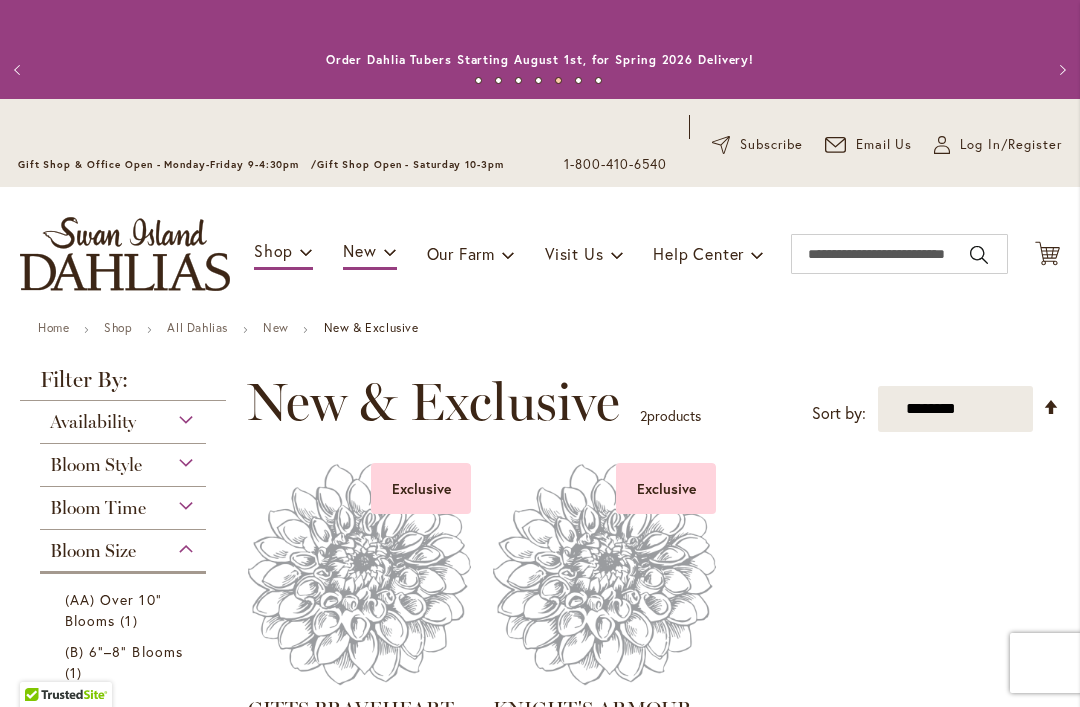 scroll, scrollTop: 0, scrollLeft: 0, axis: both 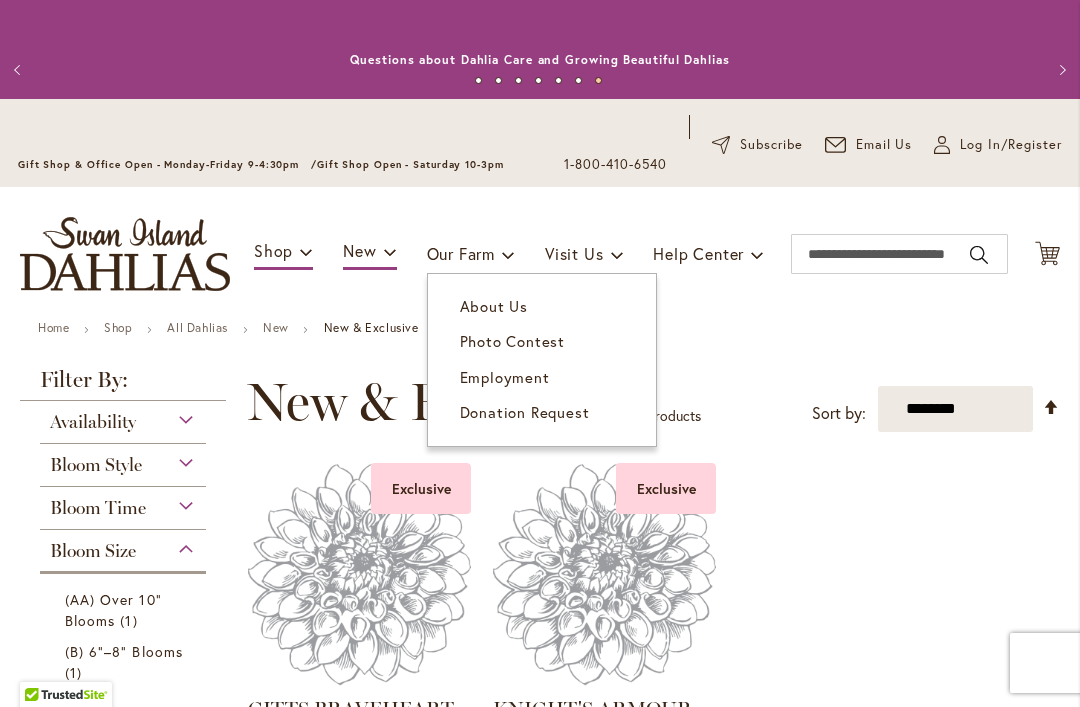 click on "About Us" at bounding box center (494, 306) 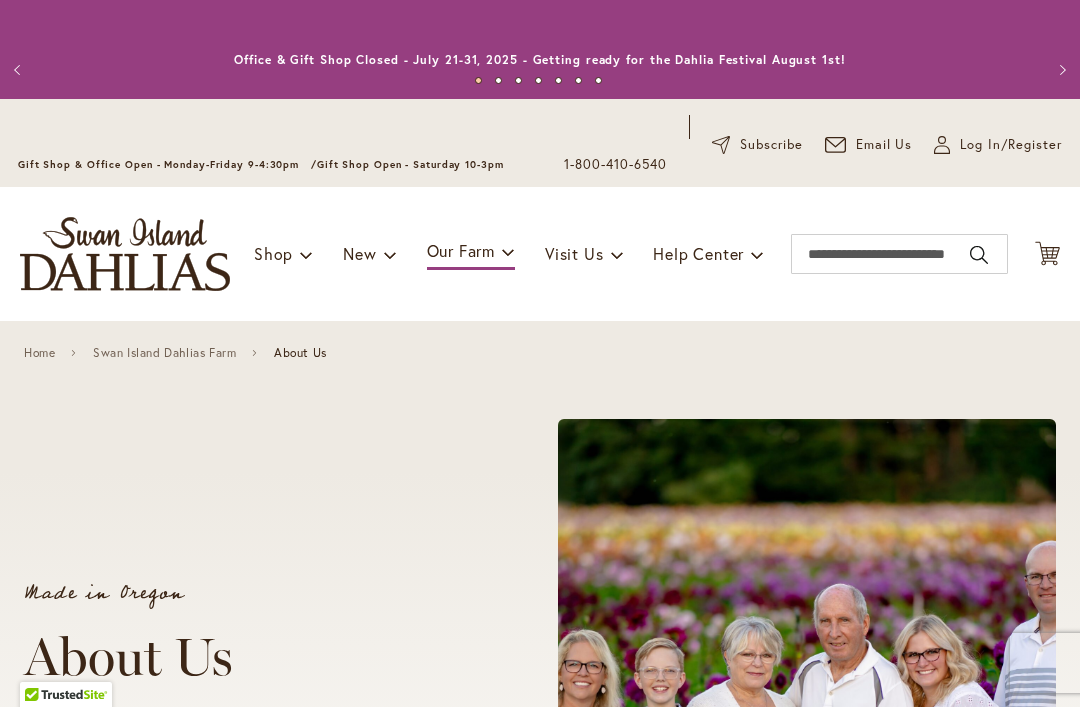 scroll, scrollTop: 0, scrollLeft: 0, axis: both 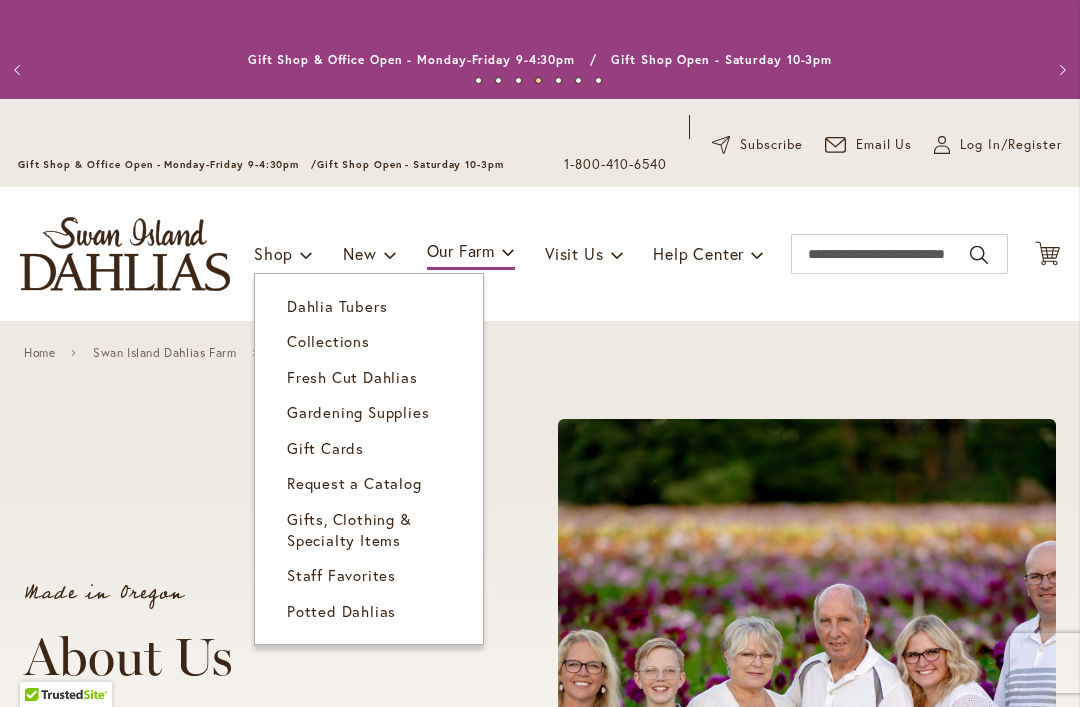click on "Dahlia Tubers" at bounding box center (337, 306) 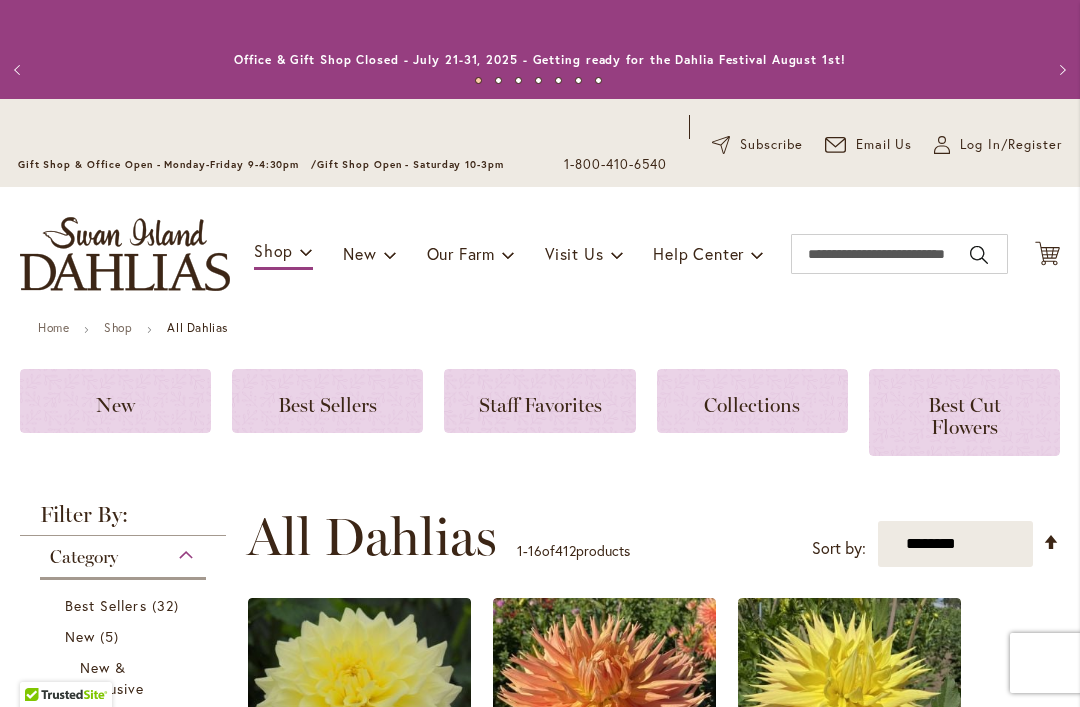scroll, scrollTop: 0, scrollLeft: 0, axis: both 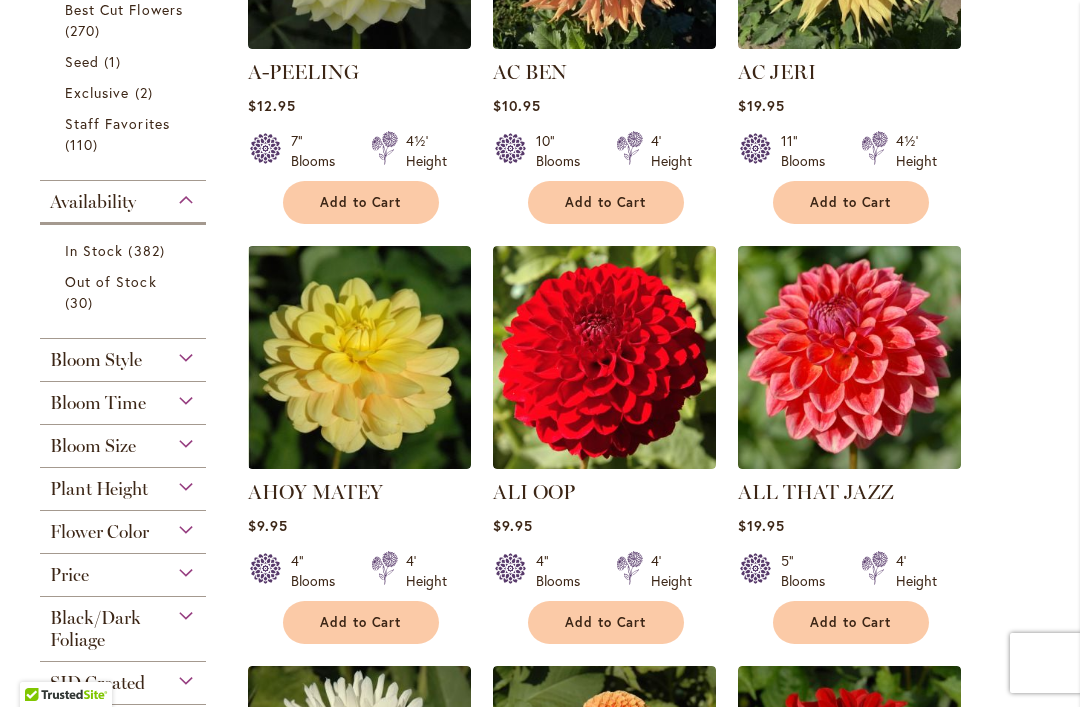 click on "Bloom Size" at bounding box center (123, 441) 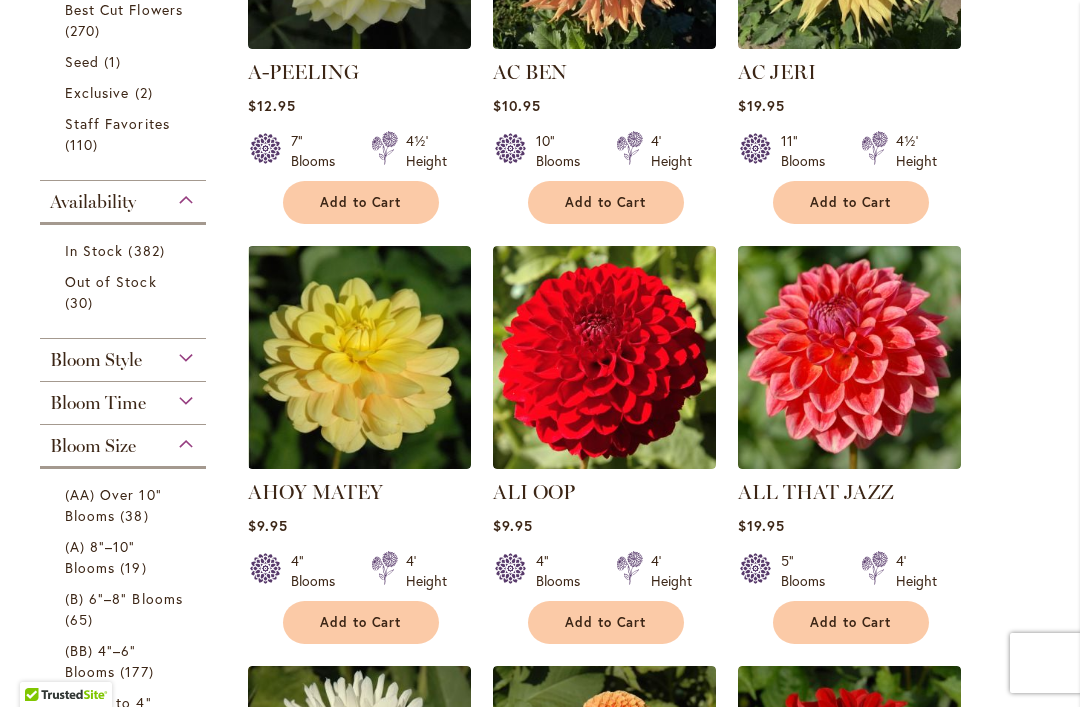 scroll, scrollTop: 1200, scrollLeft: 0, axis: vertical 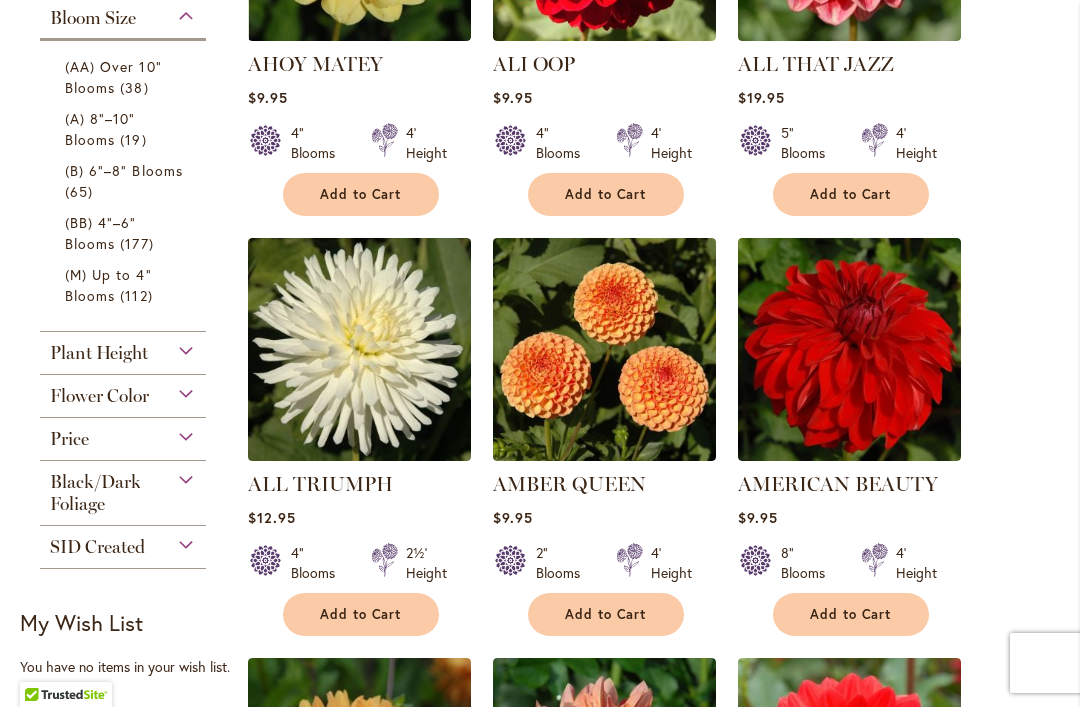 click on "(M) Up to 4" Blooms" at bounding box center [108, 285] 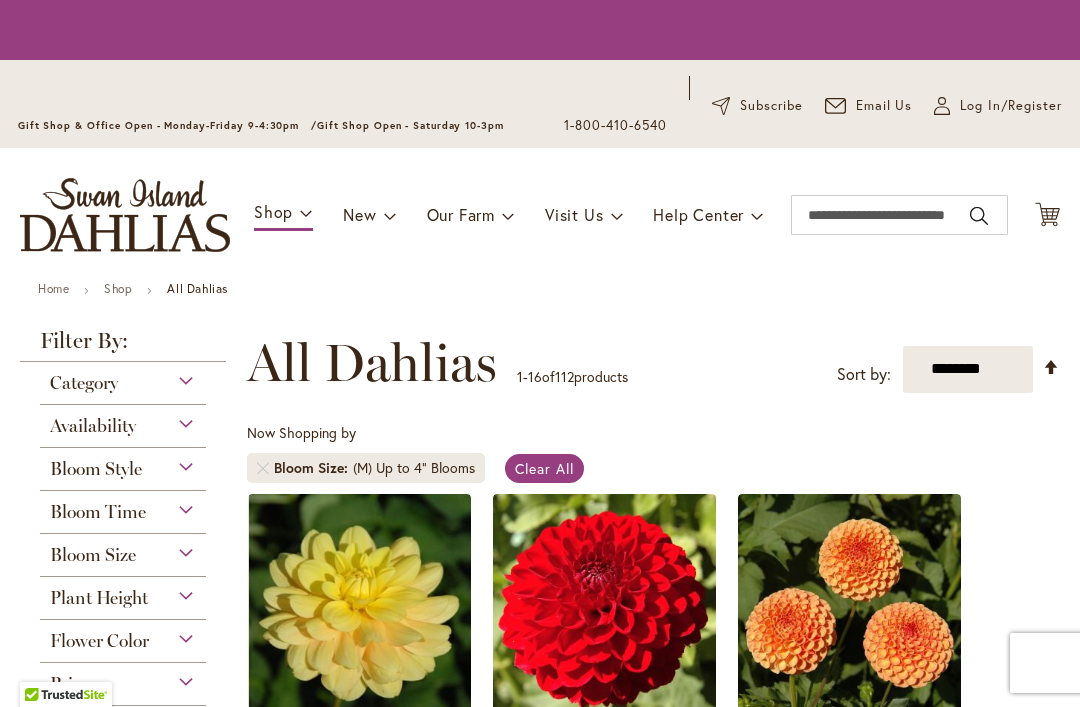 scroll, scrollTop: 0, scrollLeft: 0, axis: both 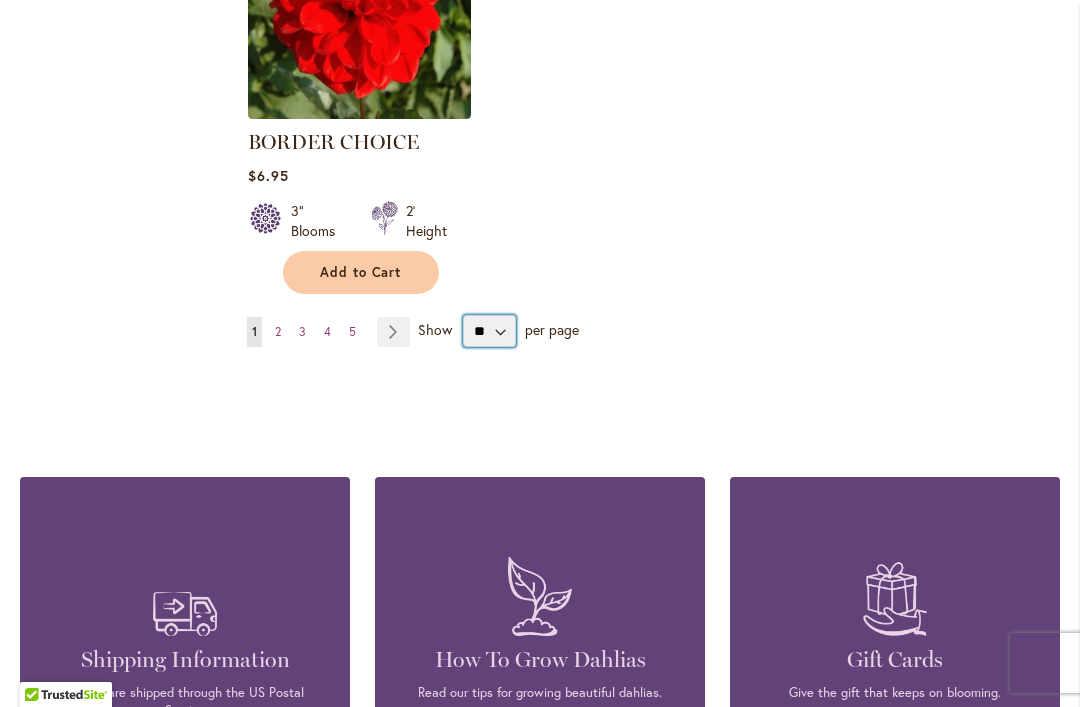 click on "**
**
**
**" at bounding box center [489, 331] 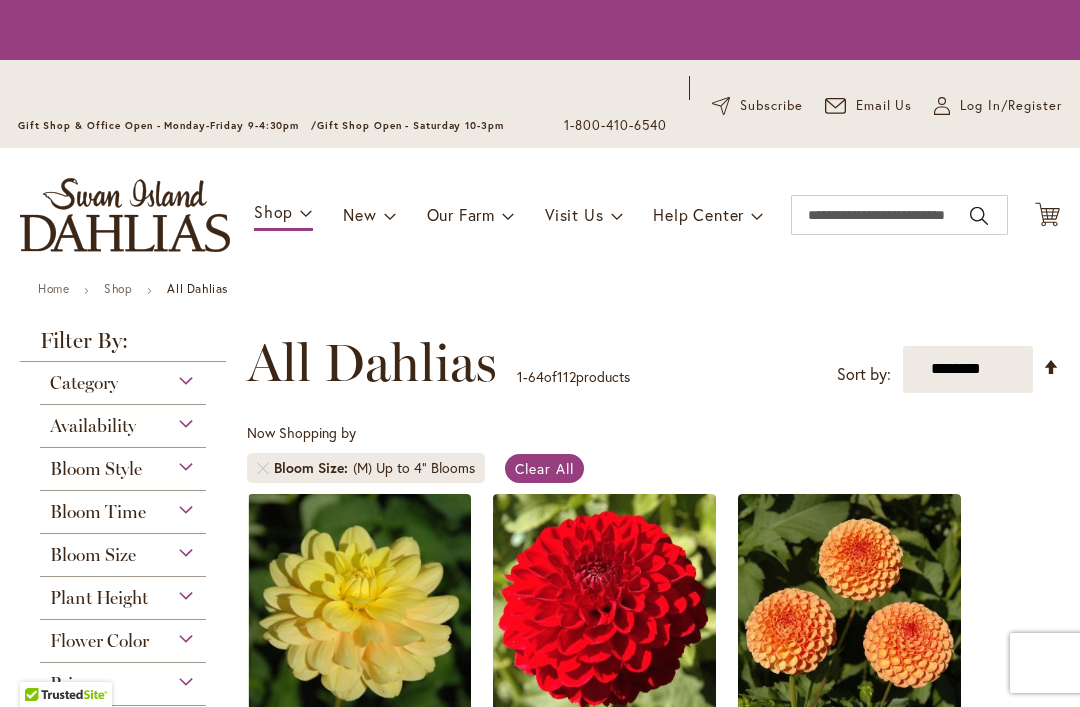 scroll, scrollTop: 0, scrollLeft: 0, axis: both 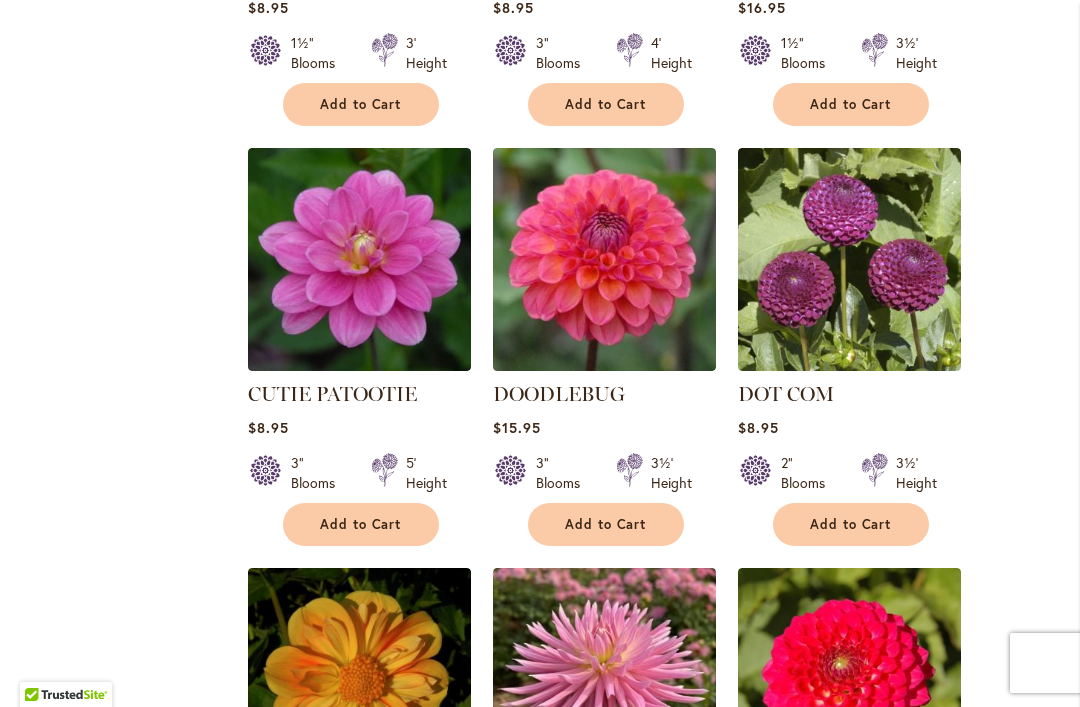 click at bounding box center (849, 259) 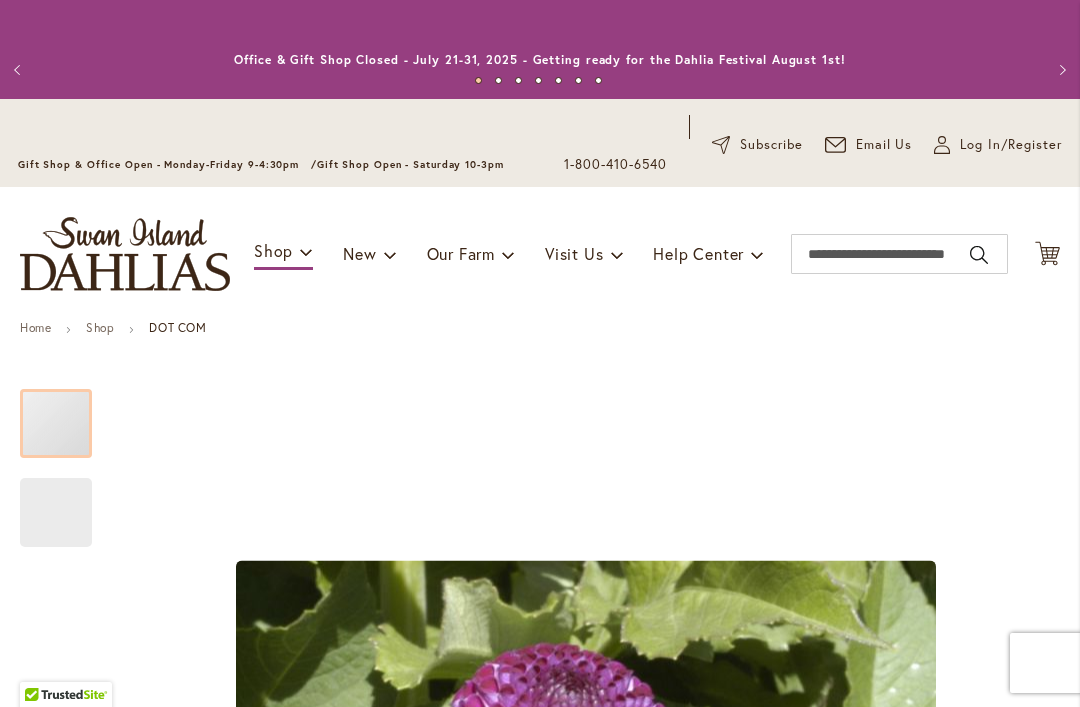 scroll, scrollTop: 0, scrollLeft: 0, axis: both 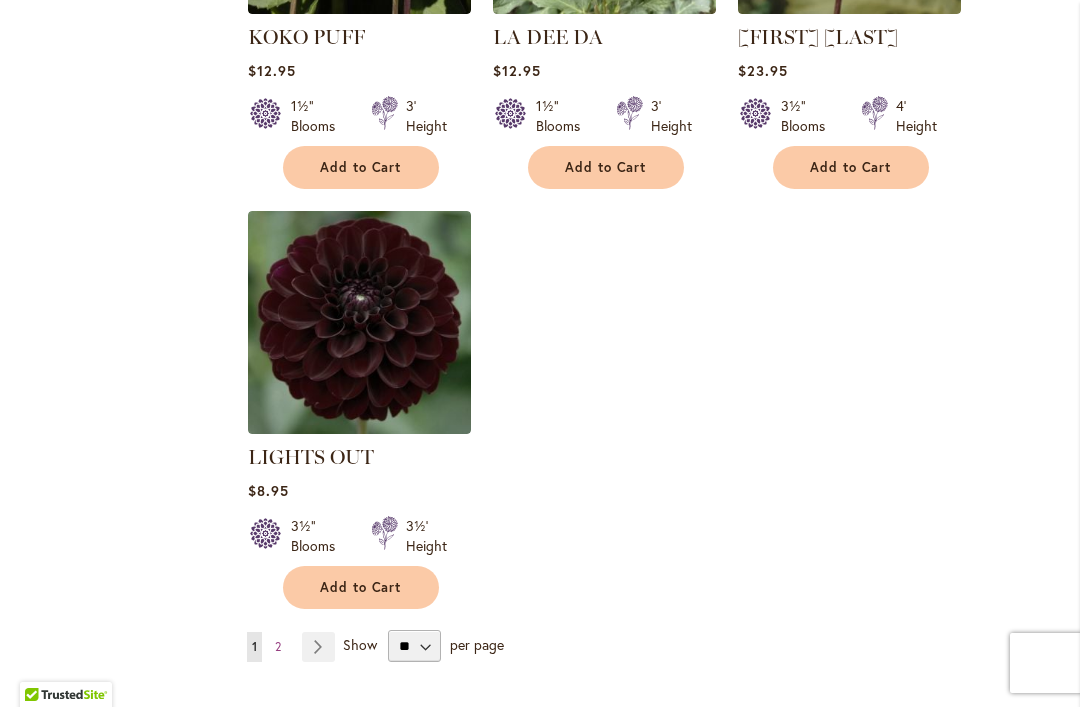click on "Page
Next" at bounding box center [318, 647] 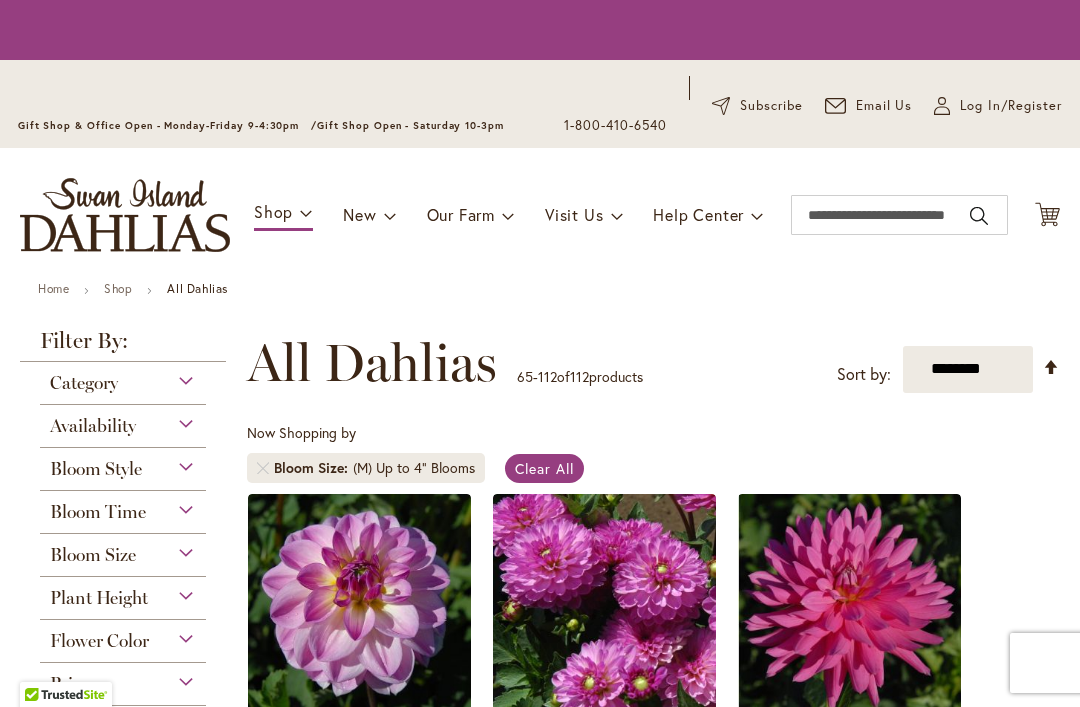 scroll, scrollTop: 0, scrollLeft: 0, axis: both 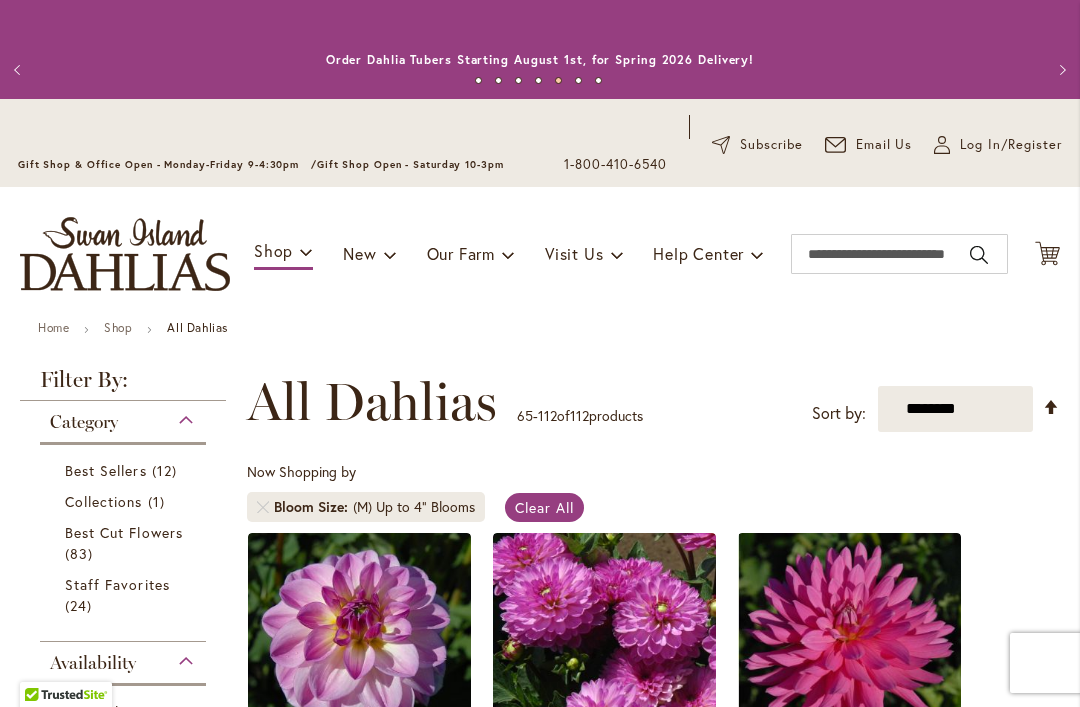 click on "Cart
.cls-1 {
fill: #231f20;
}" 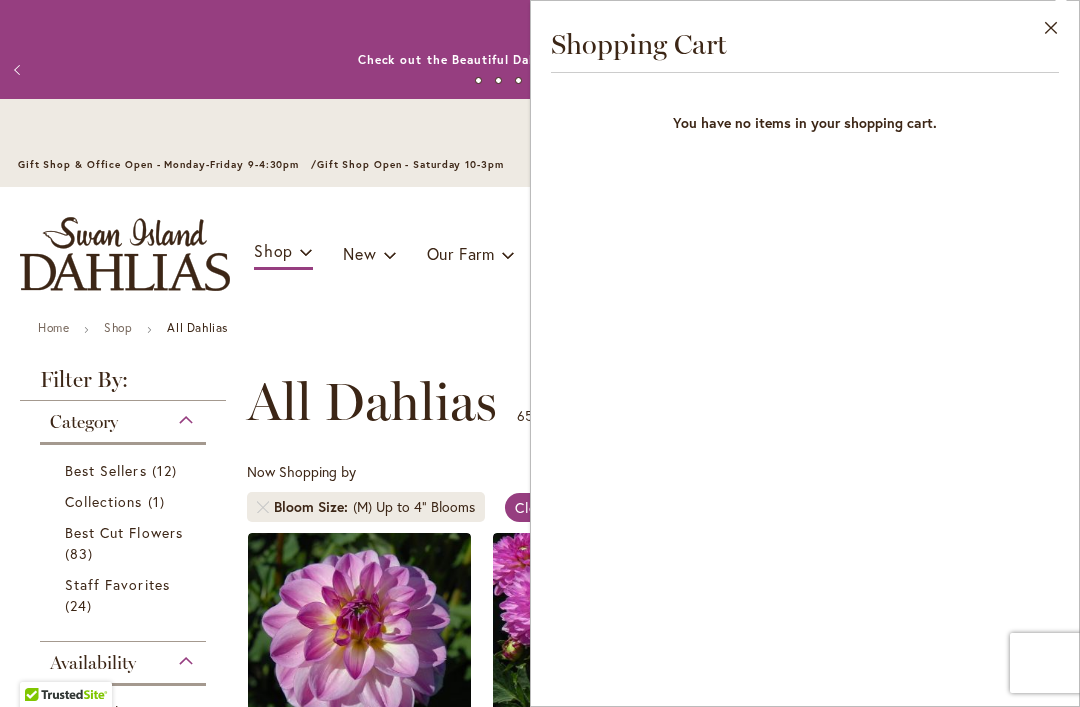 click on "Close" at bounding box center [1051, 32] 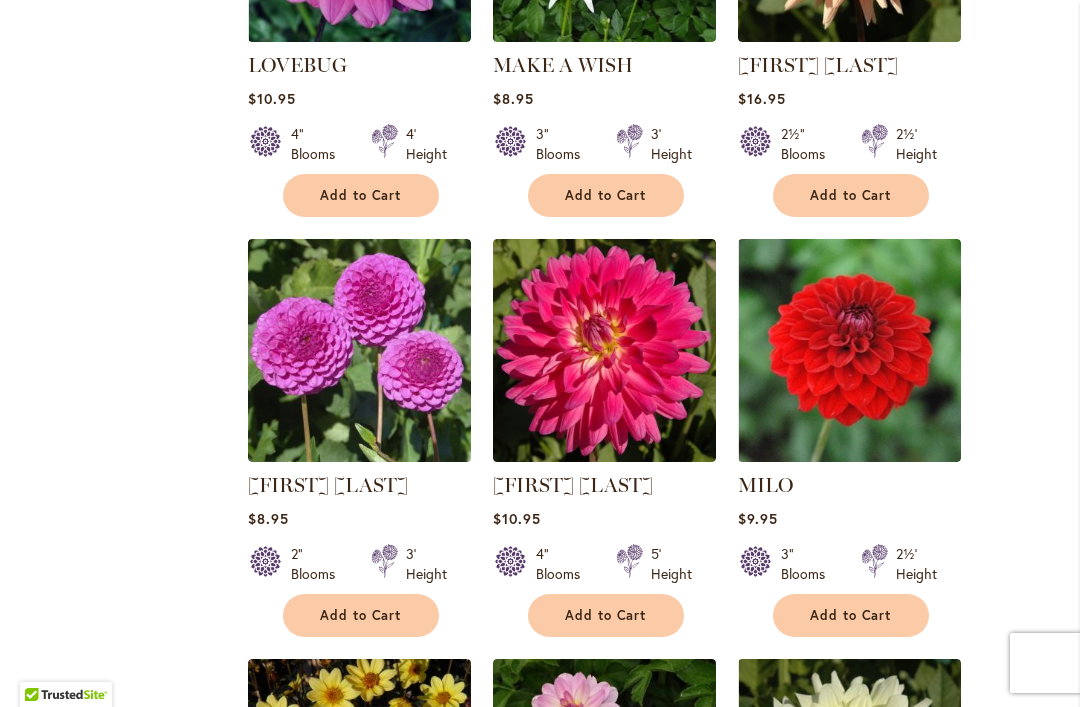 scroll, scrollTop: 1555, scrollLeft: 0, axis: vertical 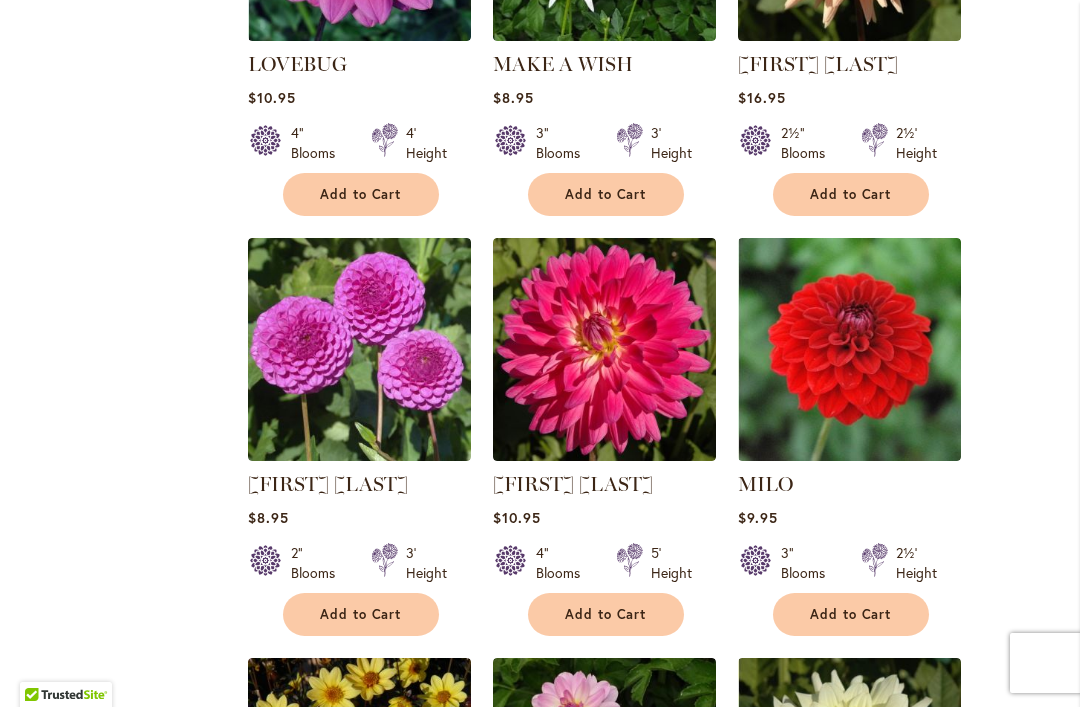 click on "MARY MUNNS" at bounding box center (328, 484) 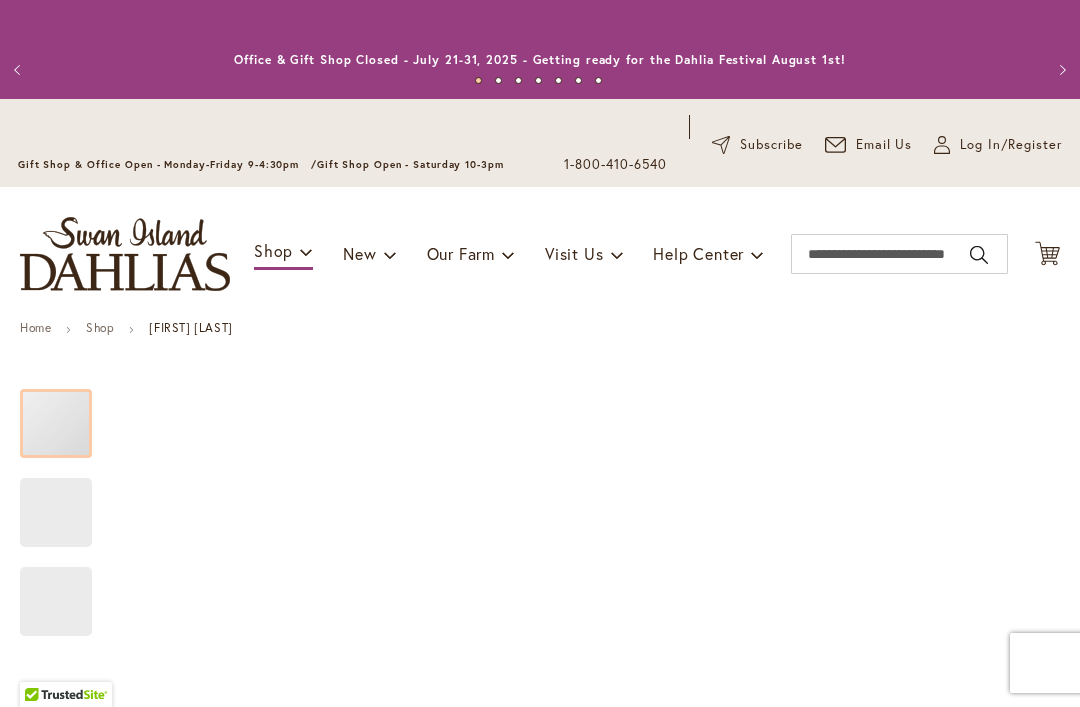 scroll, scrollTop: 0, scrollLeft: 0, axis: both 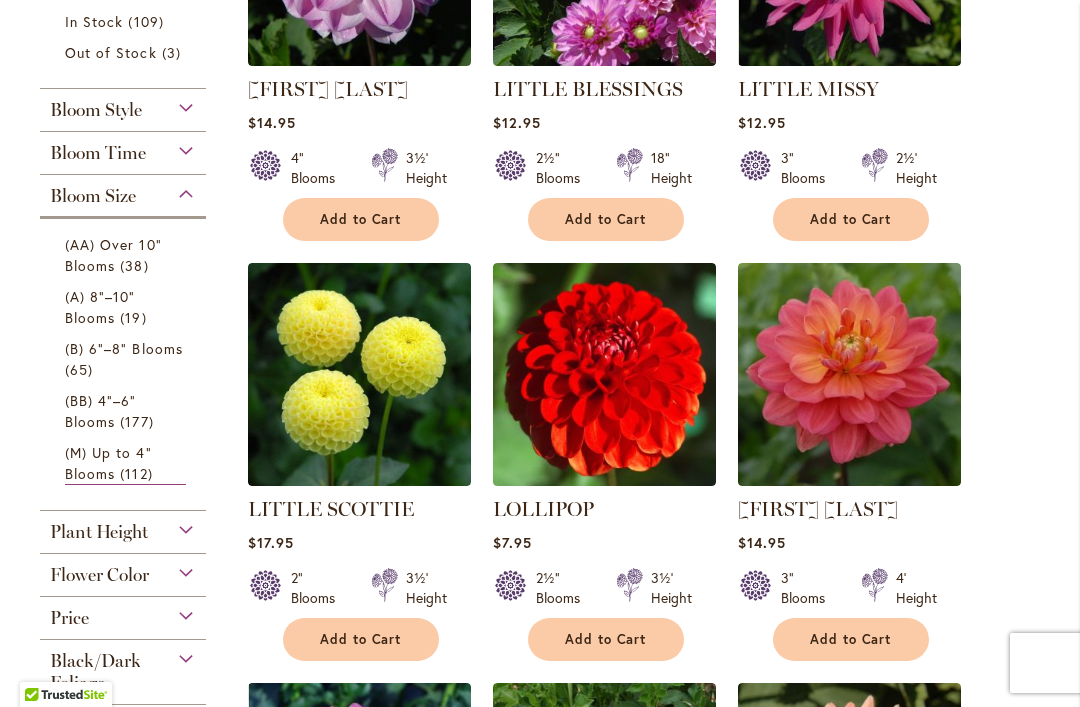 click on "LITTLE SCOTTIE" at bounding box center [331, 509] 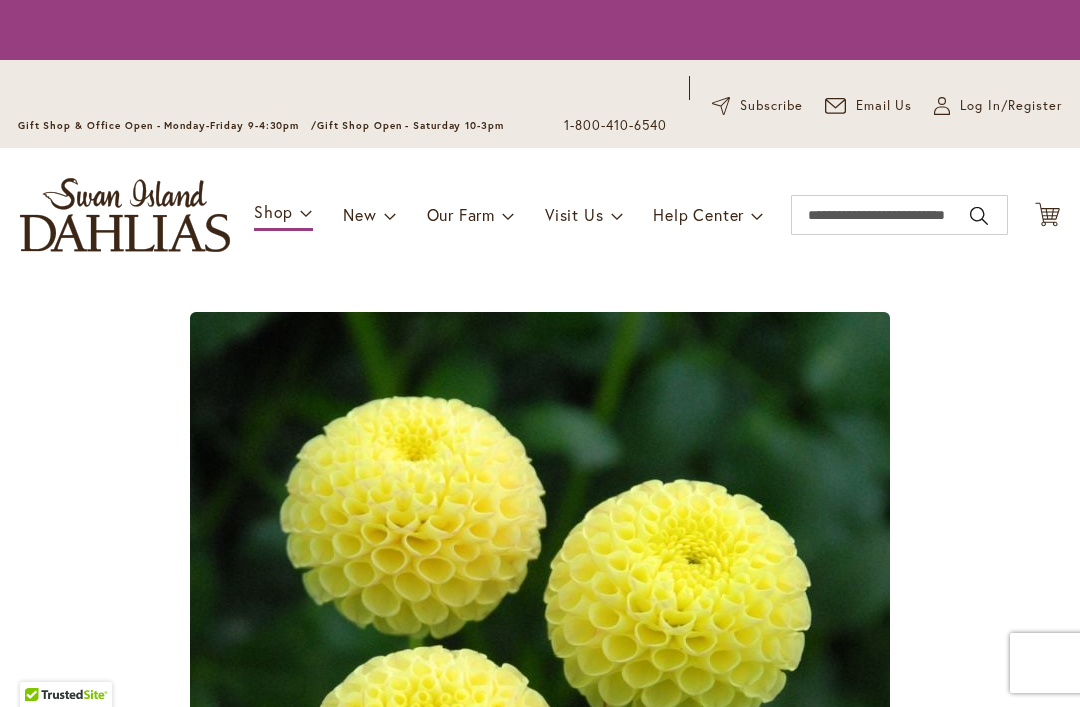 scroll, scrollTop: 0, scrollLeft: 0, axis: both 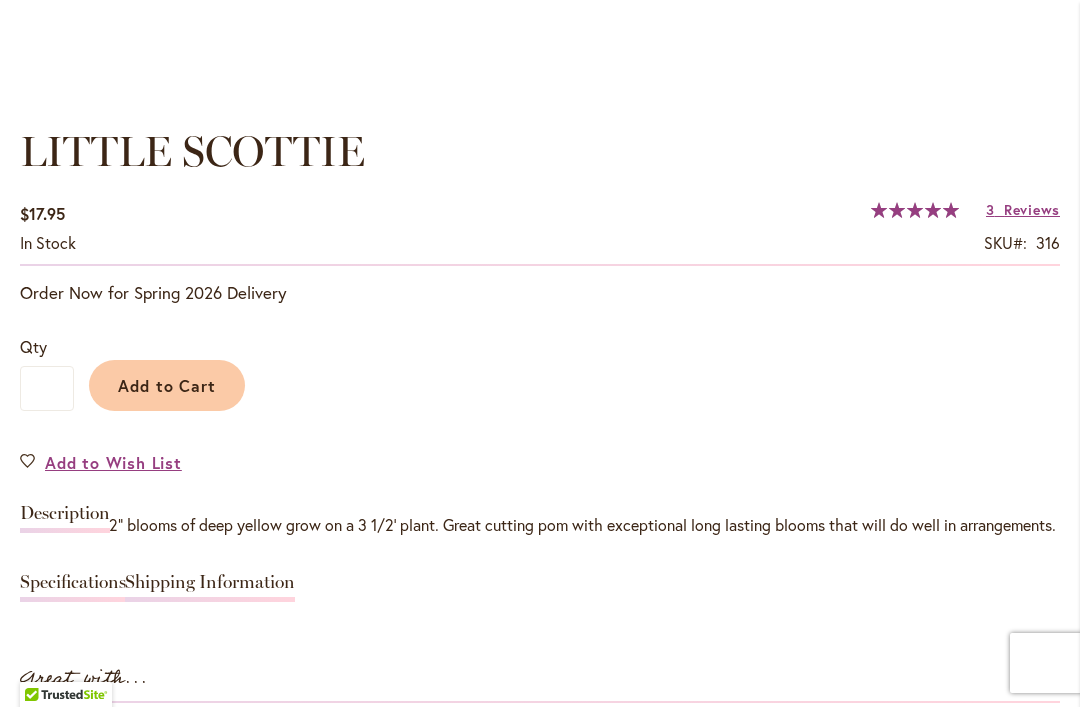 click on "Reviews" at bounding box center [1032, 209] 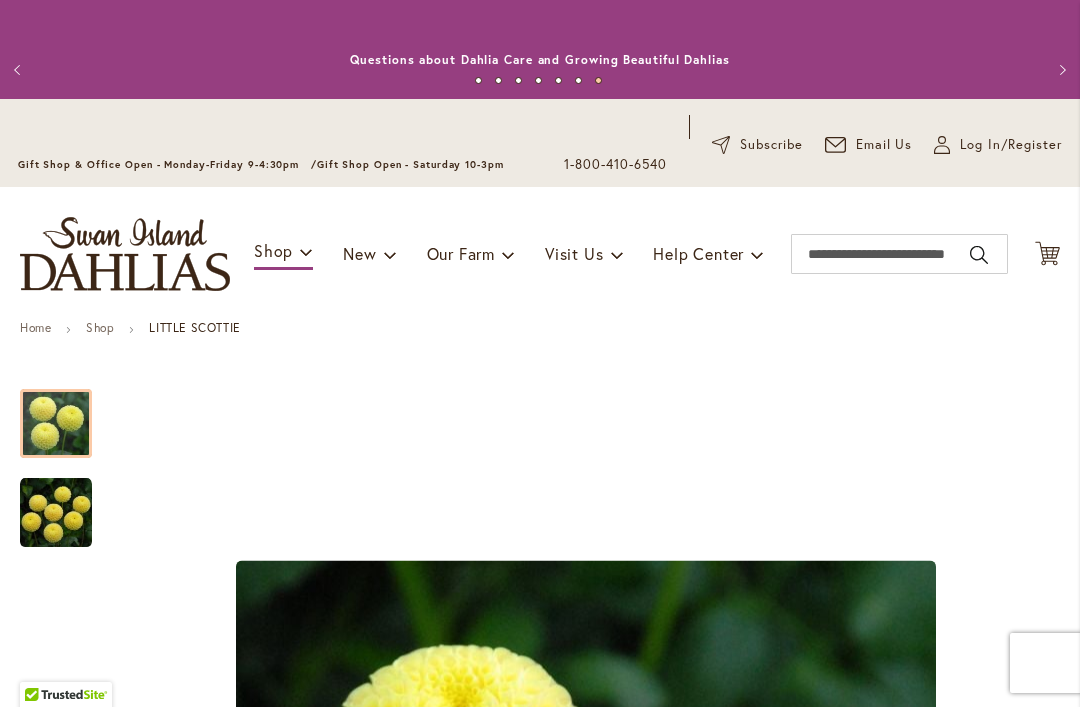 scroll, scrollTop: 0, scrollLeft: 0, axis: both 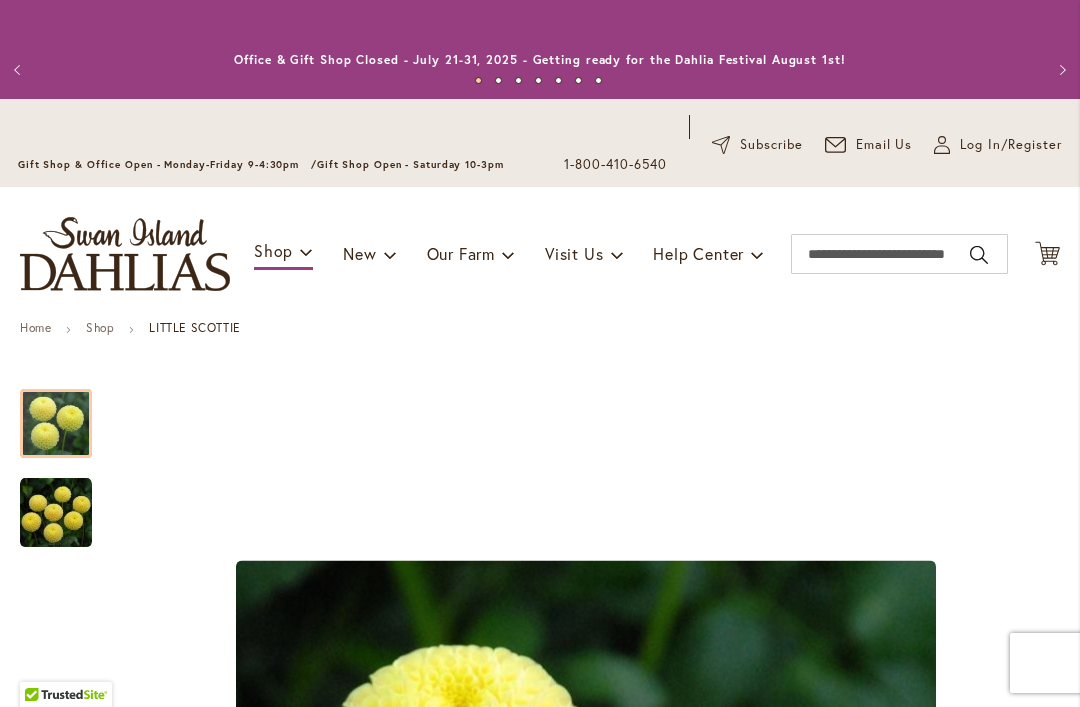 click on "Previous" at bounding box center (20, 70) 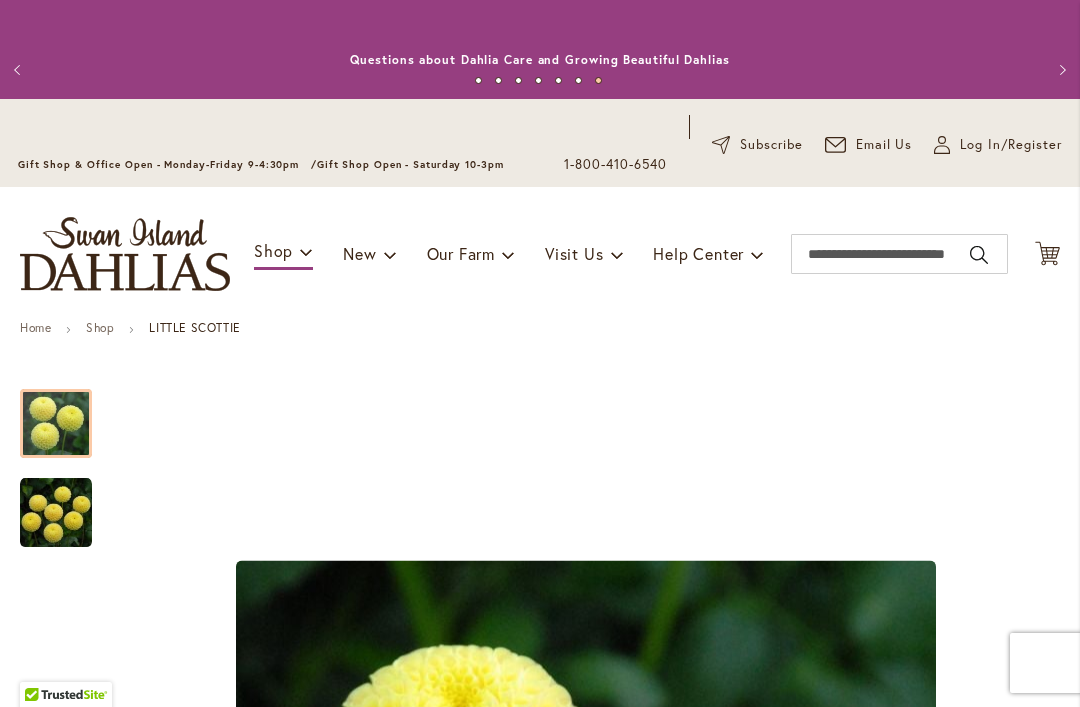 click on "Log In/Register" at bounding box center [1011, 145] 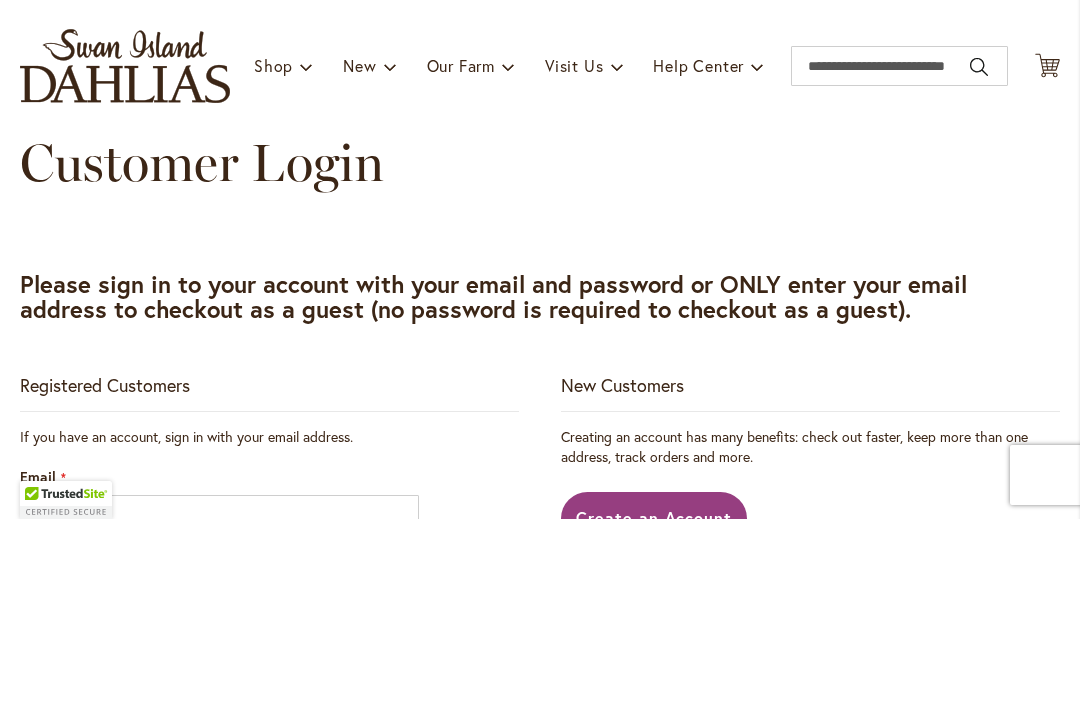 scroll, scrollTop: 189, scrollLeft: 0, axis: vertical 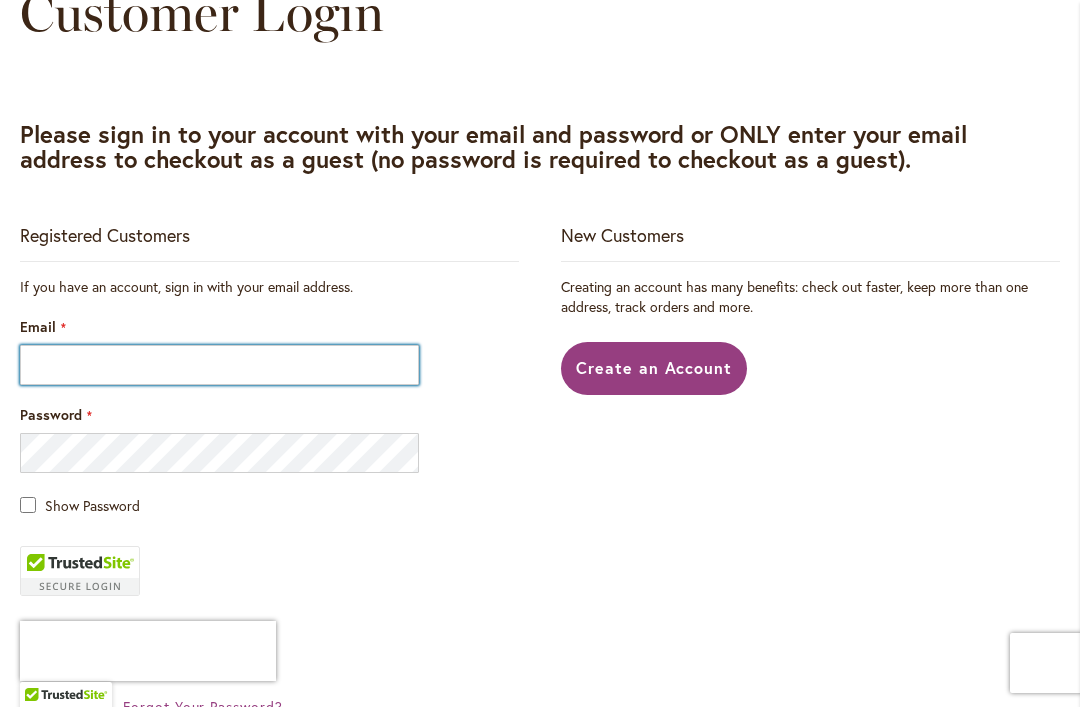 click on "Email" at bounding box center [219, 365] 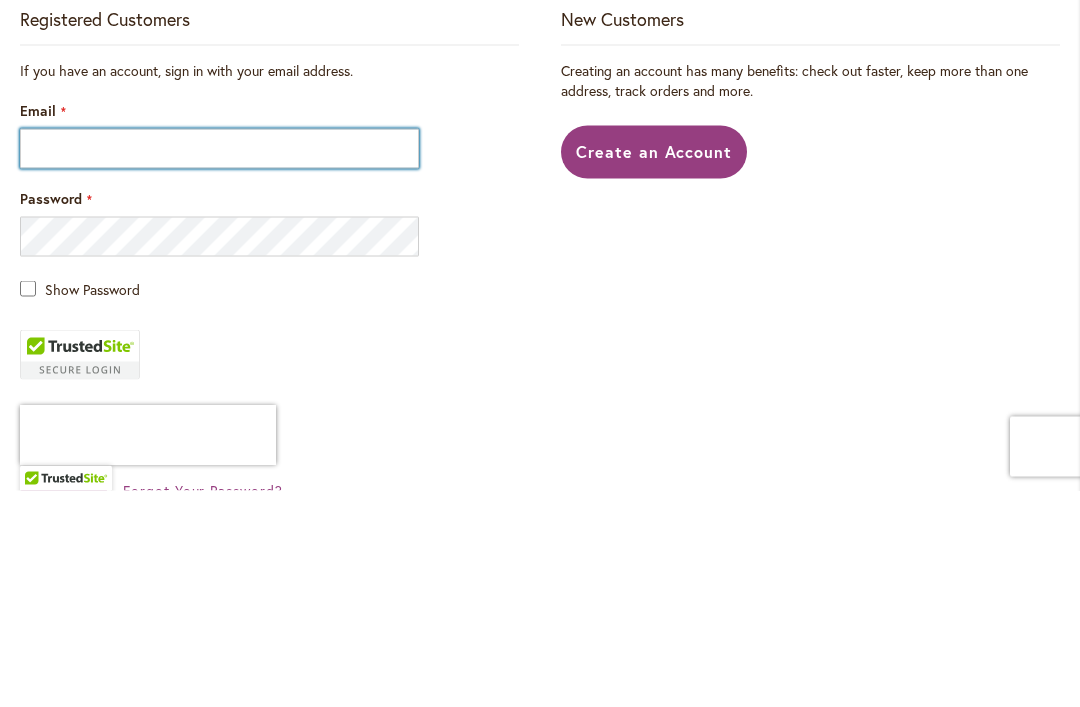 type on "**********" 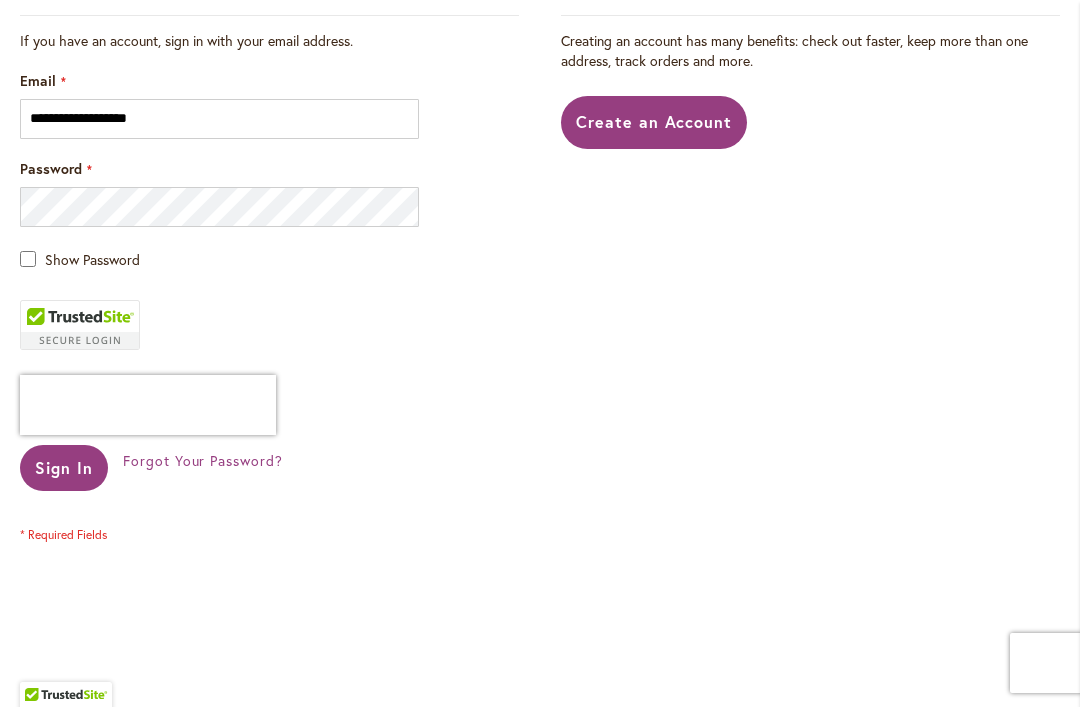 scroll, scrollTop: 675, scrollLeft: 0, axis: vertical 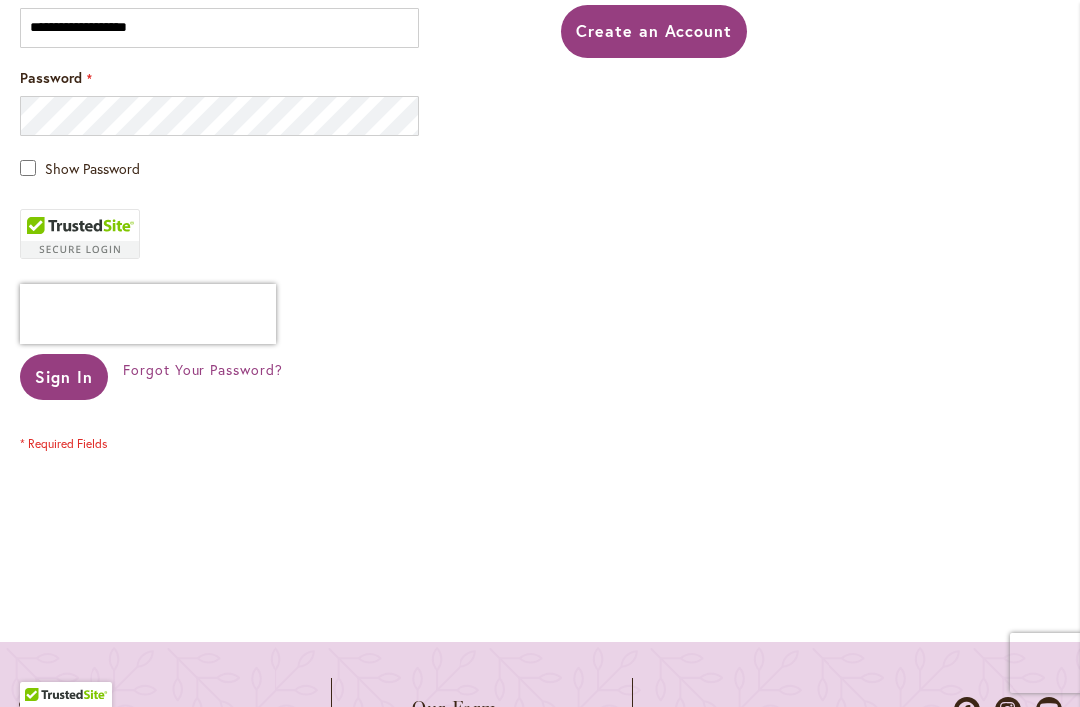 click on "Sign In" at bounding box center (64, 377) 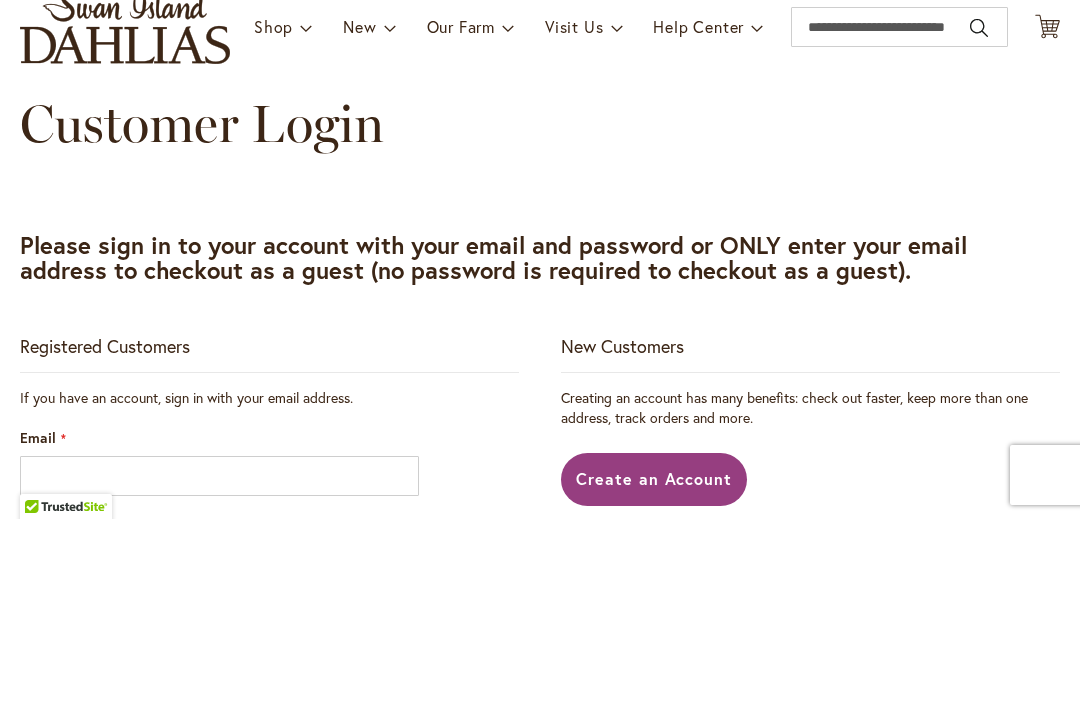 scroll, scrollTop: 189, scrollLeft: 0, axis: vertical 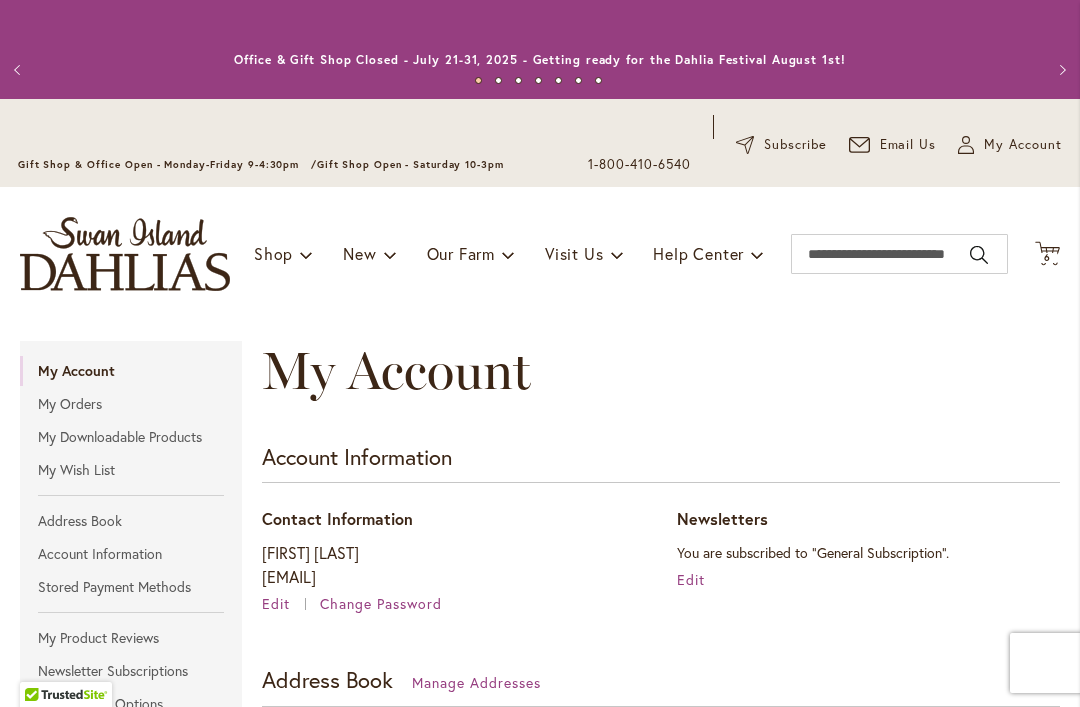 click on "6
6
items" at bounding box center (1048, 258) 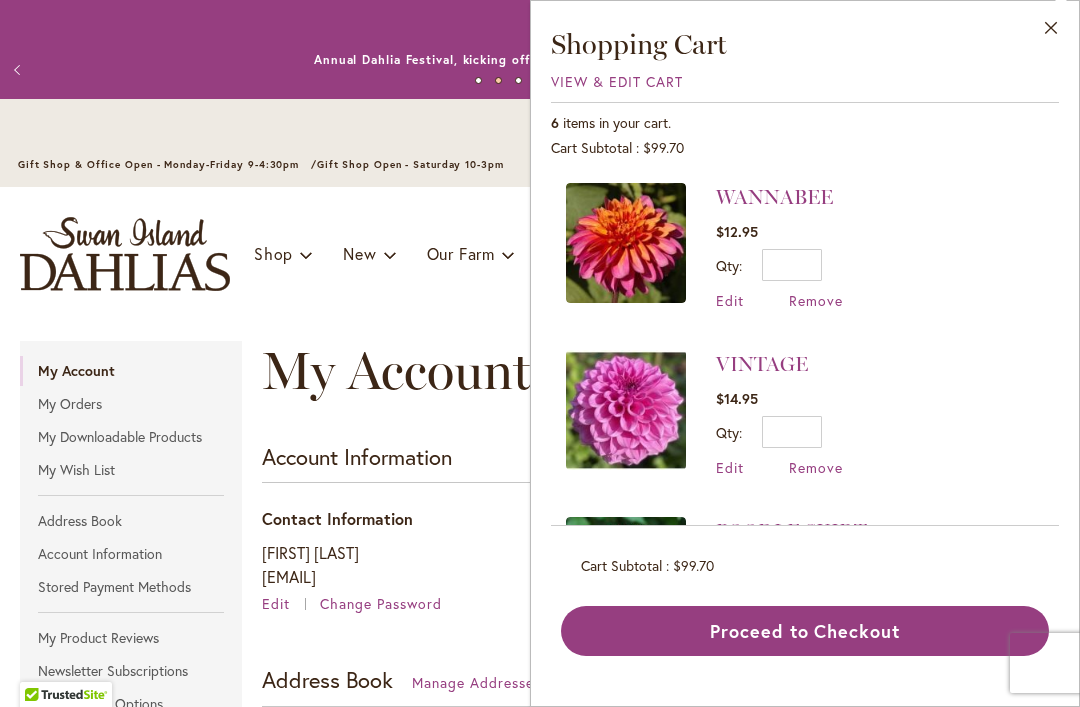 scroll, scrollTop: 0, scrollLeft: 0, axis: both 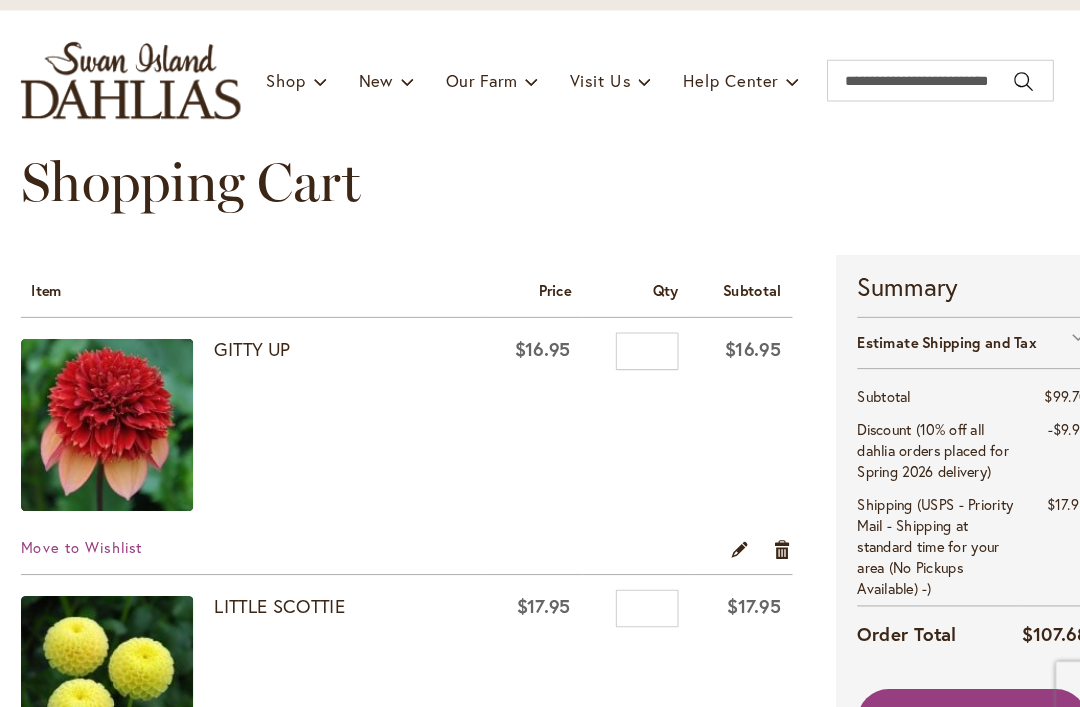 click on "GITTY UP" at bounding box center (241, 333) 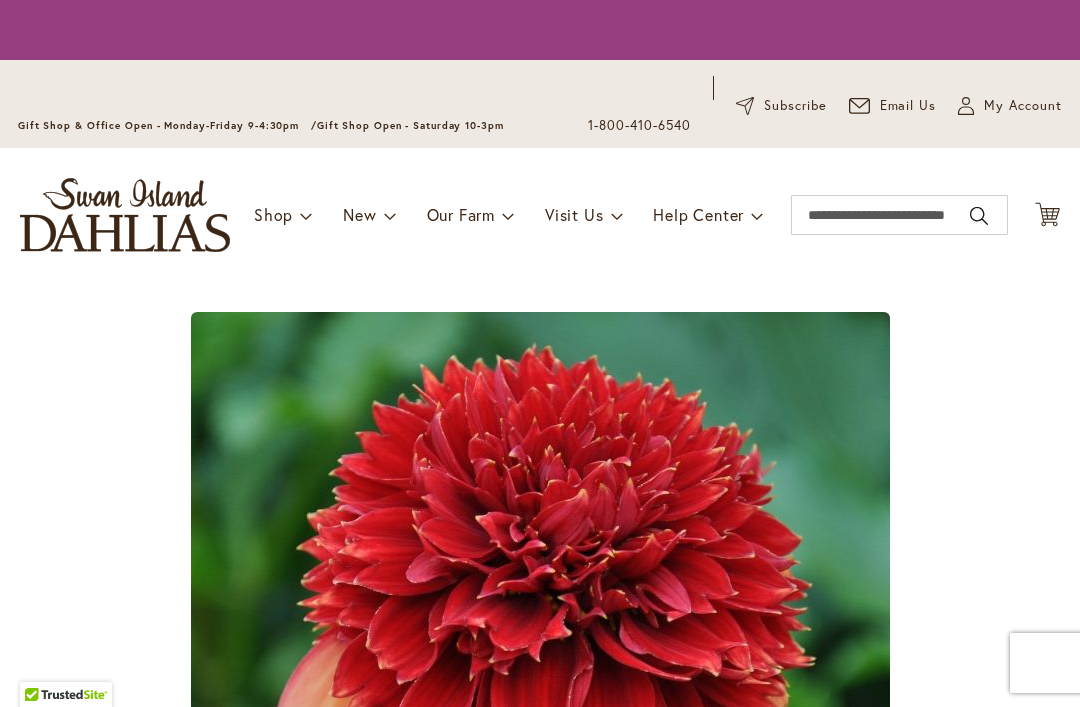 scroll, scrollTop: 0, scrollLeft: 0, axis: both 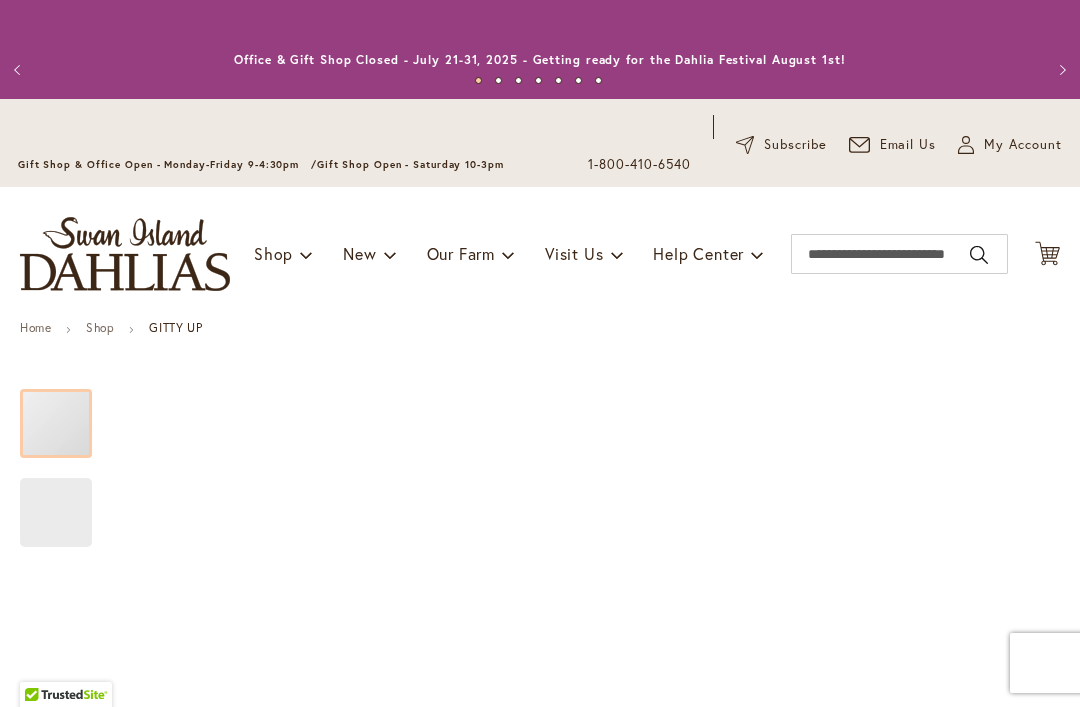 type on "*****" 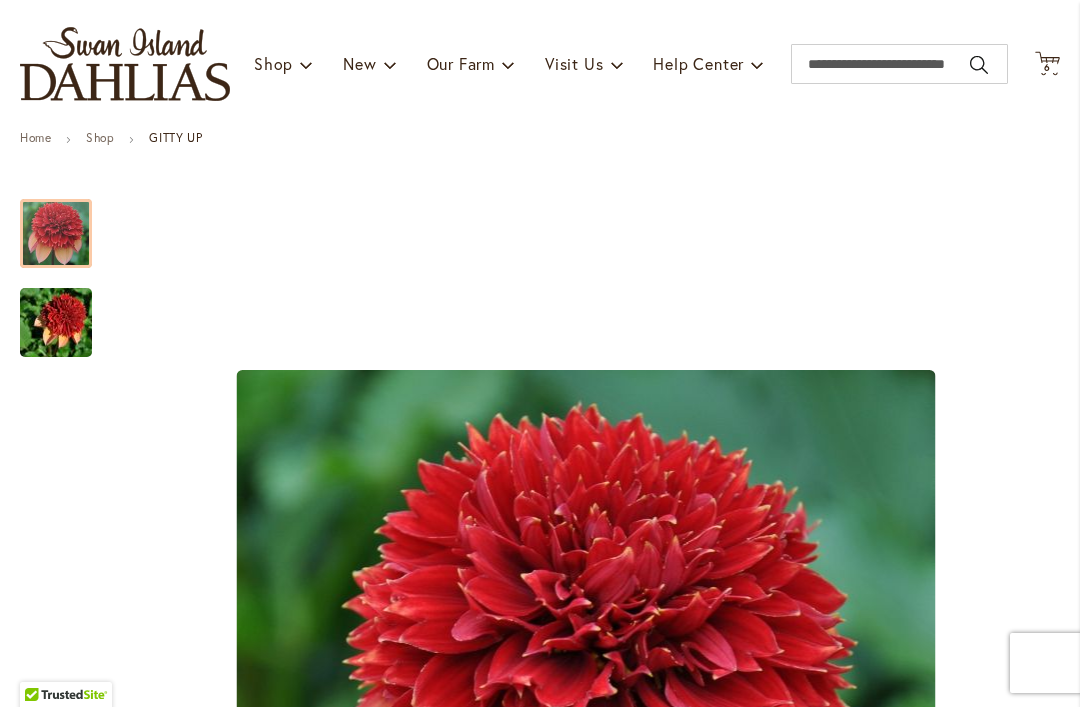 scroll, scrollTop: 112, scrollLeft: 0, axis: vertical 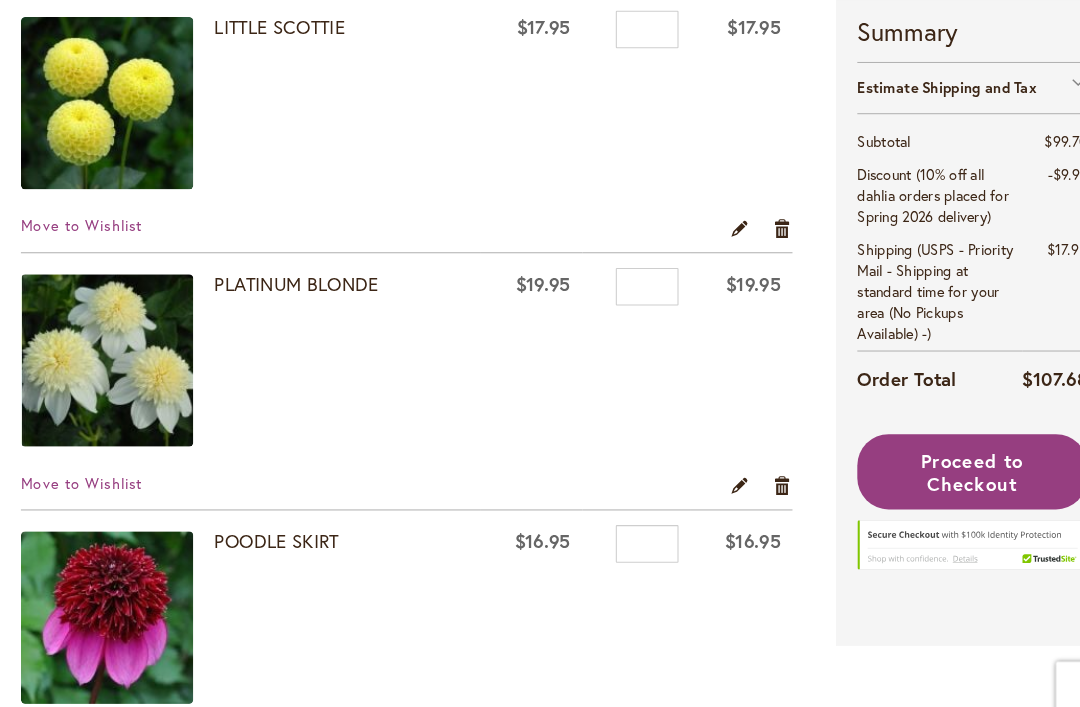 click on "PLATINUM BLONDE" at bounding box center (283, 271) 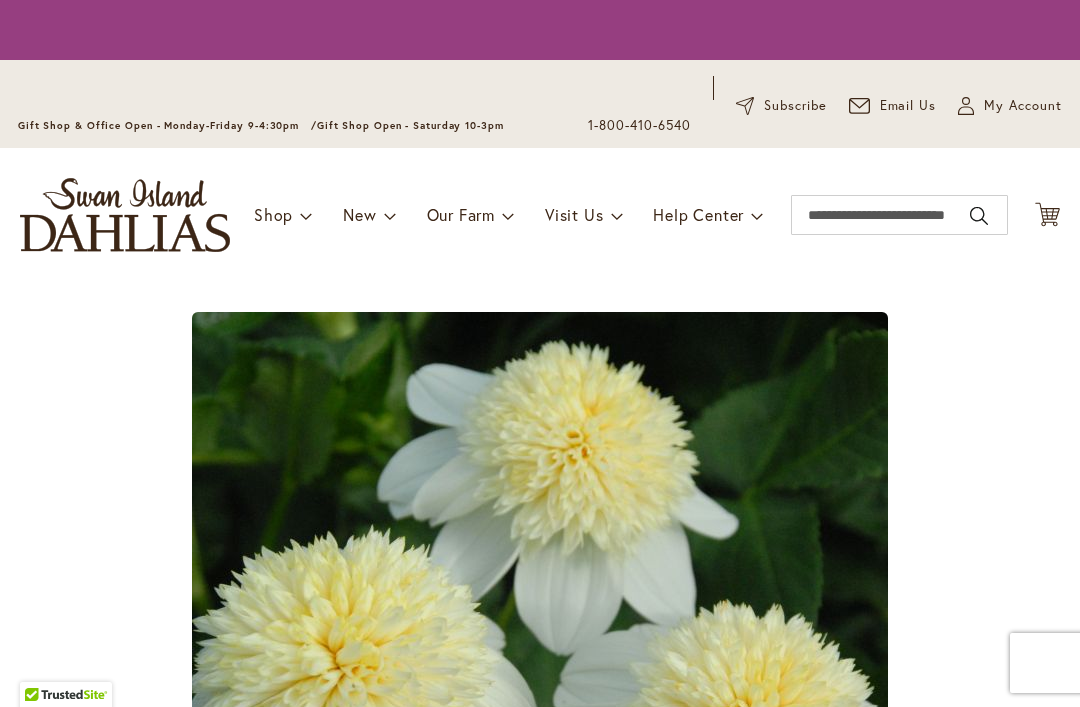scroll, scrollTop: 0, scrollLeft: 0, axis: both 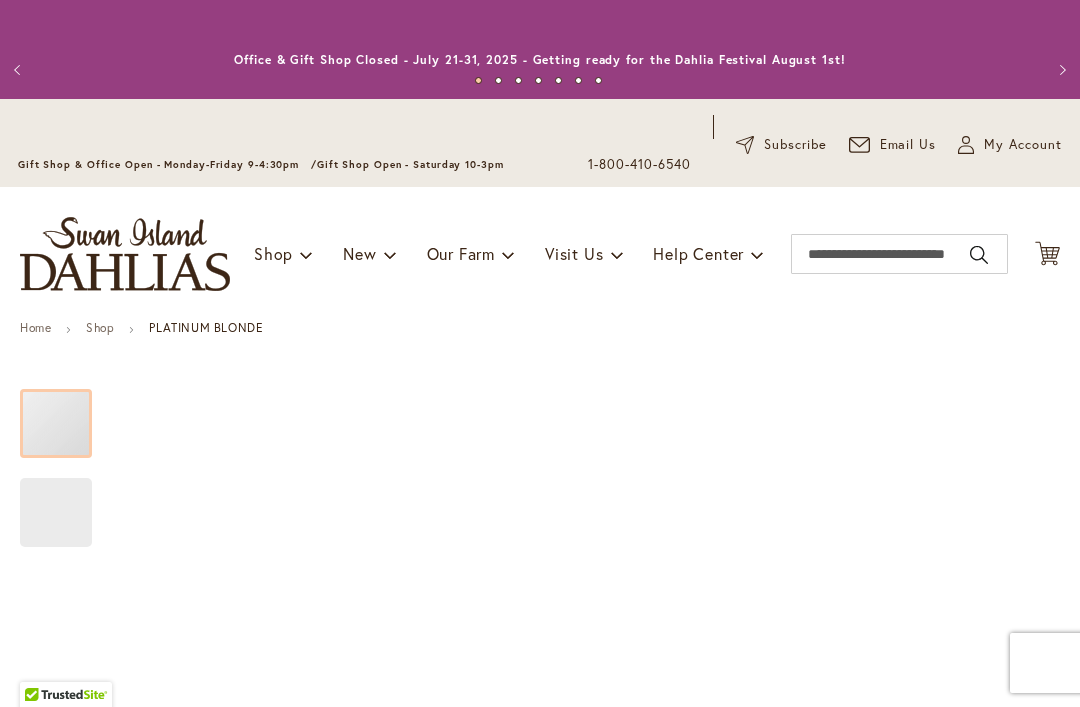 type on "*****" 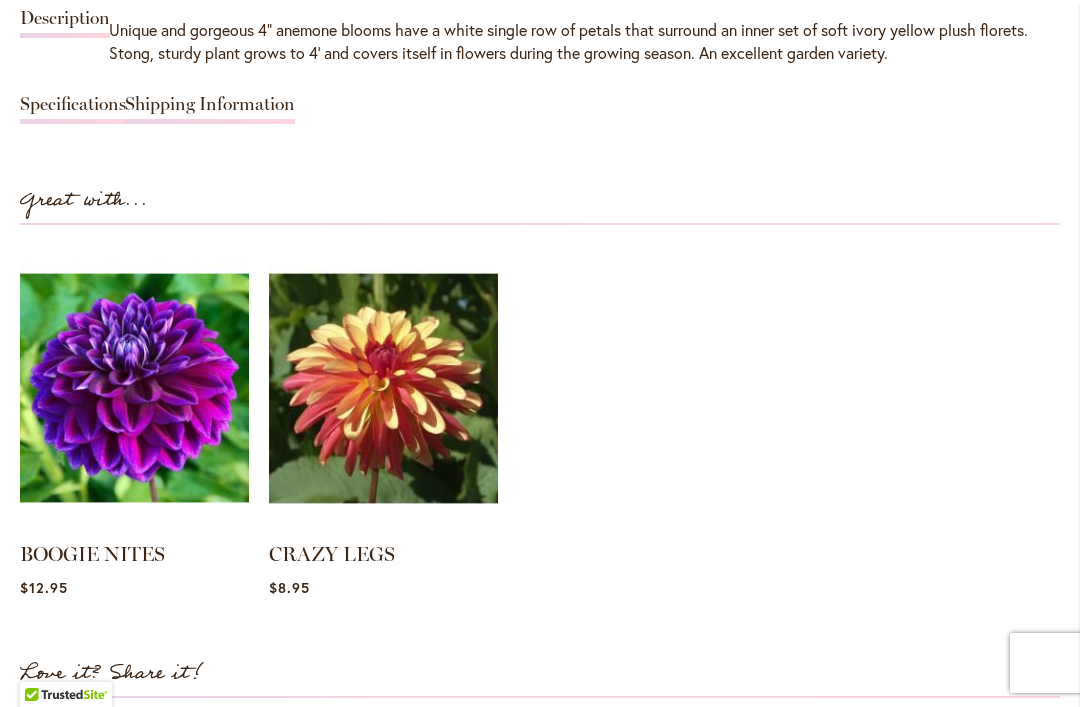 scroll, scrollTop: 1839, scrollLeft: 0, axis: vertical 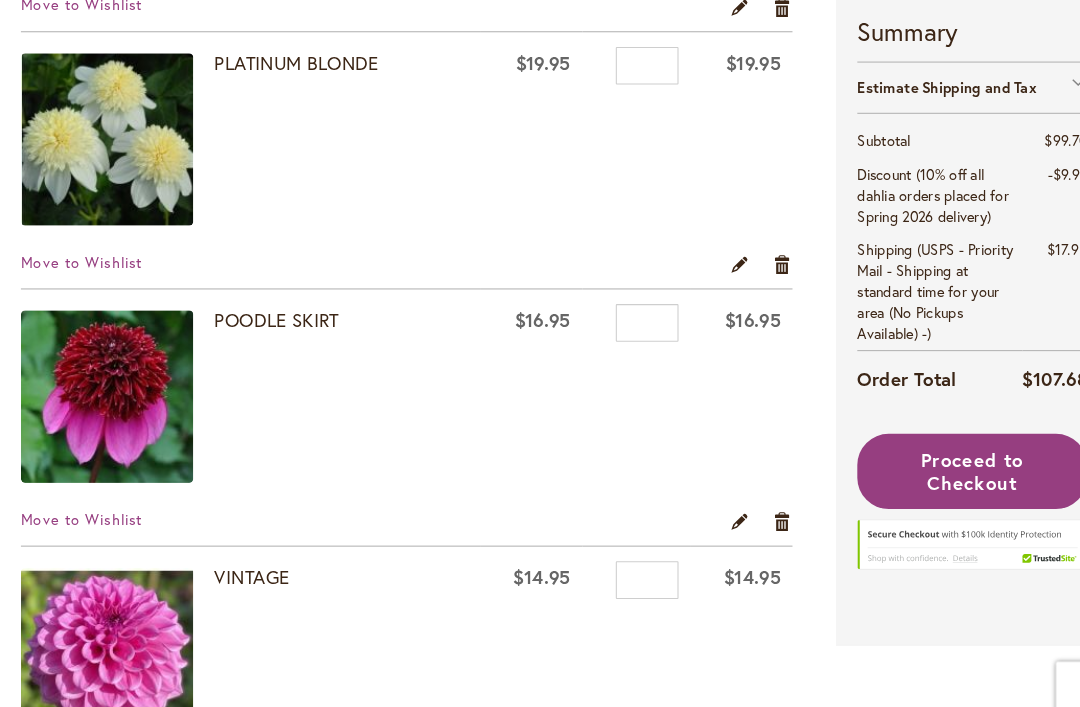 click on "POODLE SKIRT" at bounding box center [264, 306] 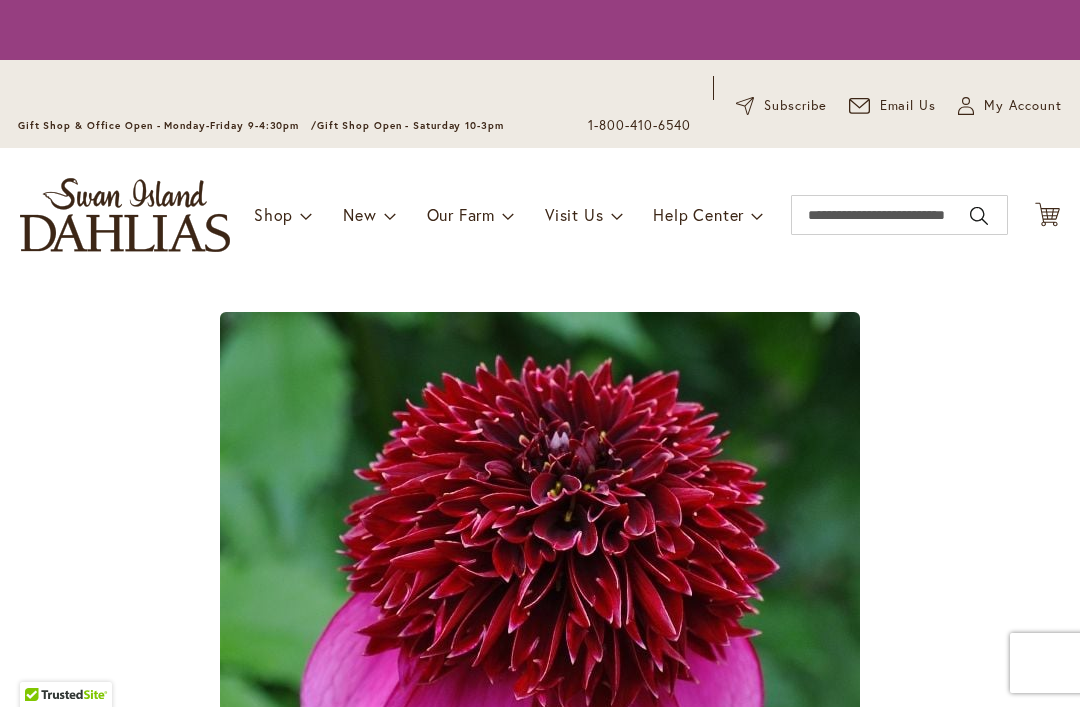 scroll, scrollTop: 0, scrollLeft: 0, axis: both 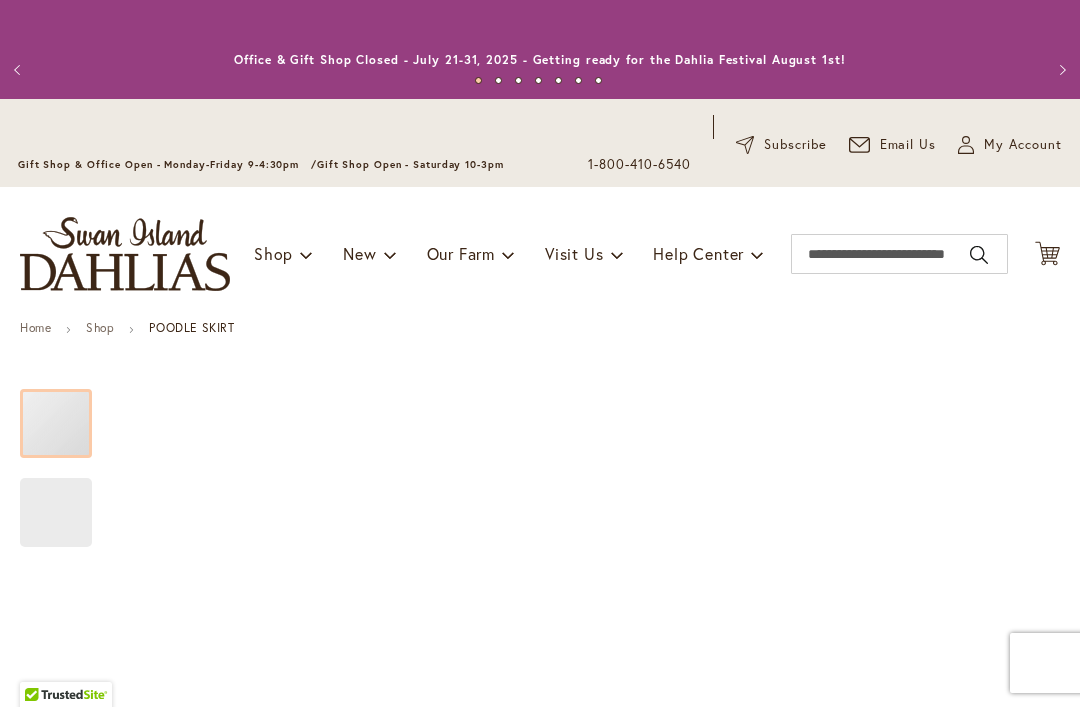 type on "*****" 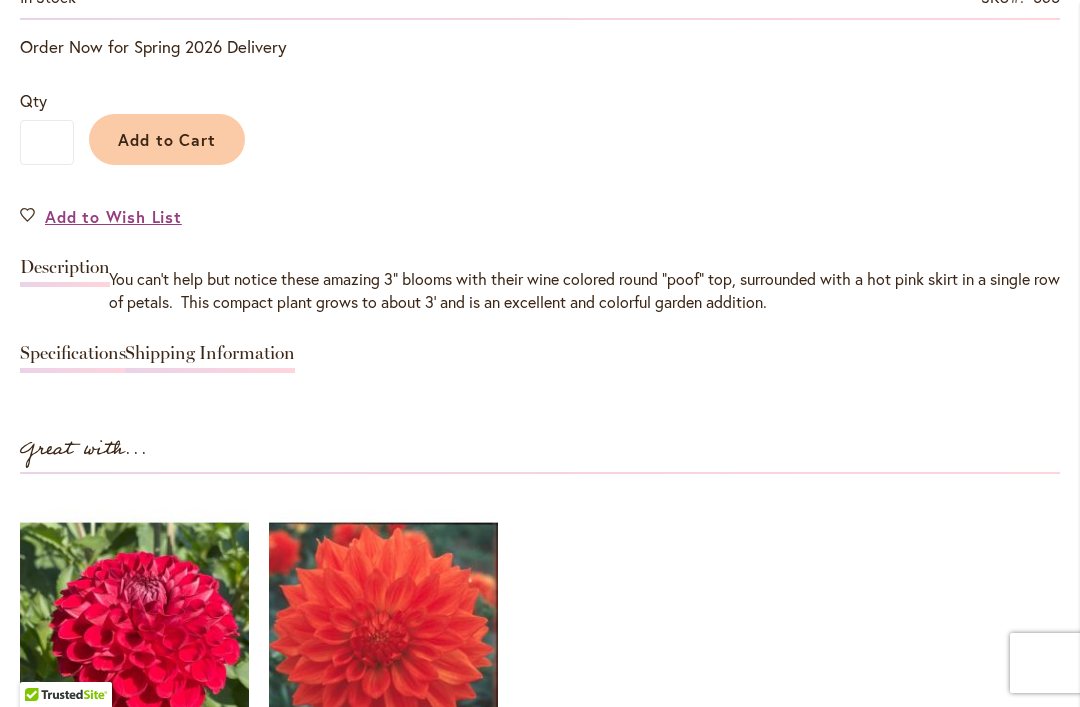 click on "POODLE SKIRT
$16.95
In stock
SKU
565
Rating:
100                          % of  100
4
Reviews
Add Your Review
Order Now for Spring 2026 Delivery
Qty
*
Add to Cart
3"" at bounding box center (540, 430) 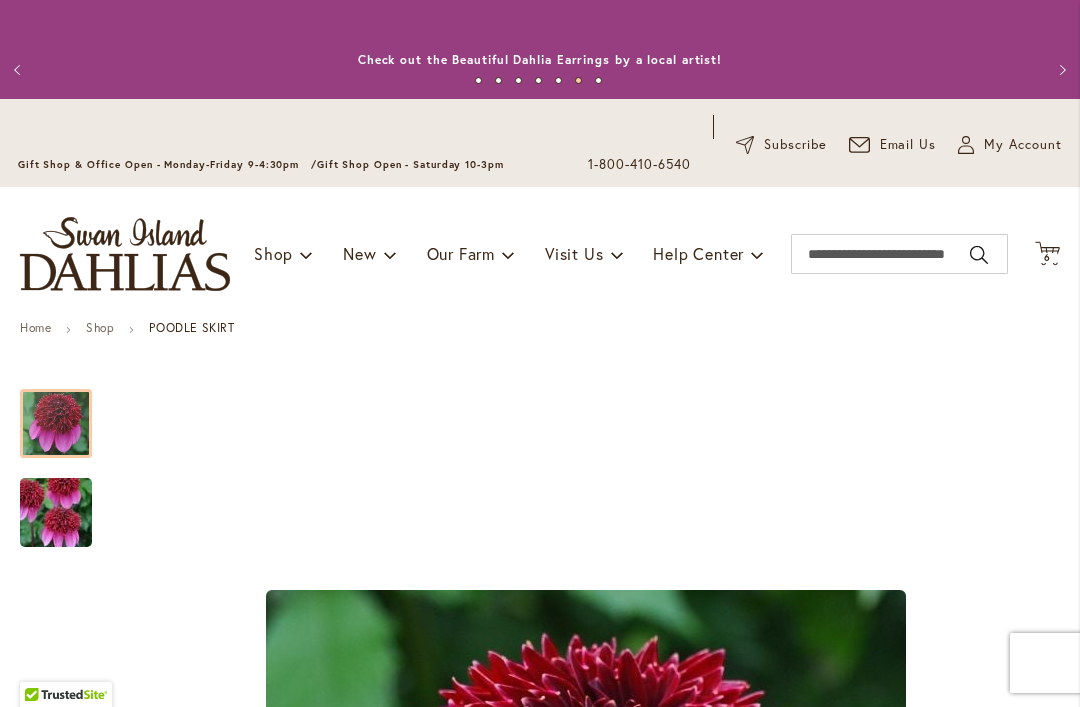 scroll, scrollTop: 0, scrollLeft: 0, axis: both 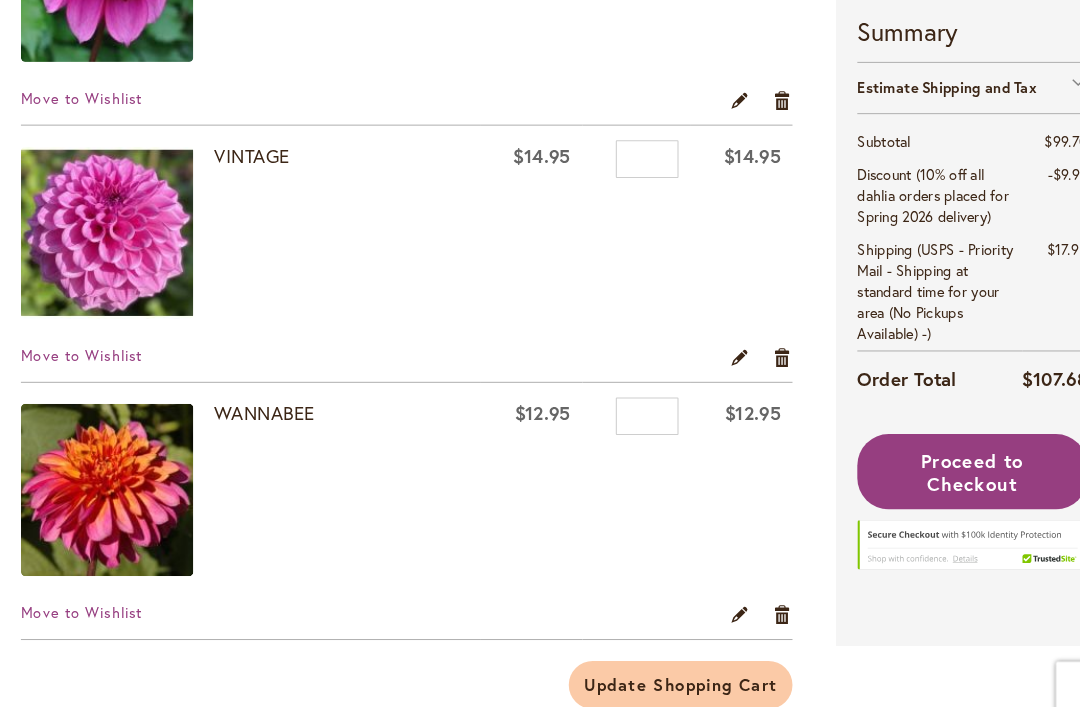 click on "VINTAGE" at bounding box center (241, 149) 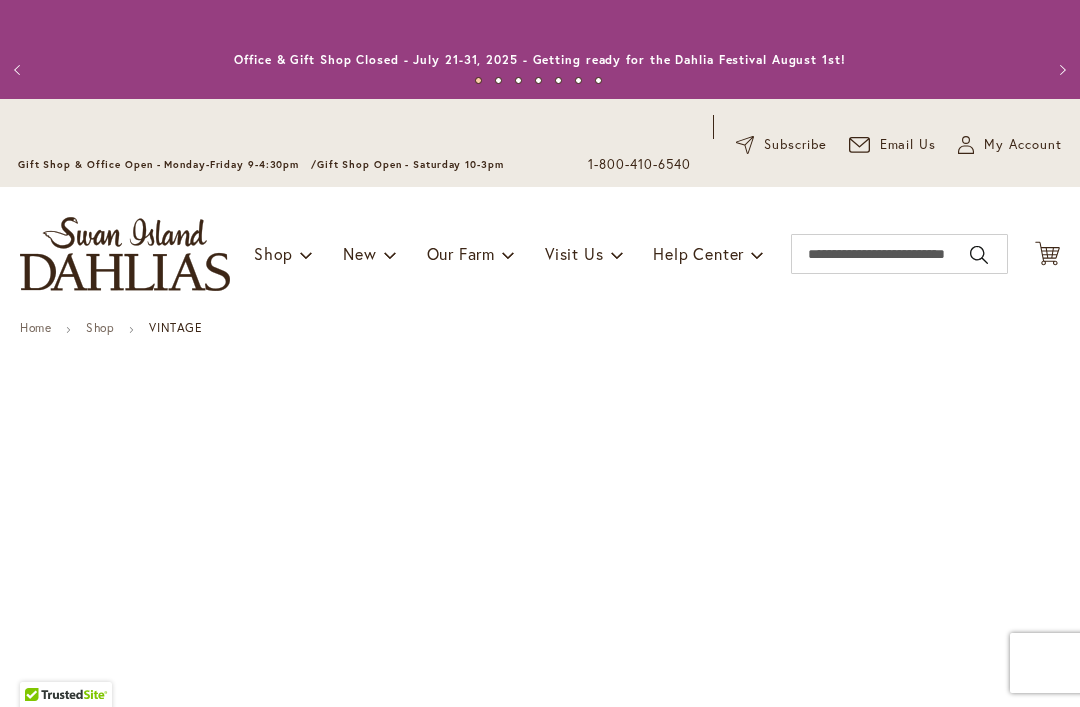 type on "*****" 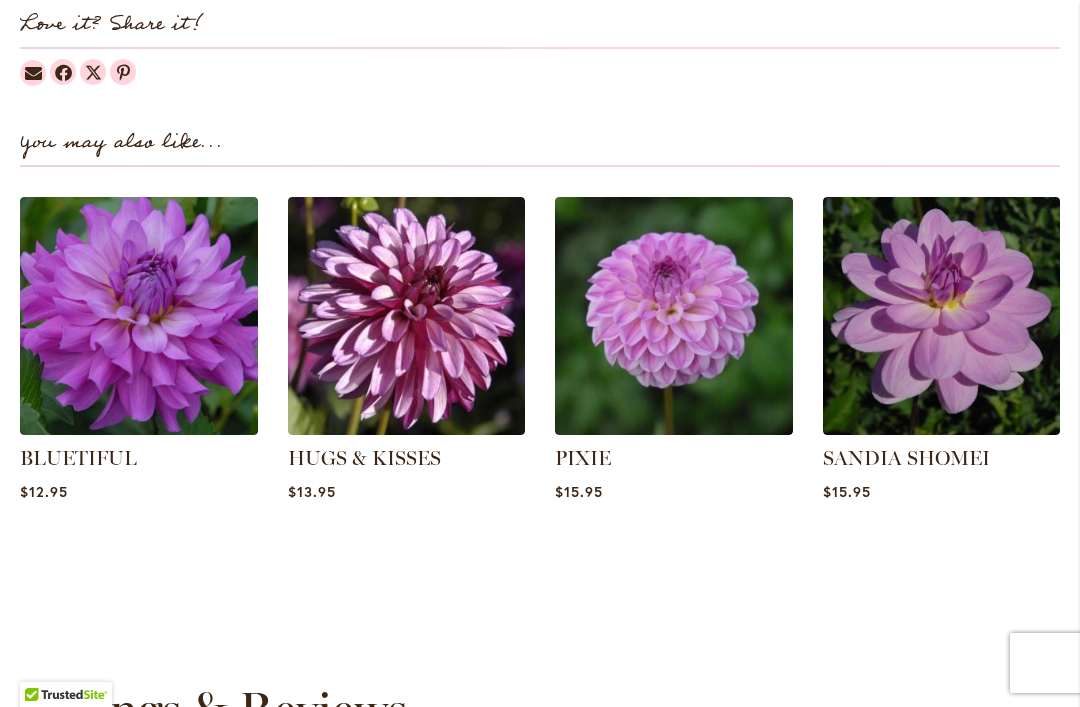 scroll, scrollTop: 2487, scrollLeft: 0, axis: vertical 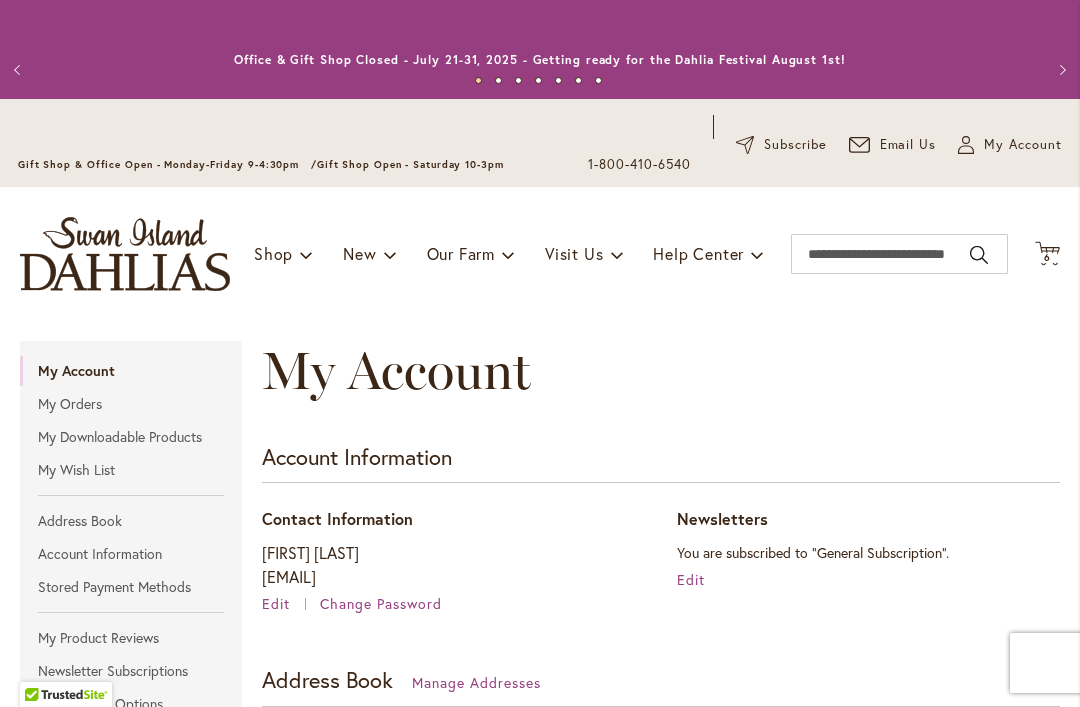 click on "Cart
.cls-1 {
fill: #231f20;
}" at bounding box center (1047, 254) 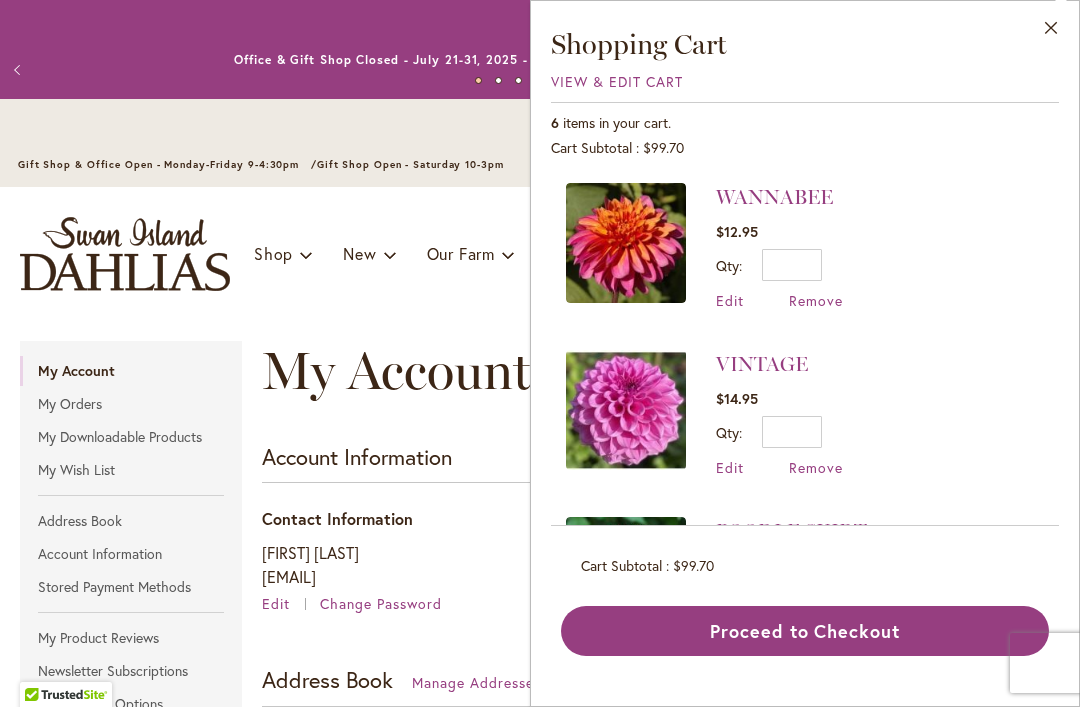 scroll, scrollTop: 0, scrollLeft: 0, axis: both 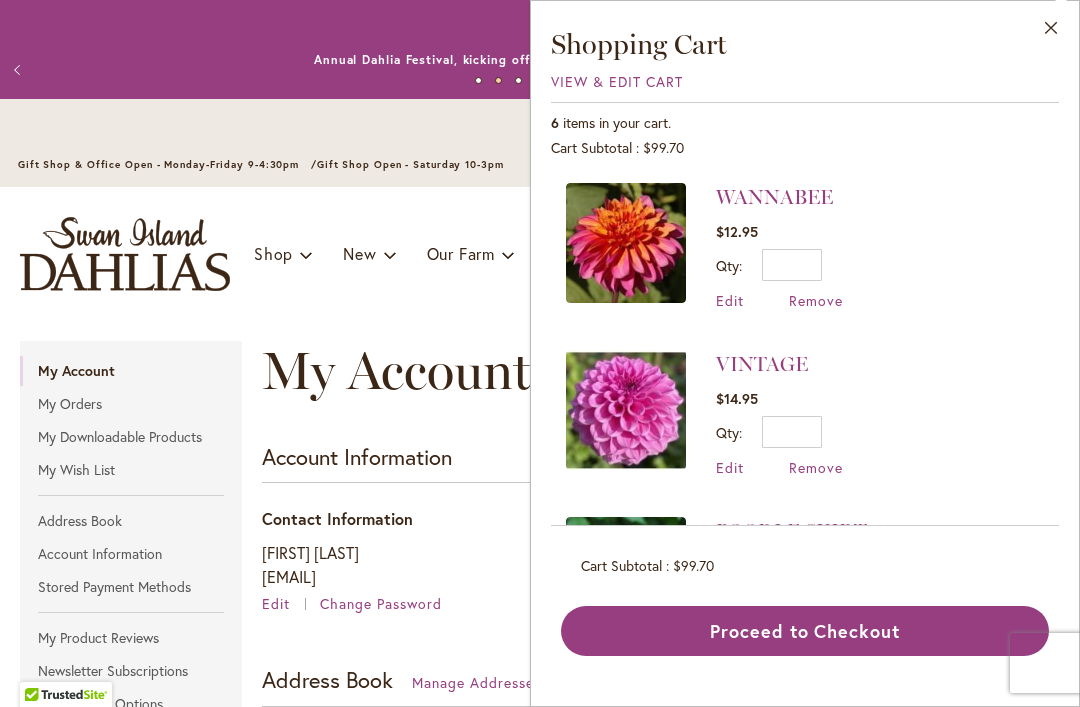 click on "WANNABEE" at bounding box center [774, 197] 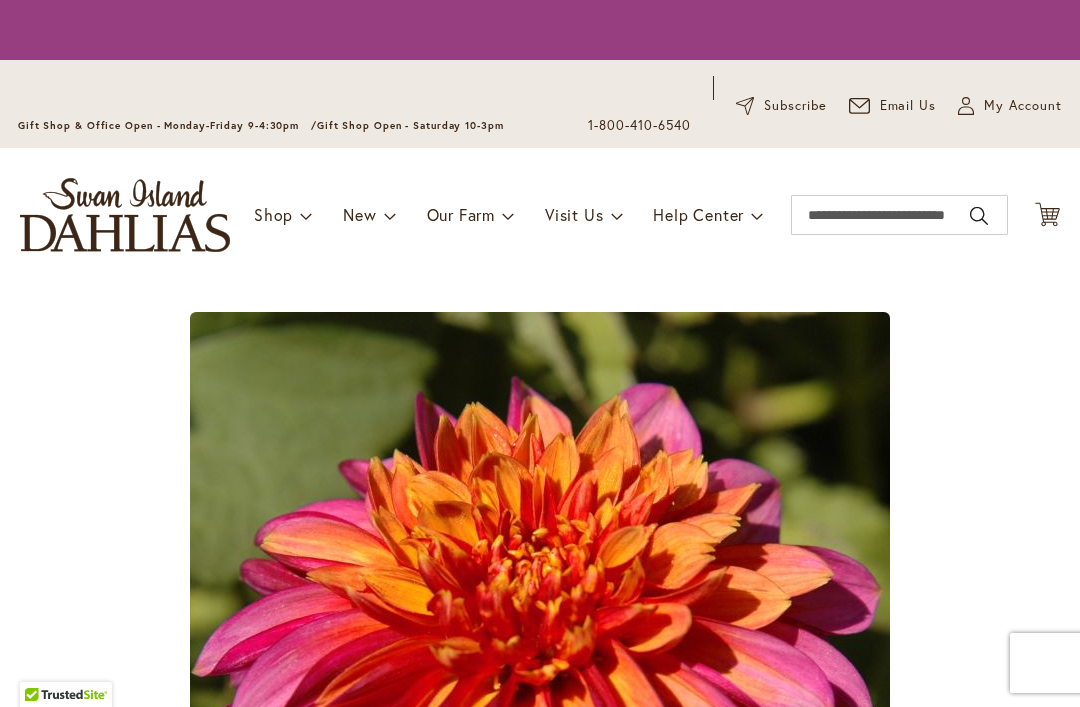 scroll, scrollTop: 0, scrollLeft: 0, axis: both 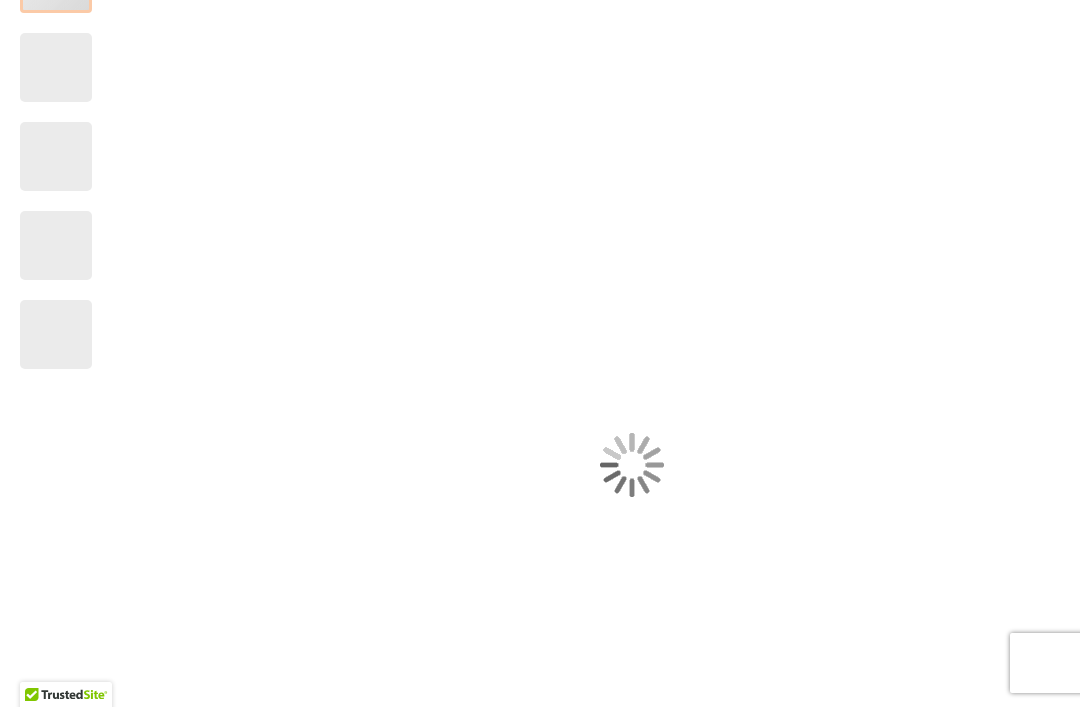 type on "*****" 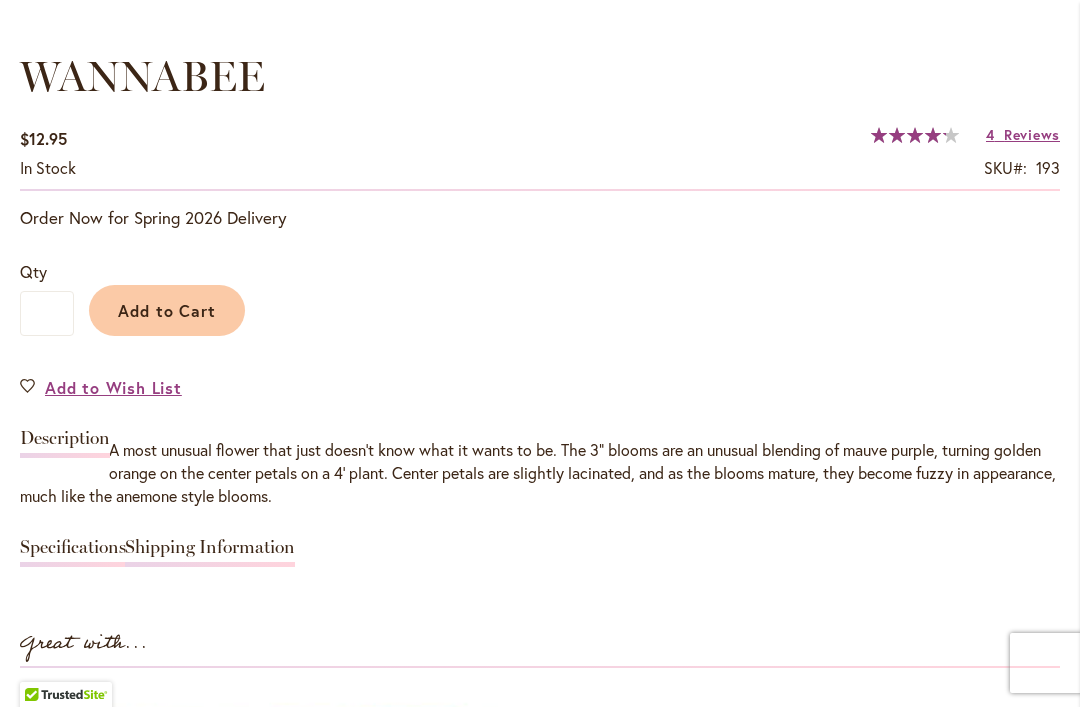 scroll, scrollTop: 1451, scrollLeft: 0, axis: vertical 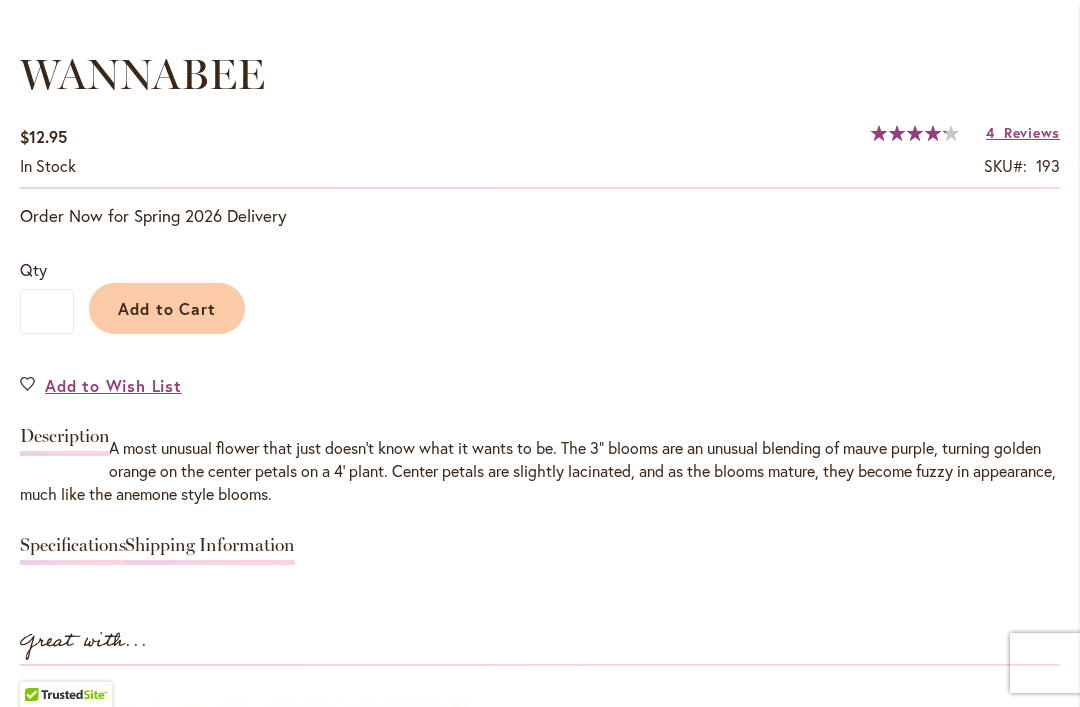 click on "WANNABEE
$12.95
In stock
SKU
193
Rating:
85                          % of  100
4
Reviews
Add Your Review
Order Now for Spring 2026 Delivery
Qty
*
Add to Cart" at bounding box center [540, 610] 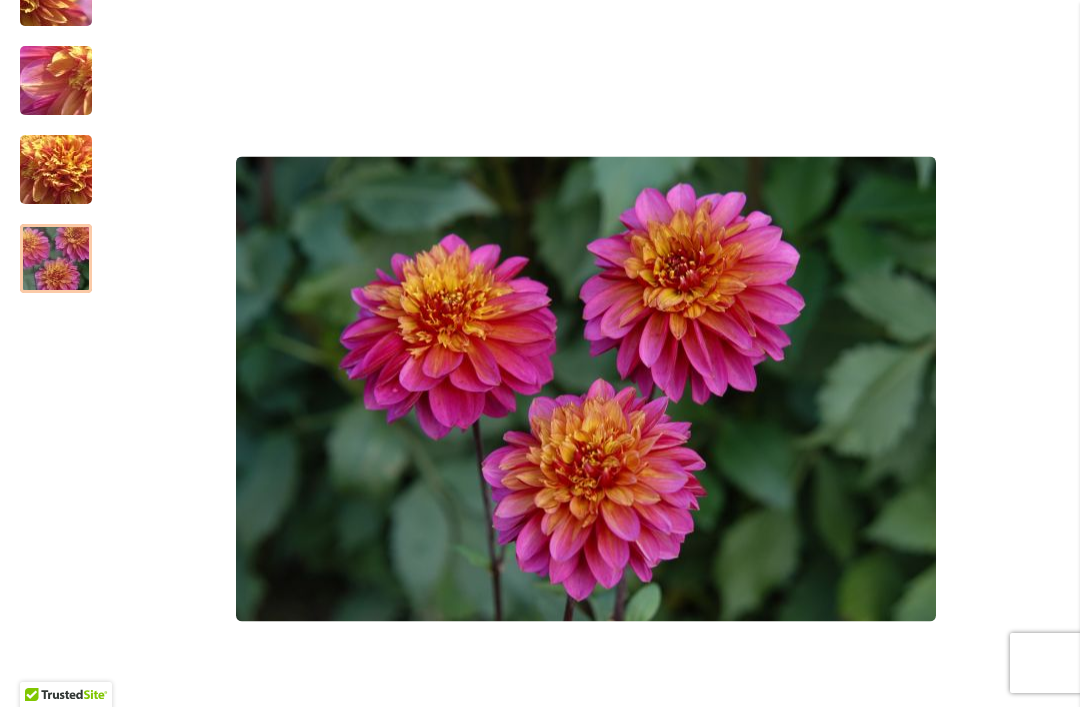 scroll, scrollTop: 516, scrollLeft: 0, axis: vertical 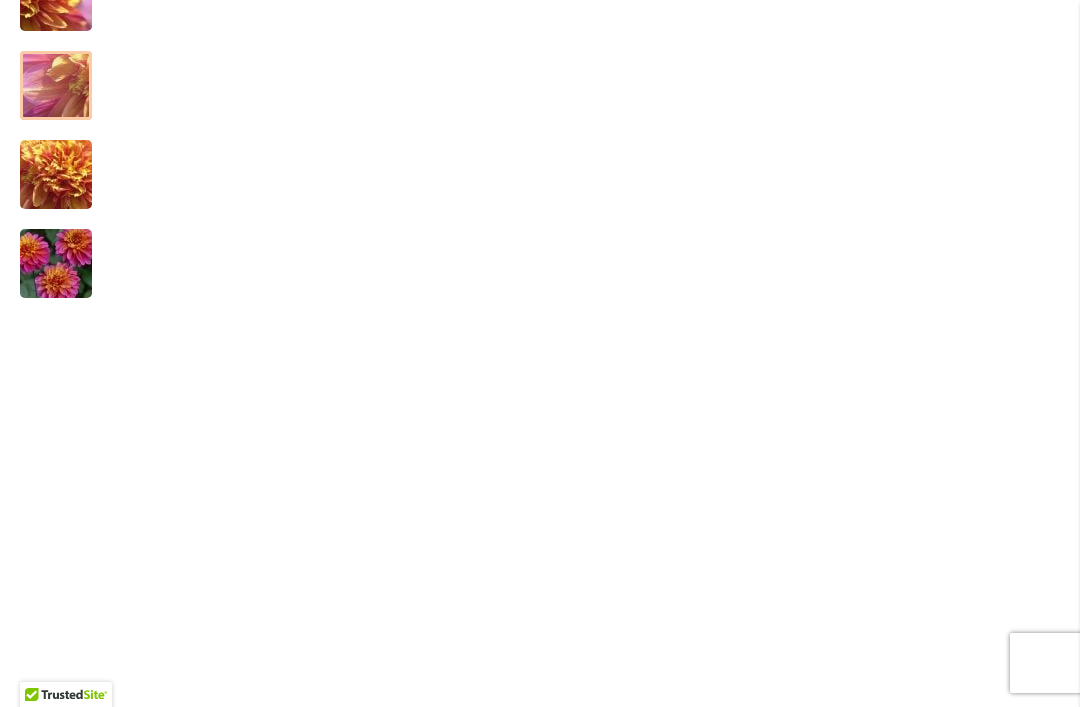click at bounding box center (56, 86) 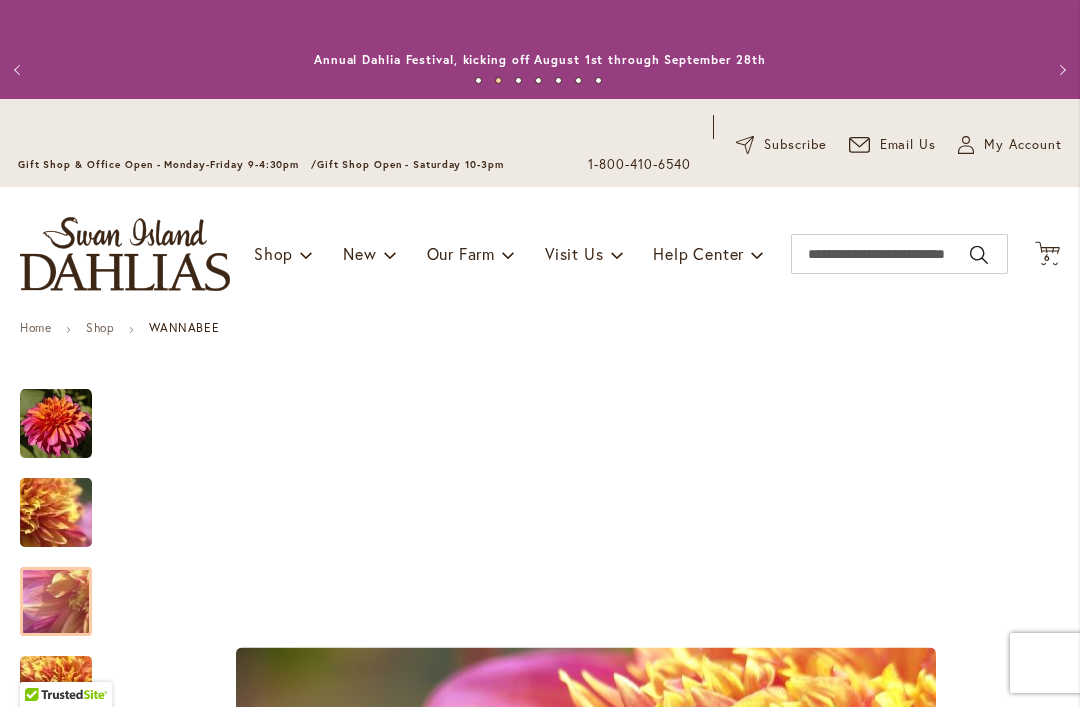scroll, scrollTop: 0, scrollLeft: 0, axis: both 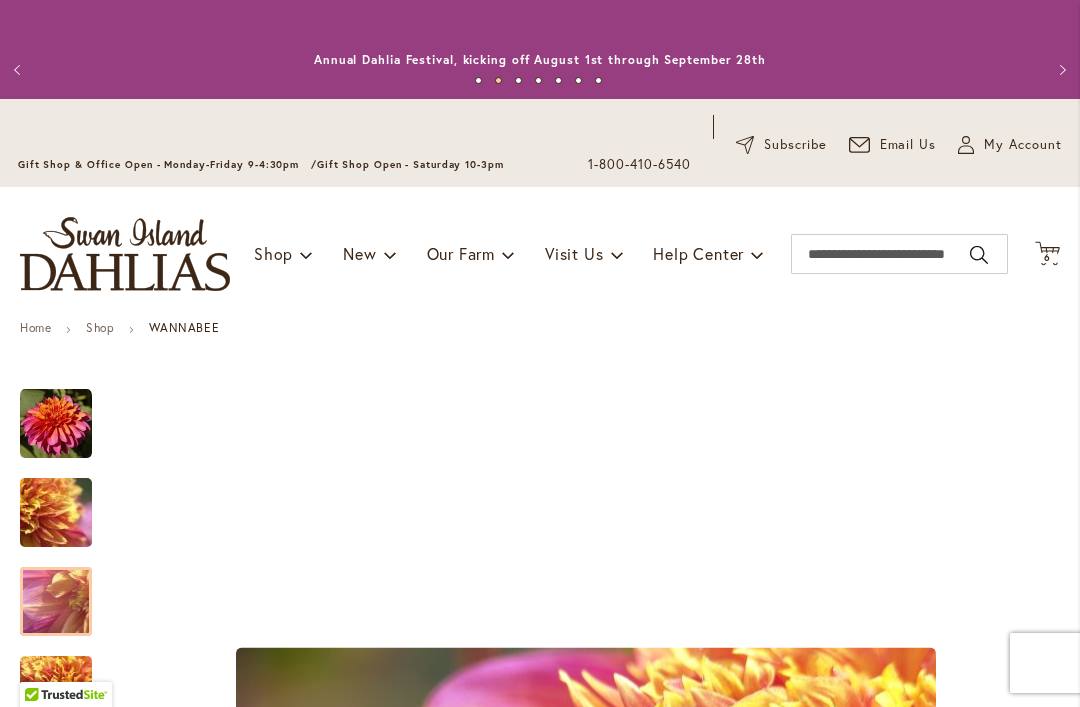 click on "Cart
.cls-1 {
fill: #231f20;
}" 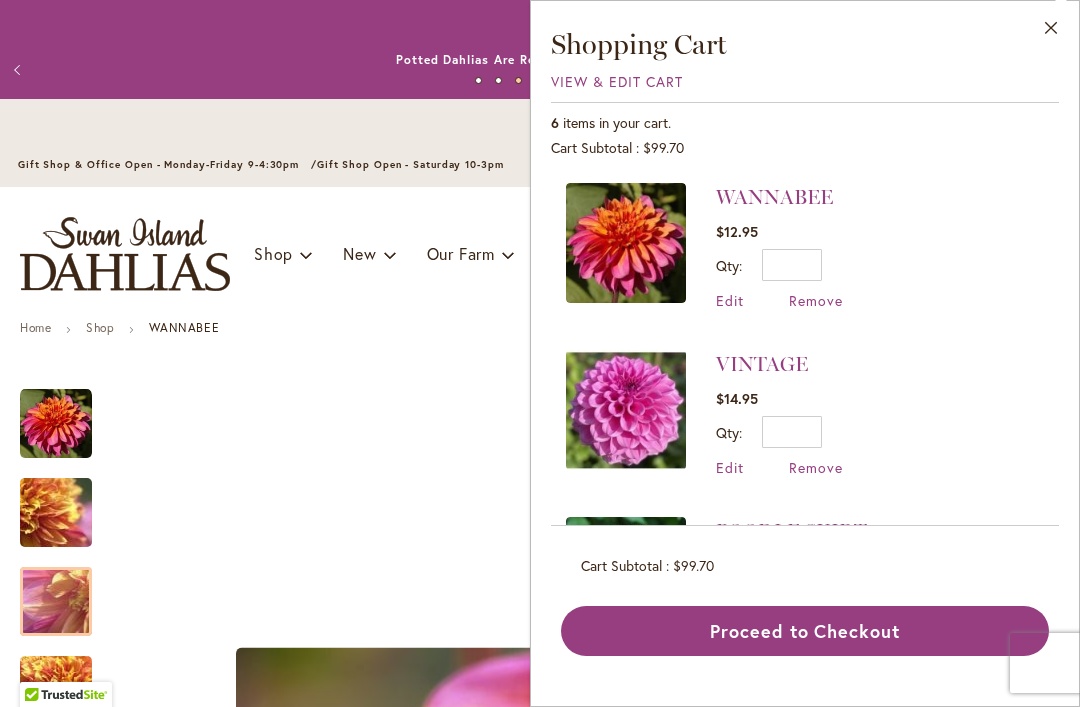 click on "Close" at bounding box center (1051, 32) 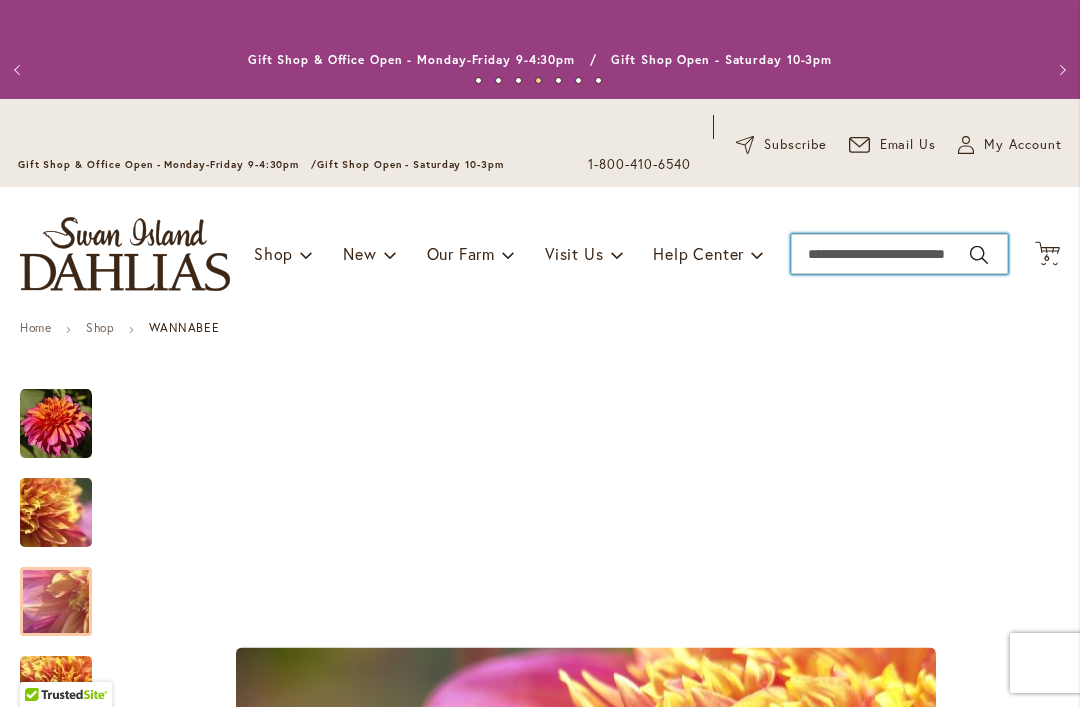 click on "Search" at bounding box center (899, 254) 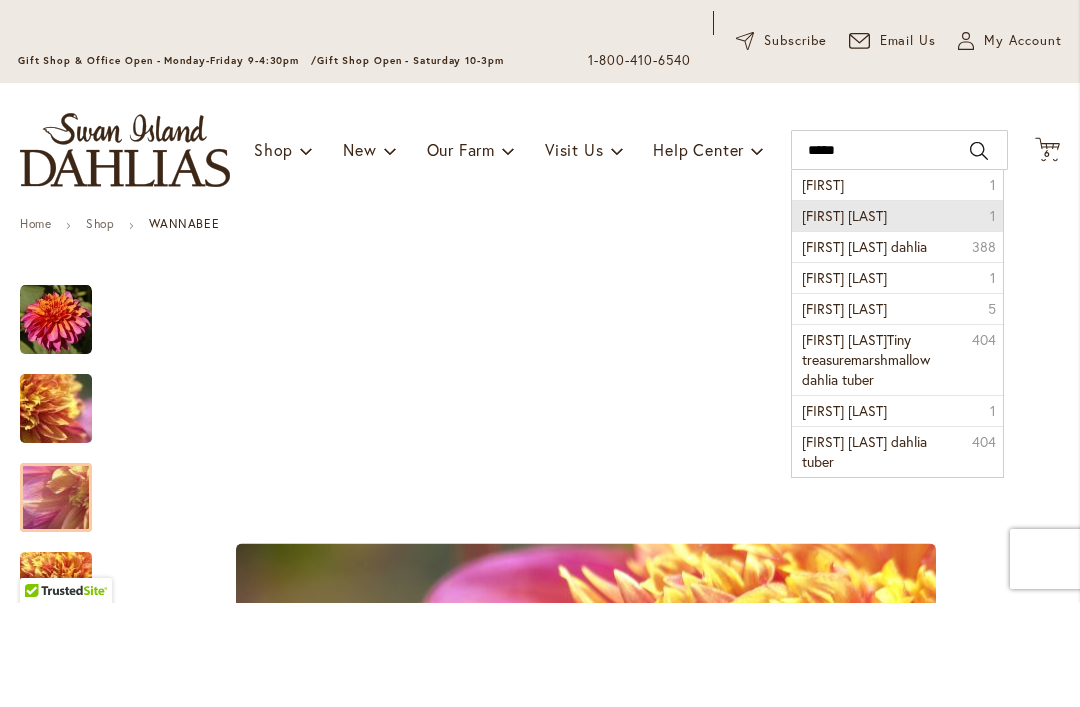 click on "Frank holmes 1" at bounding box center (897, 319) 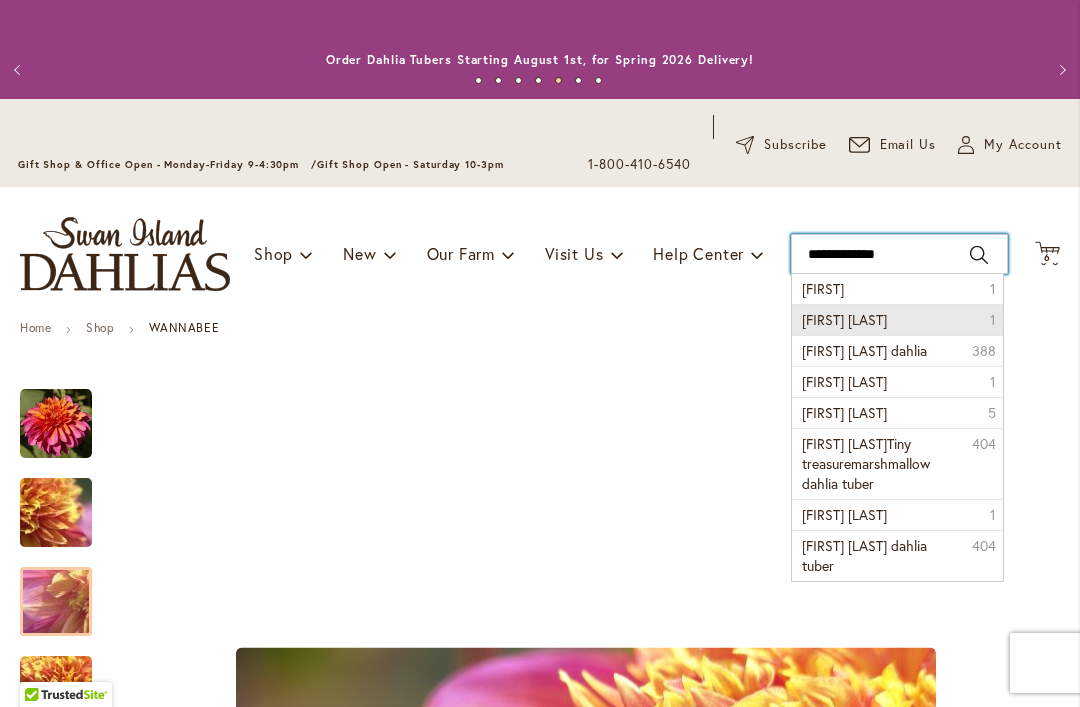 type on "**********" 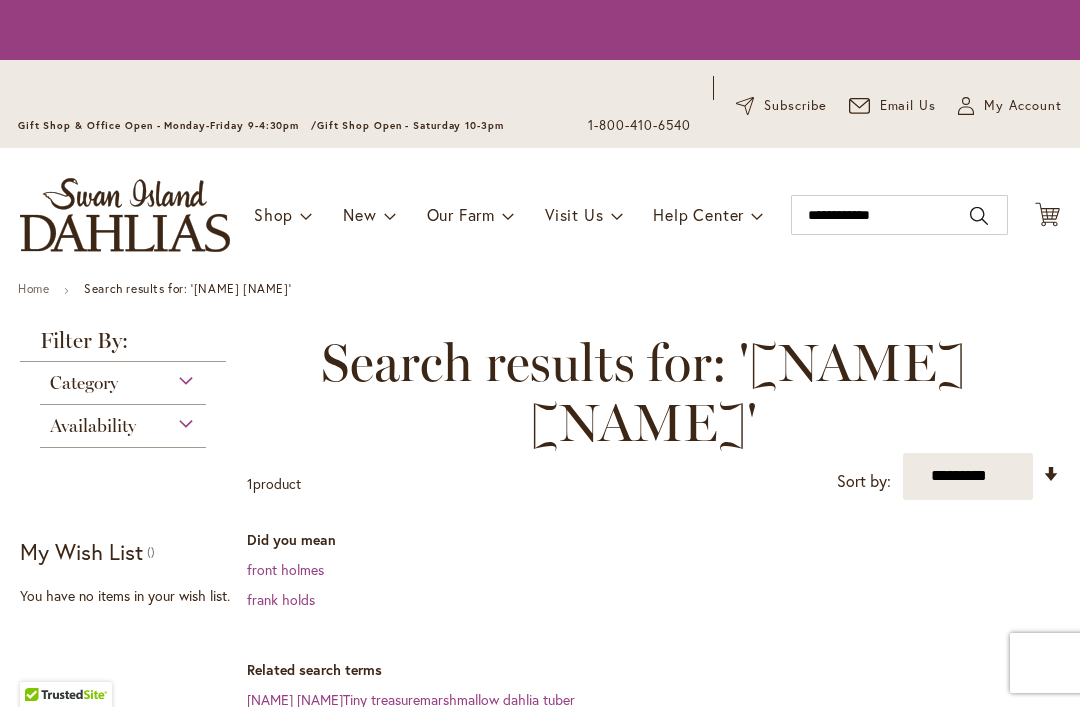 scroll, scrollTop: 0, scrollLeft: 0, axis: both 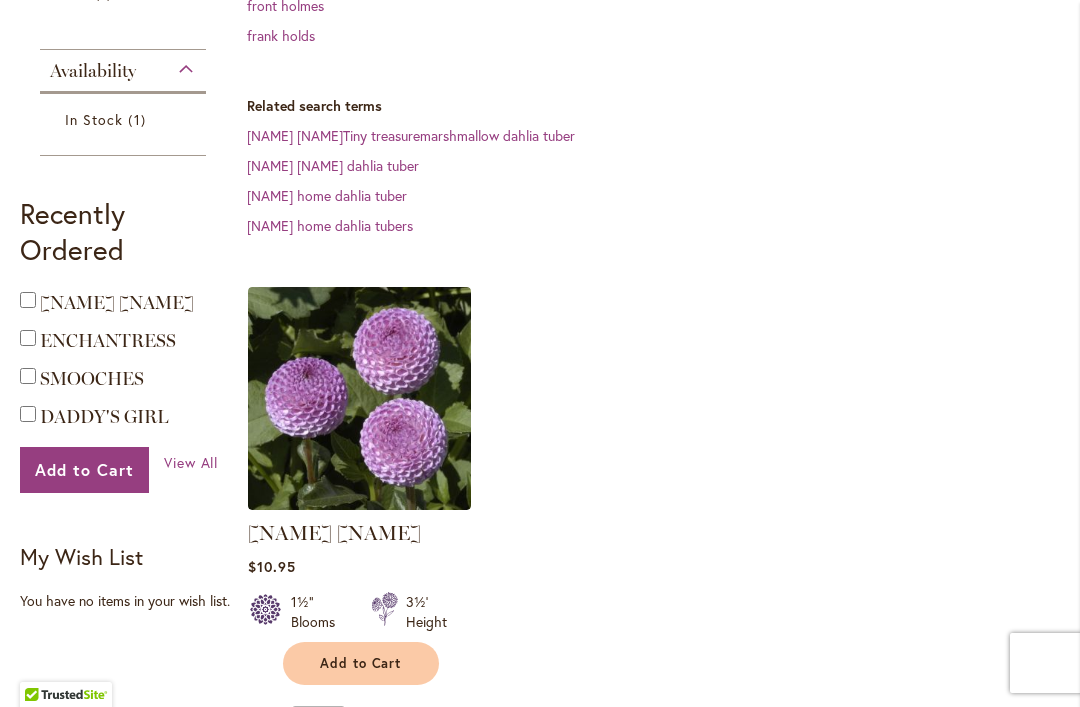 click on "[FIRST] [LAST]" at bounding box center (334, 533) 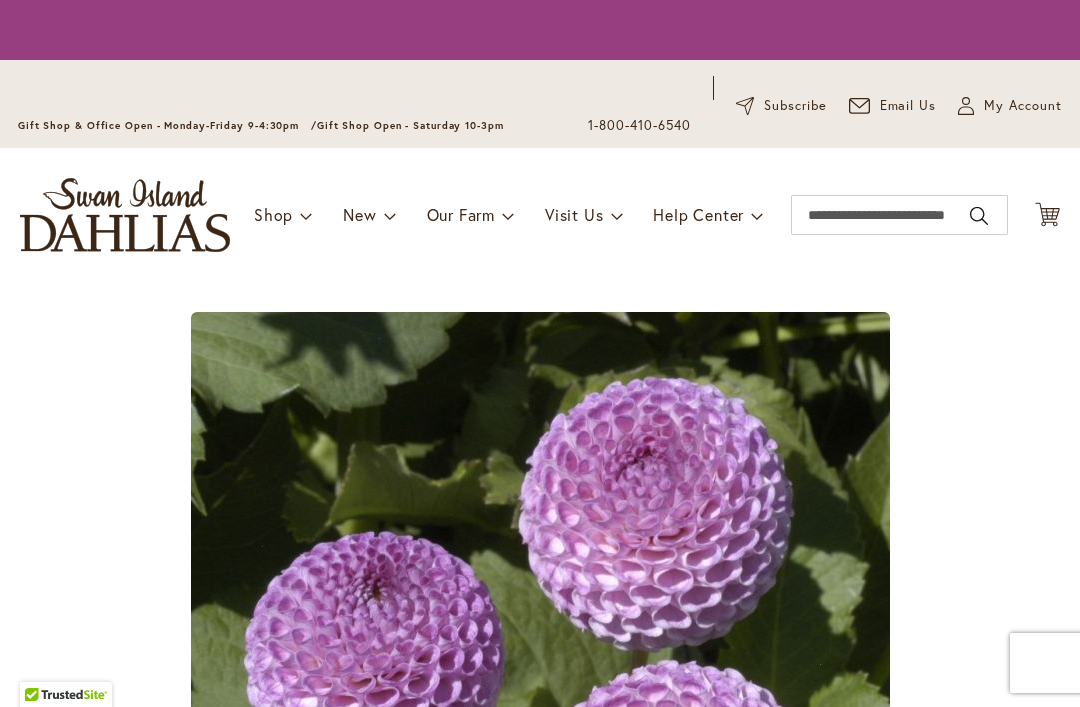 scroll, scrollTop: 0, scrollLeft: 0, axis: both 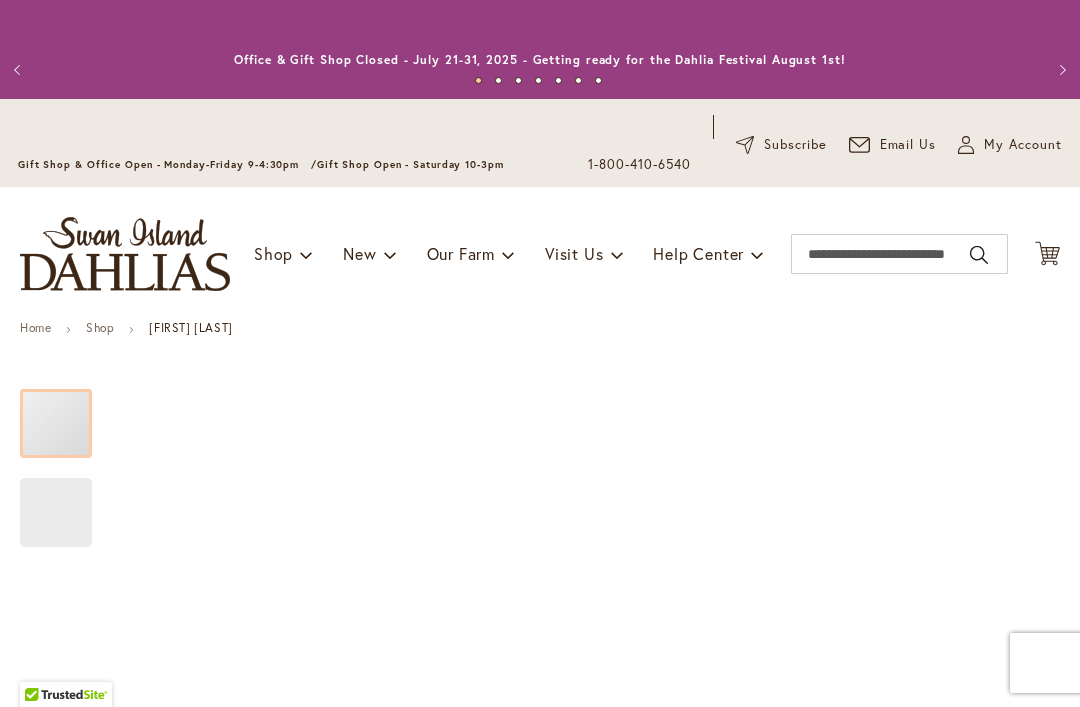 type on "*****" 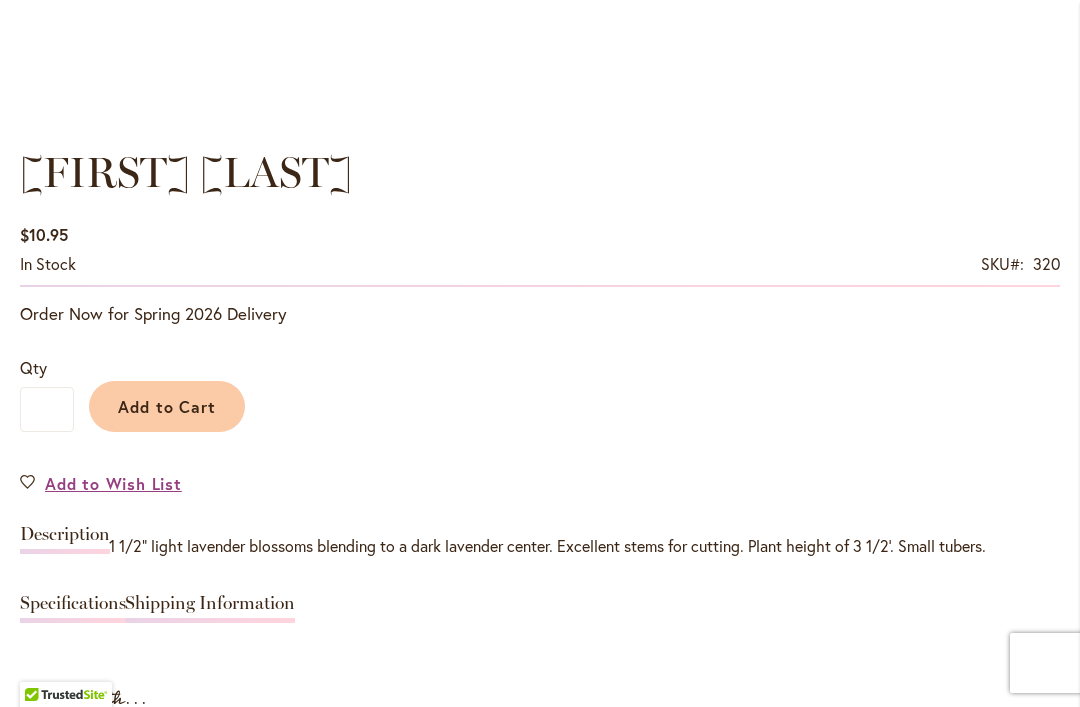 scroll, scrollTop: 1341, scrollLeft: 0, axis: vertical 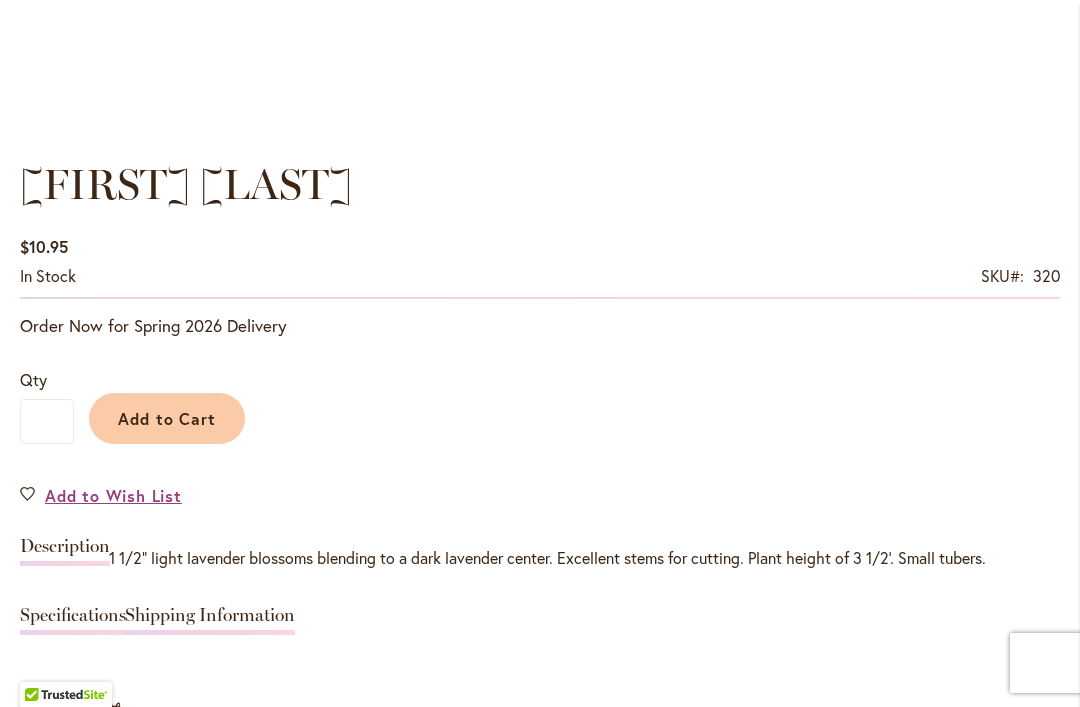 click on "Add to Cart" at bounding box center (167, 418) 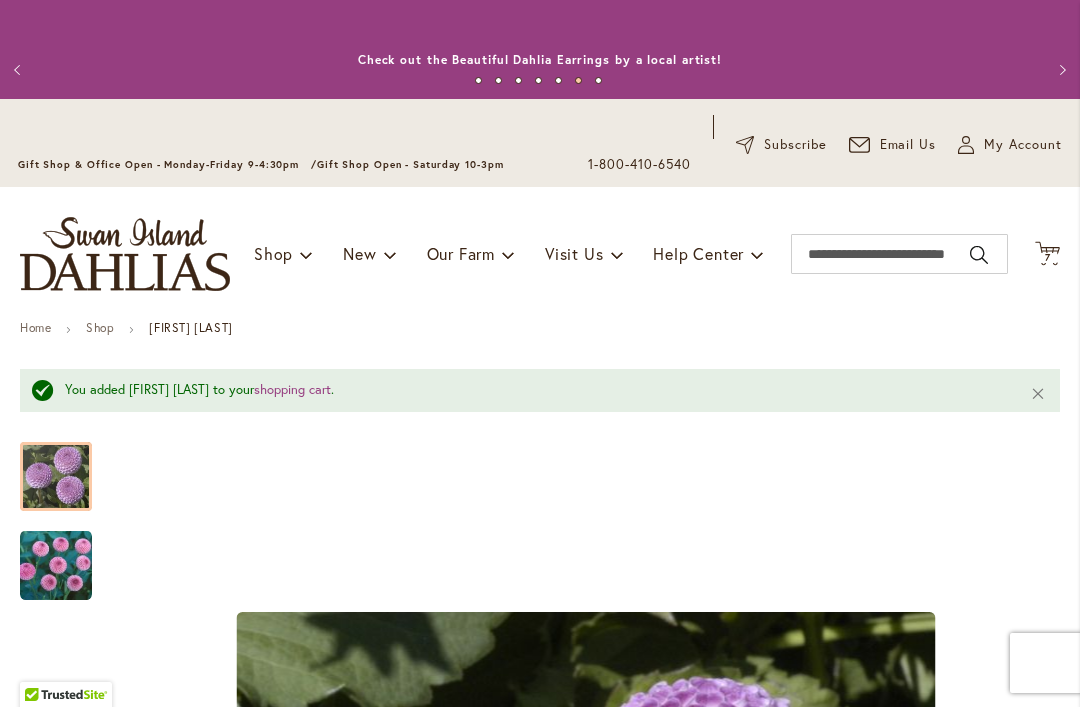 scroll, scrollTop: 0, scrollLeft: 0, axis: both 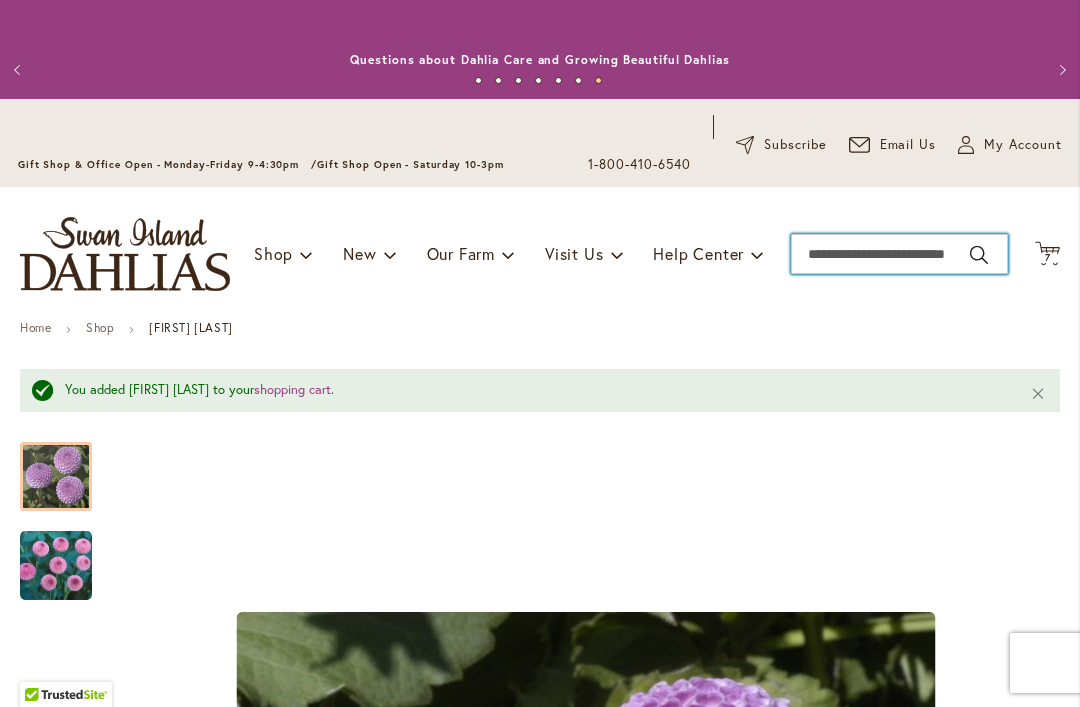 click on "Search" at bounding box center (899, 254) 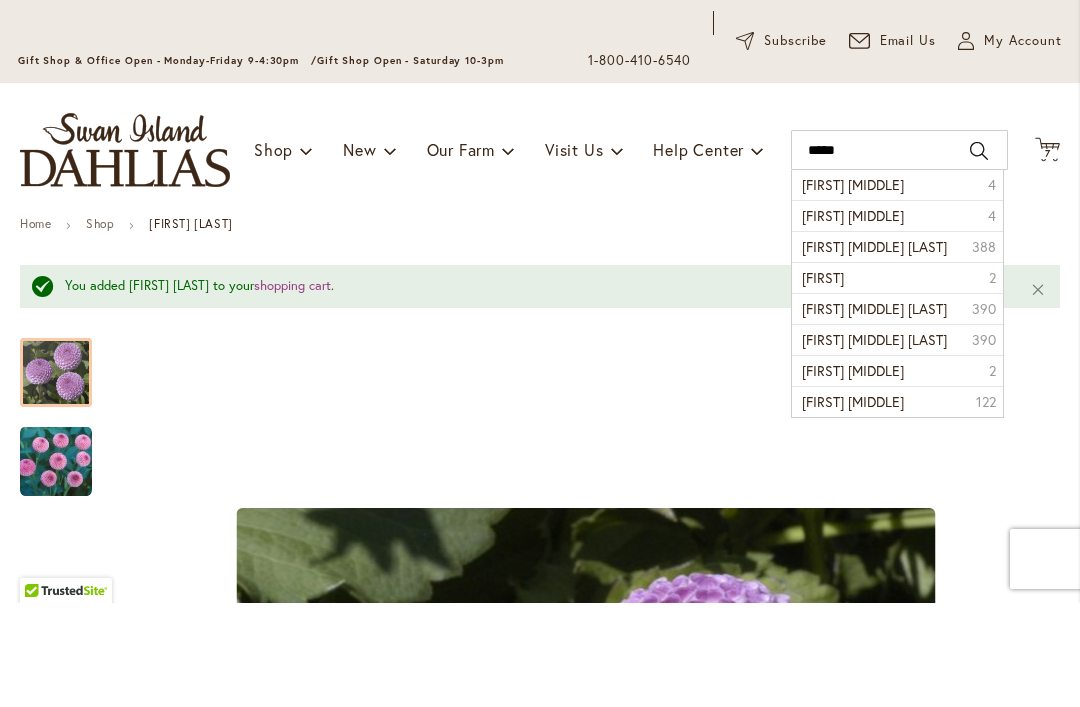 click on "Betty anne dahlia 388" at bounding box center (897, 350) 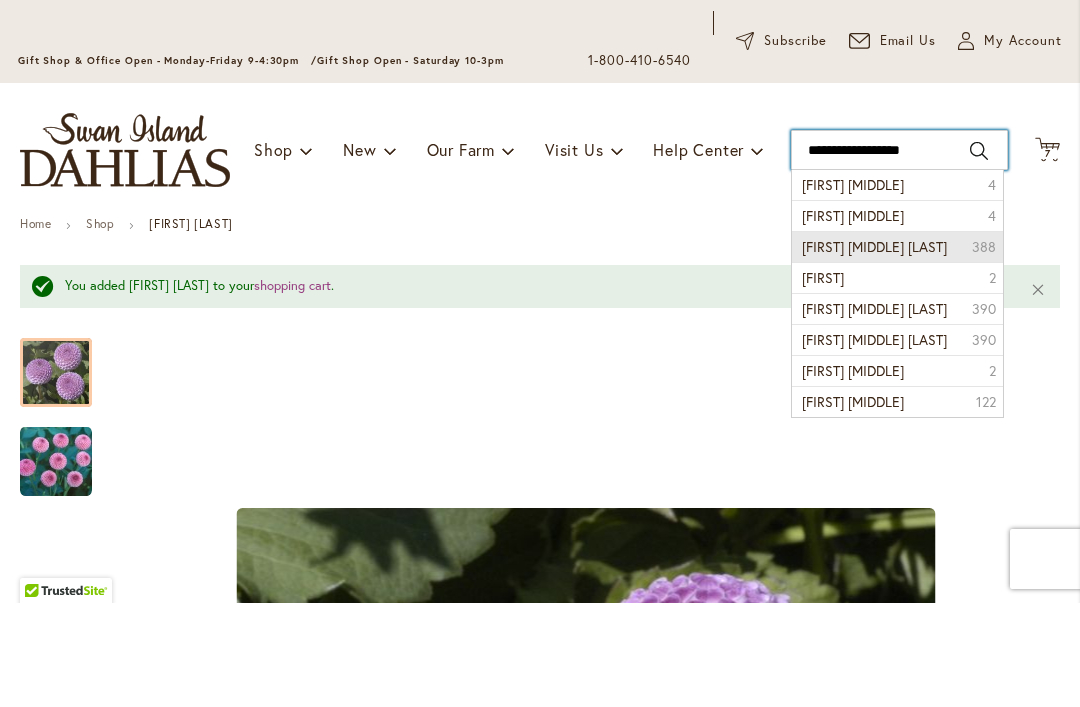 type on "**********" 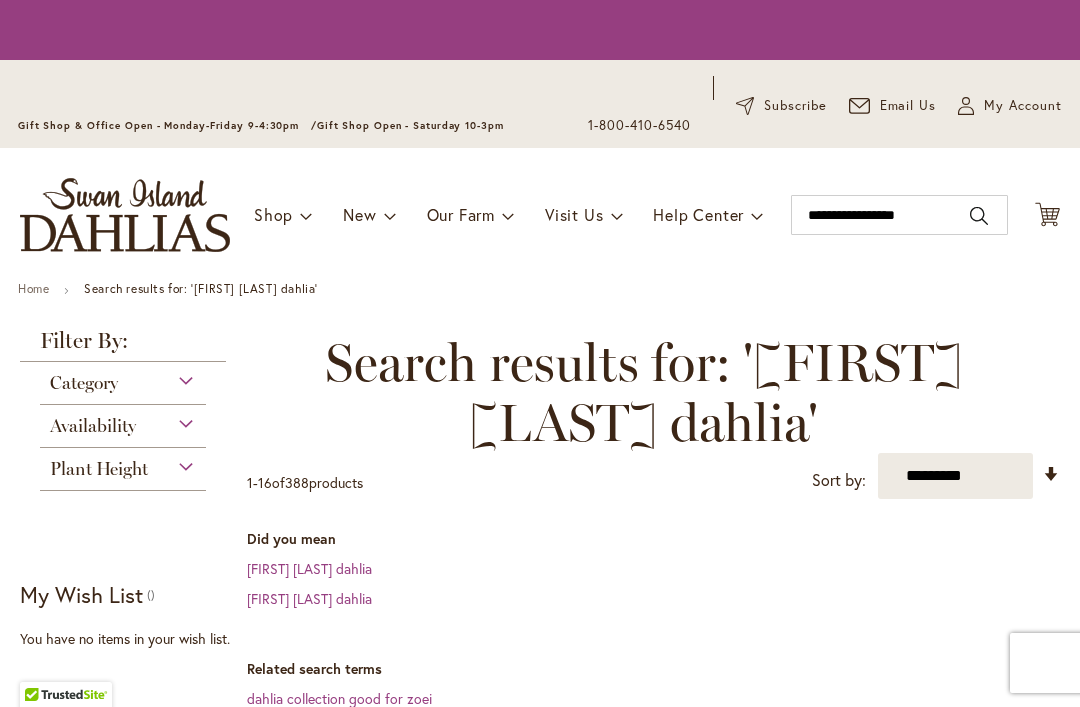 scroll, scrollTop: 0, scrollLeft: 0, axis: both 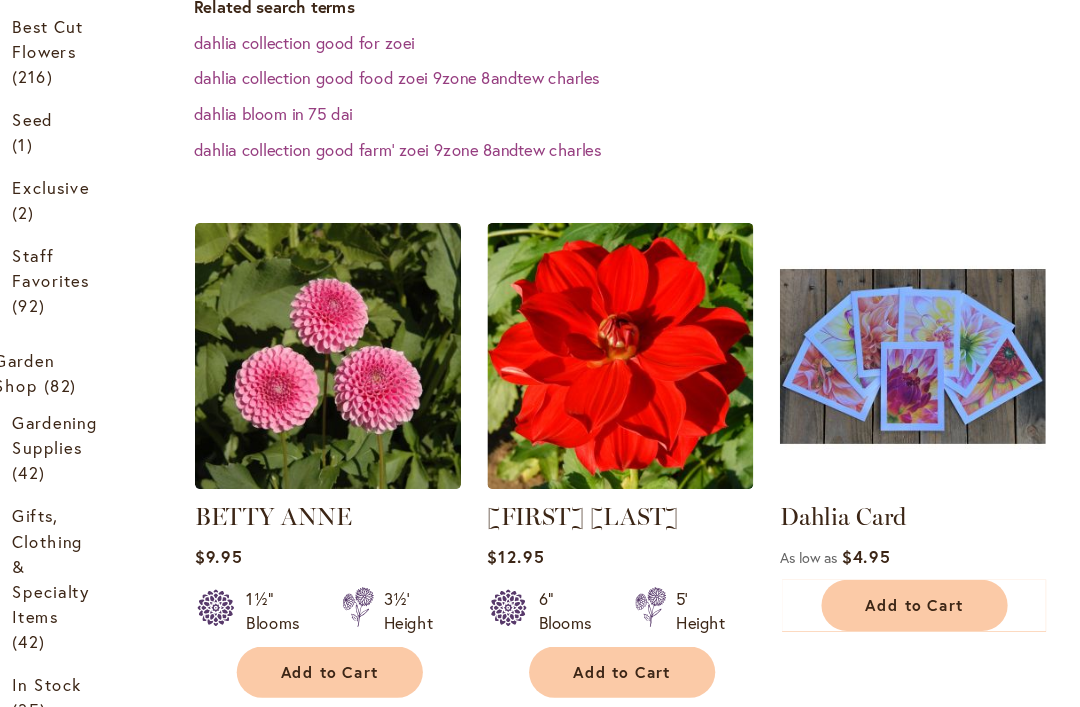 click at bounding box center (359, 349) 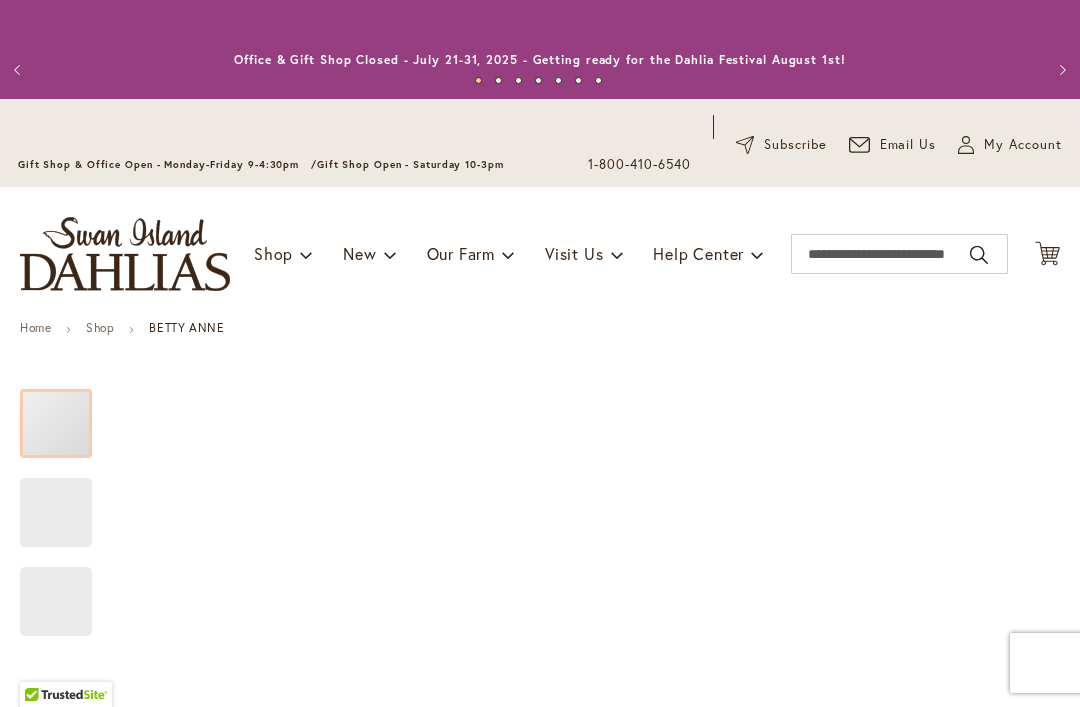 type on "*****" 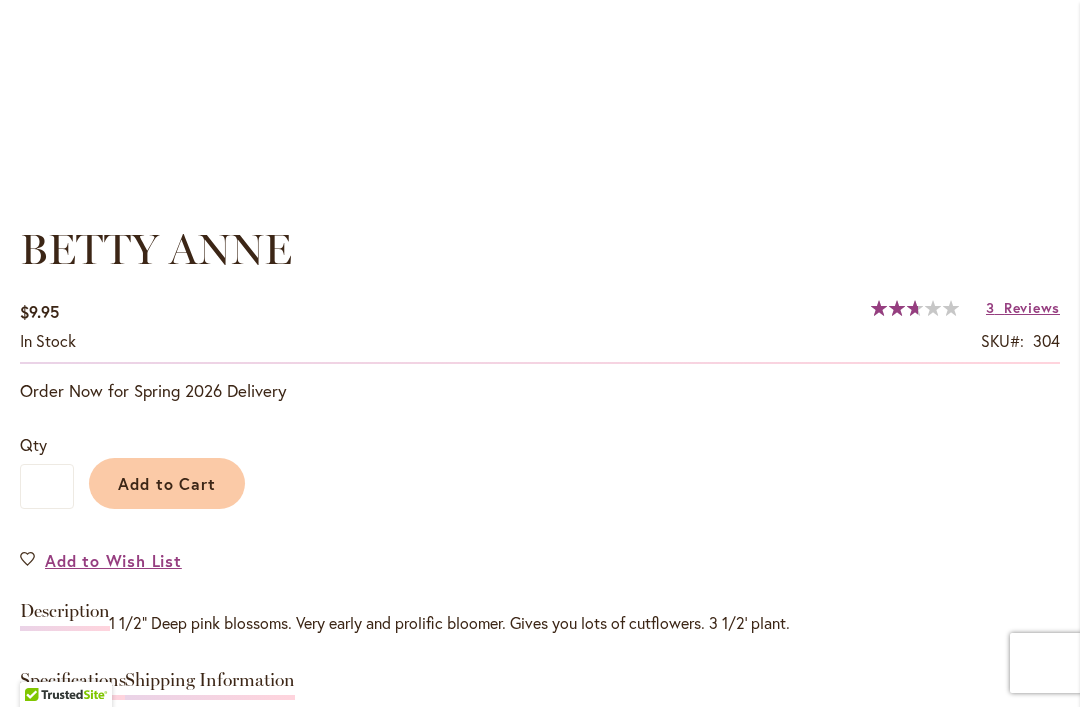 scroll, scrollTop: 1306, scrollLeft: 0, axis: vertical 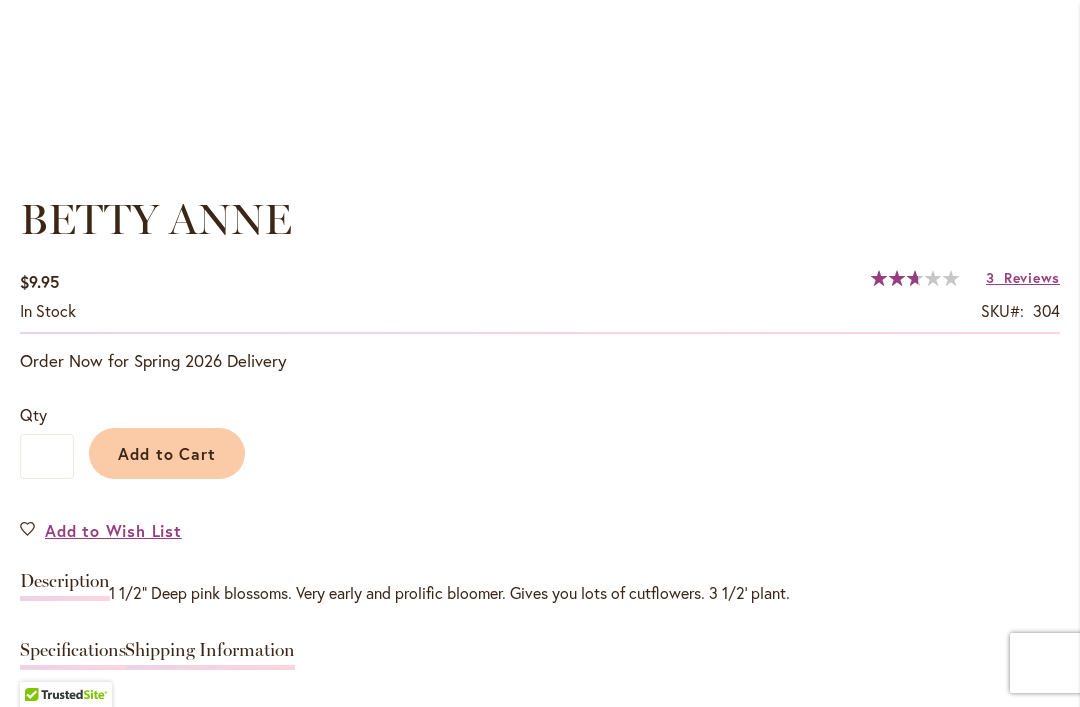 click on "Add to Cart" at bounding box center [167, 453] 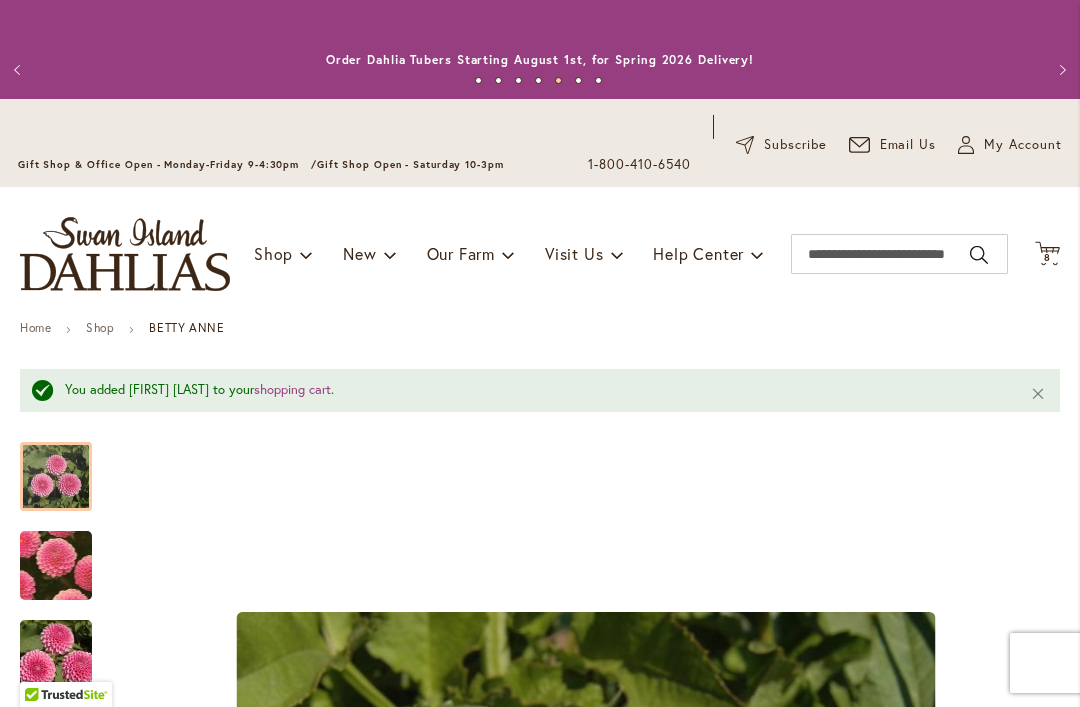 scroll, scrollTop: 0, scrollLeft: 0, axis: both 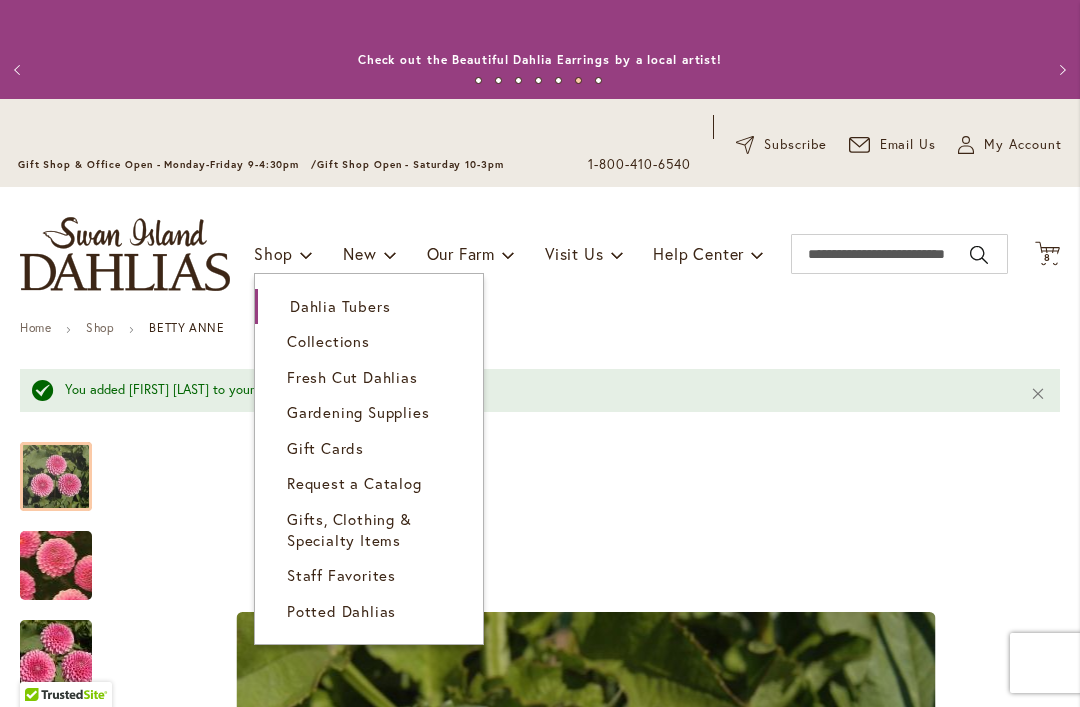 click on "Fresh Cut Dahlias" at bounding box center (352, 377) 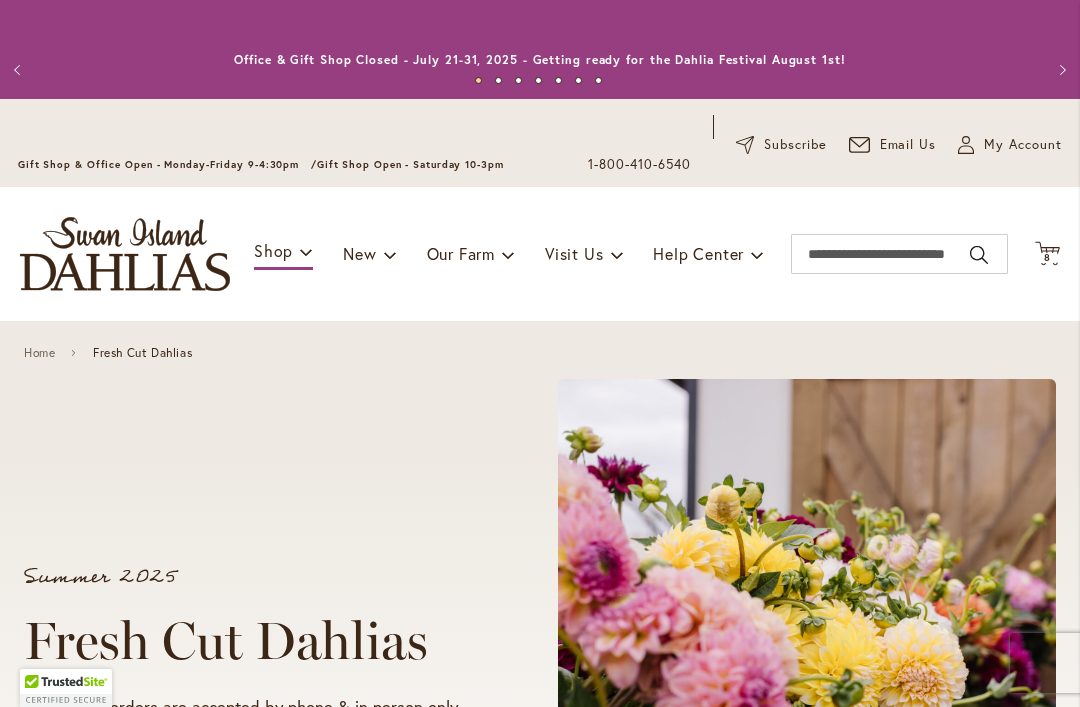 scroll, scrollTop: 0, scrollLeft: 0, axis: both 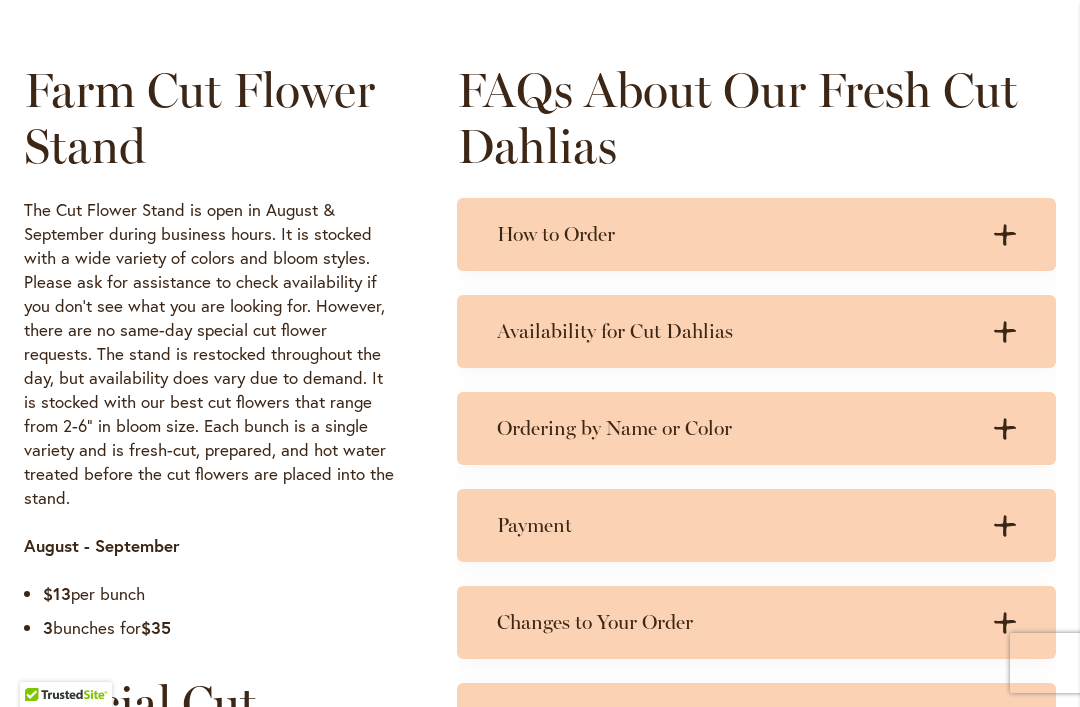 click on ".cls-1 {
fill: #3c2616;
stroke-width: 0px;
}" 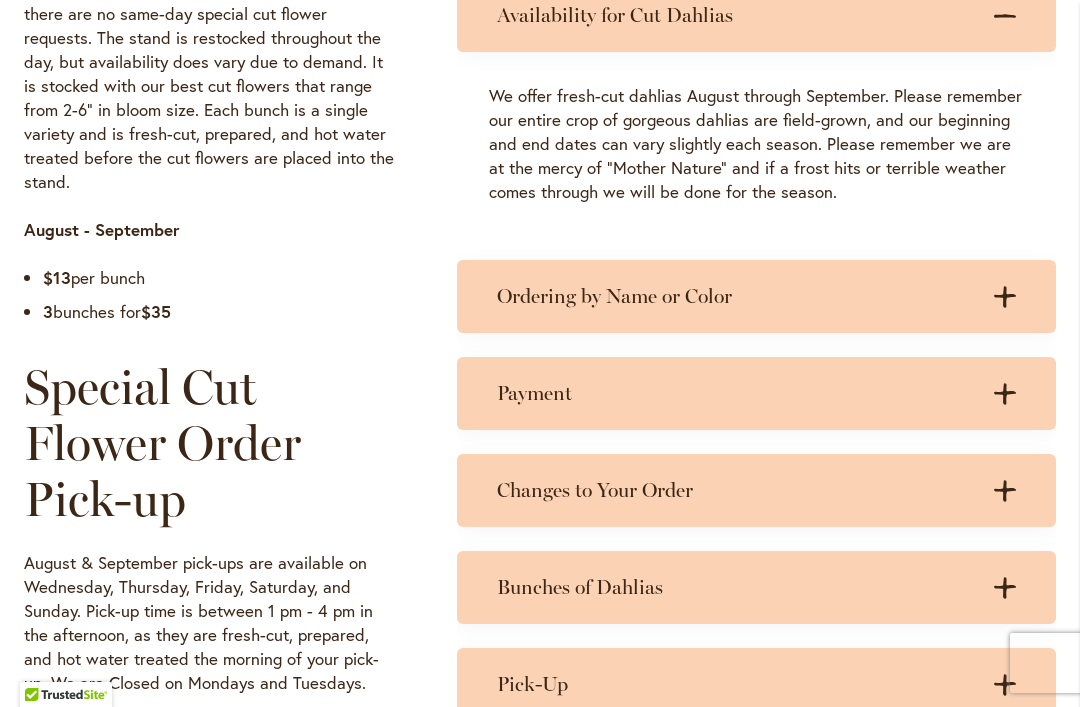 scroll, scrollTop: 1353, scrollLeft: 0, axis: vertical 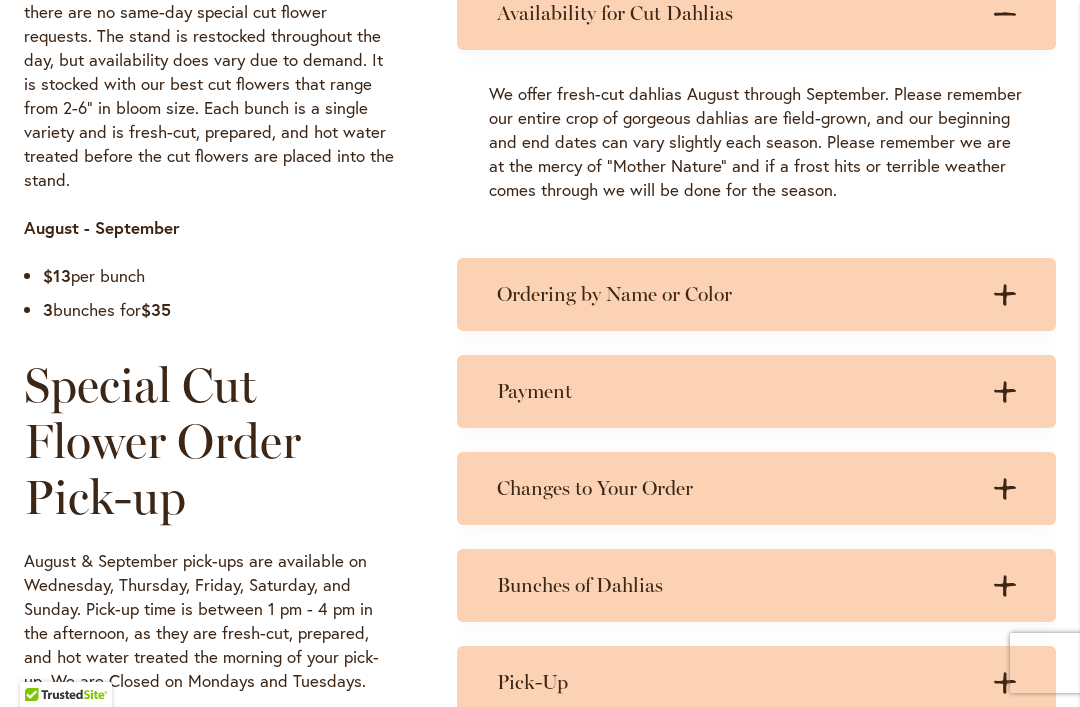 click on ".cls-1 {
fill: #3c2616;
stroke-width: 0px;
}" 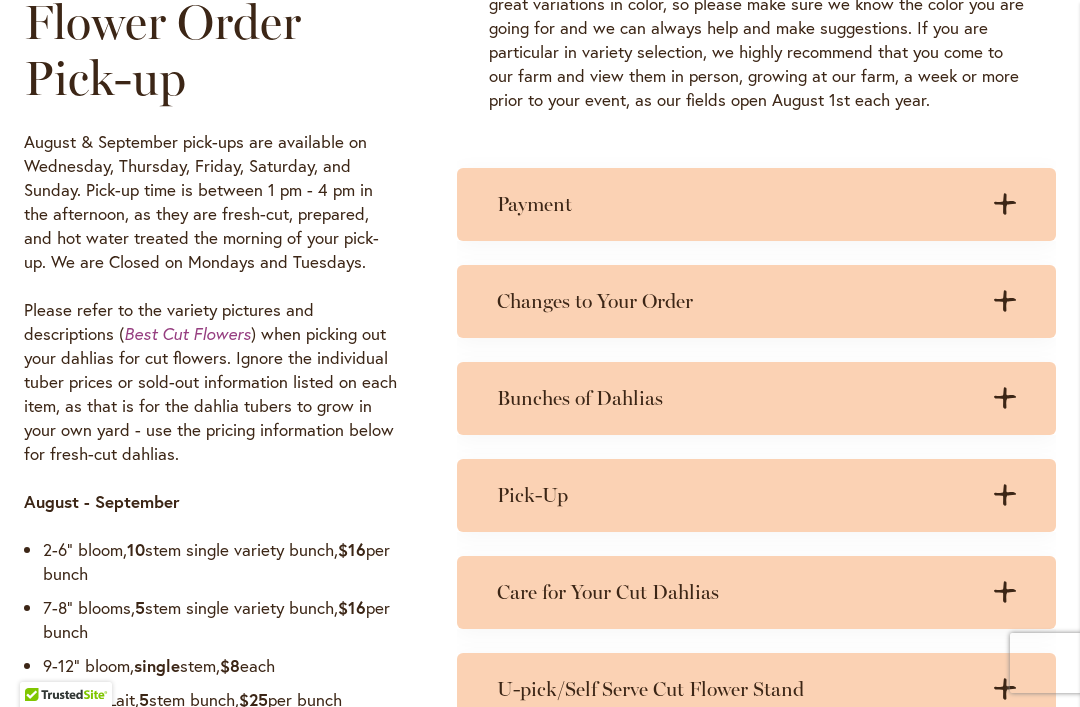scroll, scrollTop: 1773, scrollLeft: 0, axis: vertical 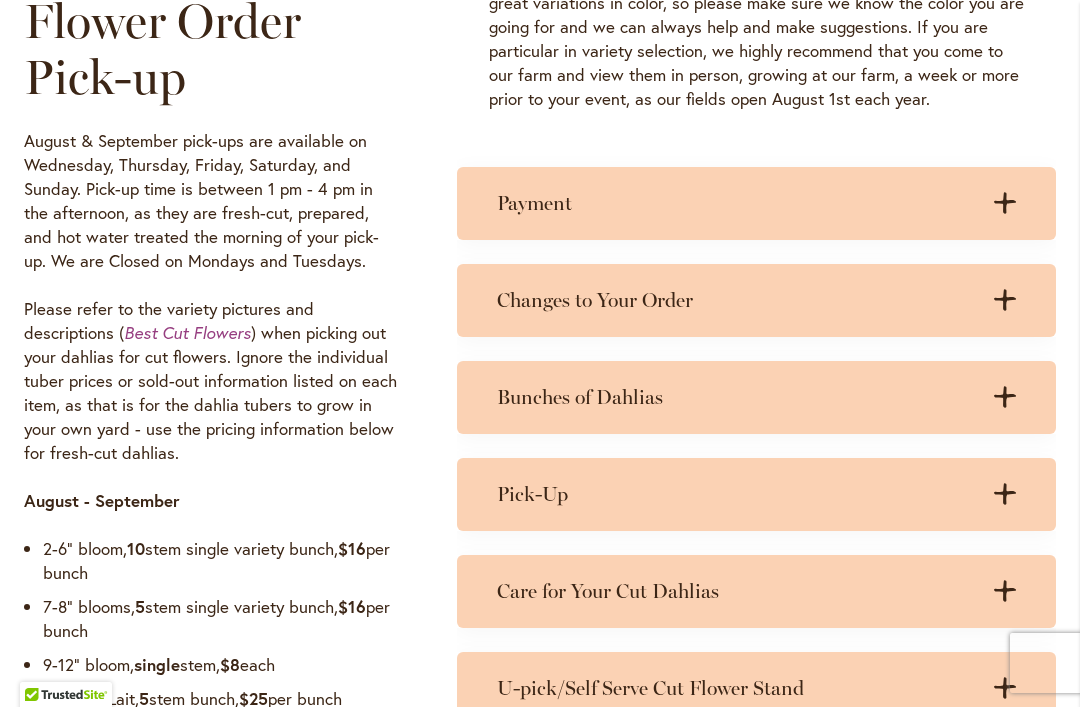 click on "Bunches of Dahlias
.cls-1 {
fill: #3c2616;
stroke-width: 0px;
}
.cls-1 {
fill: #3c2616;
stroke-width: 0px;
}" at bounding box center (756, 397) 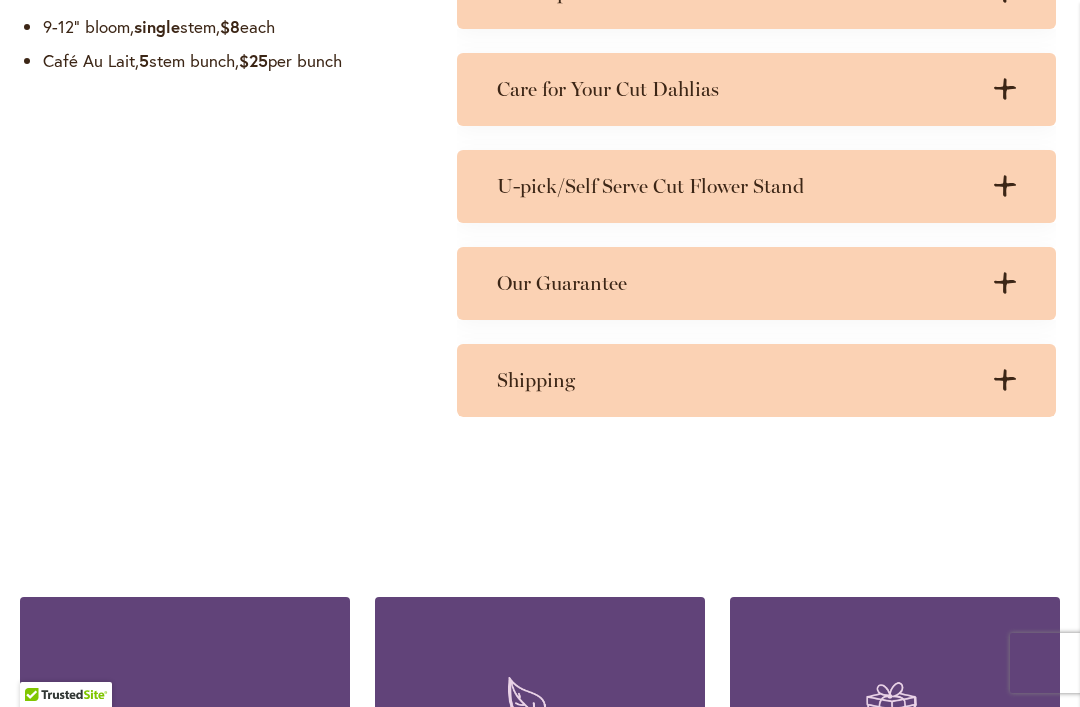 scroll, scrollTop: 2410, scrollLeft: 0, axis: vertical 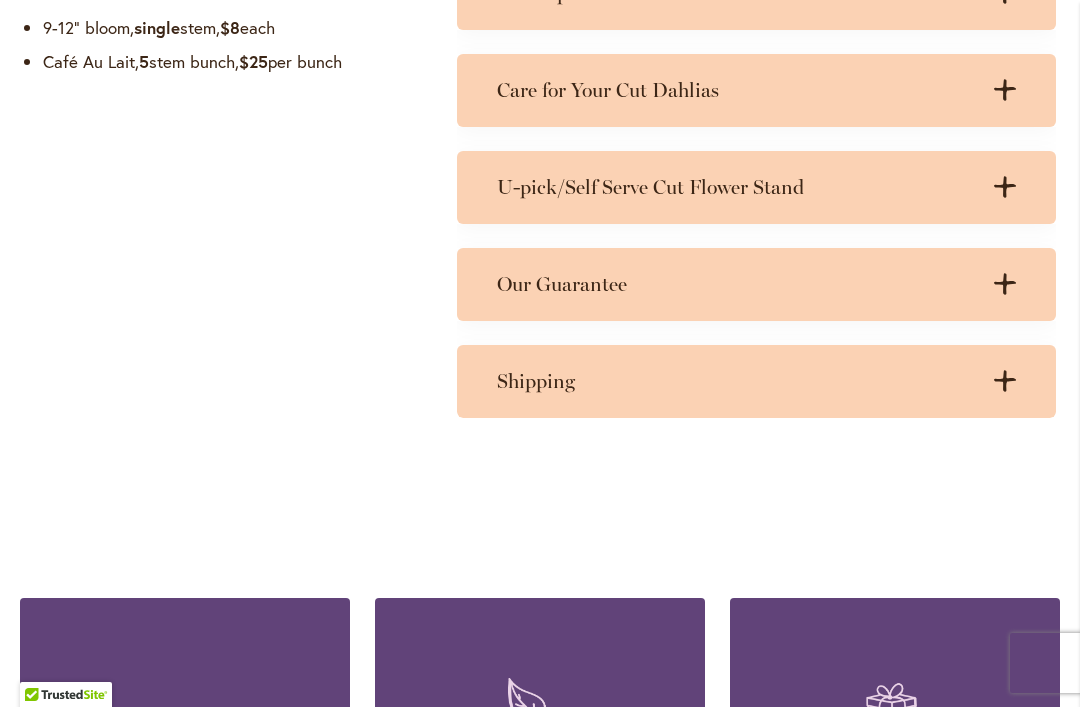 click on ".cls-1 {
fill: #3c2616;
stroke-width: 0px;
}" 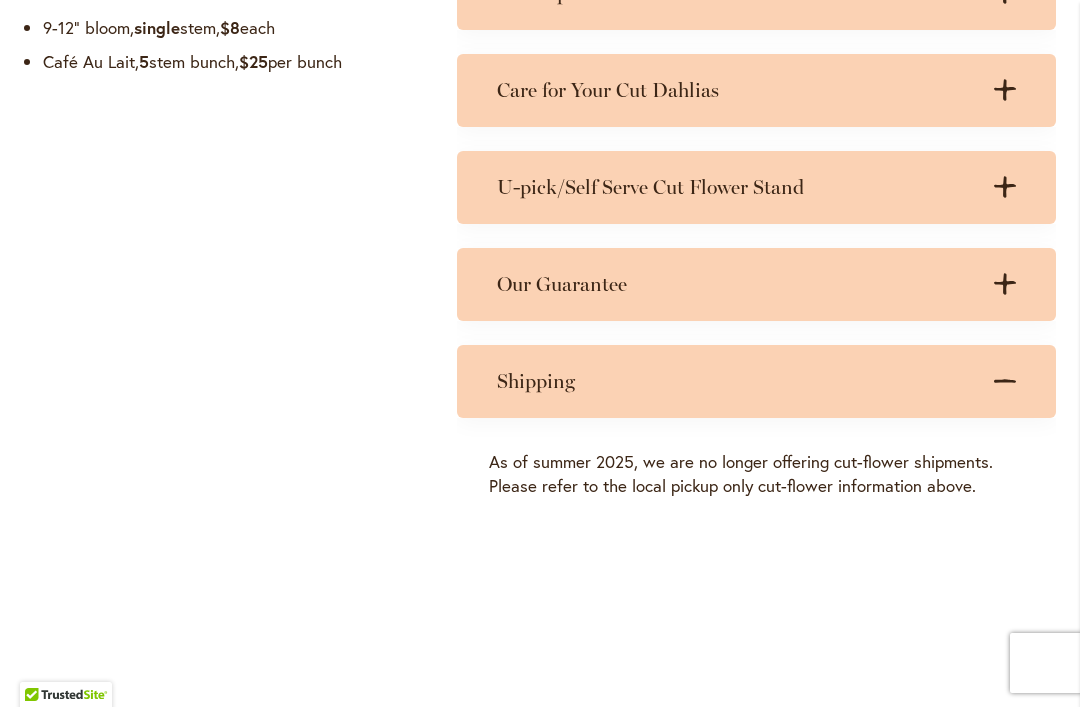 click on ".cls-1 {
fill: #3c2616;
stroke-width: 0px;
}" 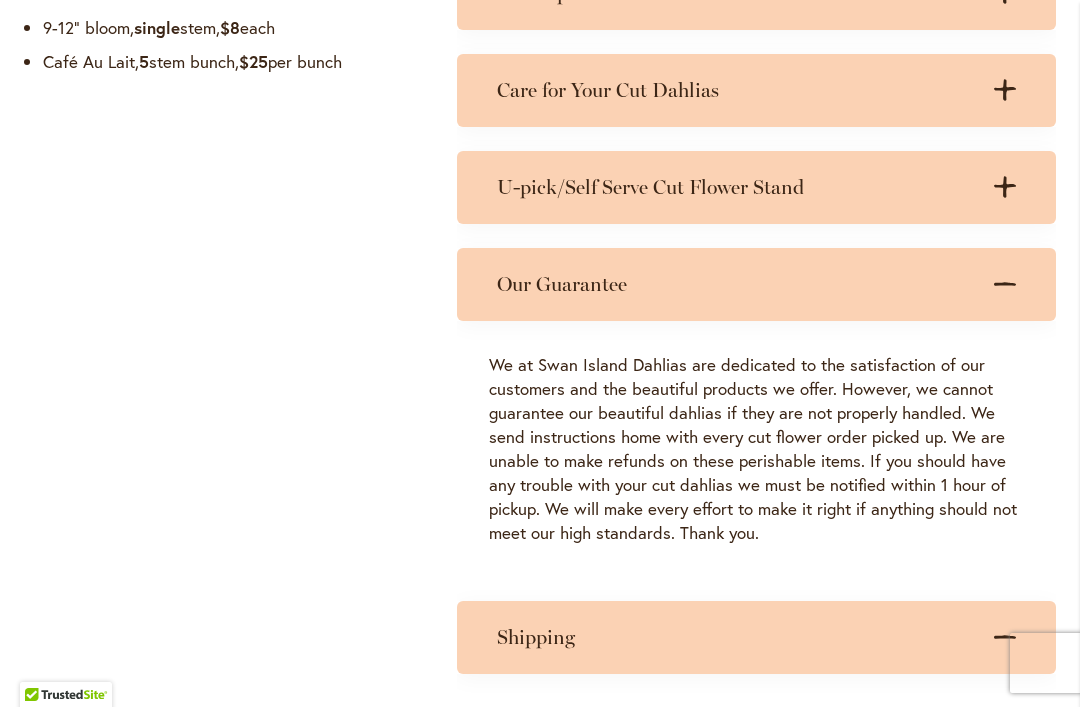 click on ".cls-1 {
fill: #3c2616;
stroke-width: 0px;
}" 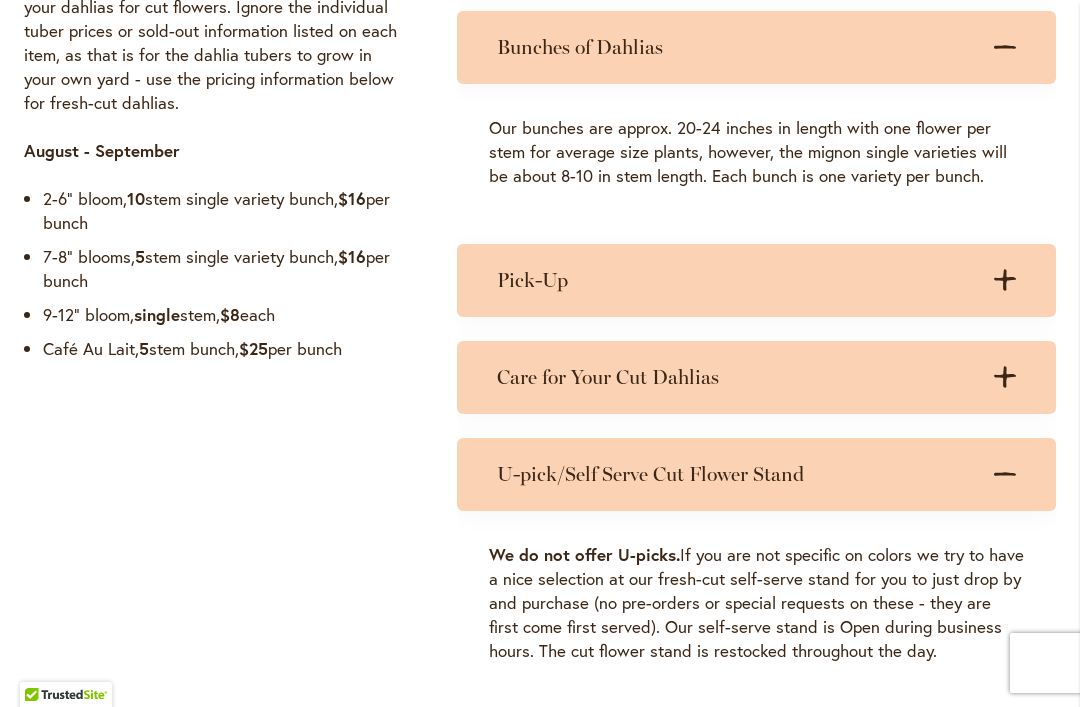 scroll, scrollTop: 2115, scrollLeft: 0, axis: vertical 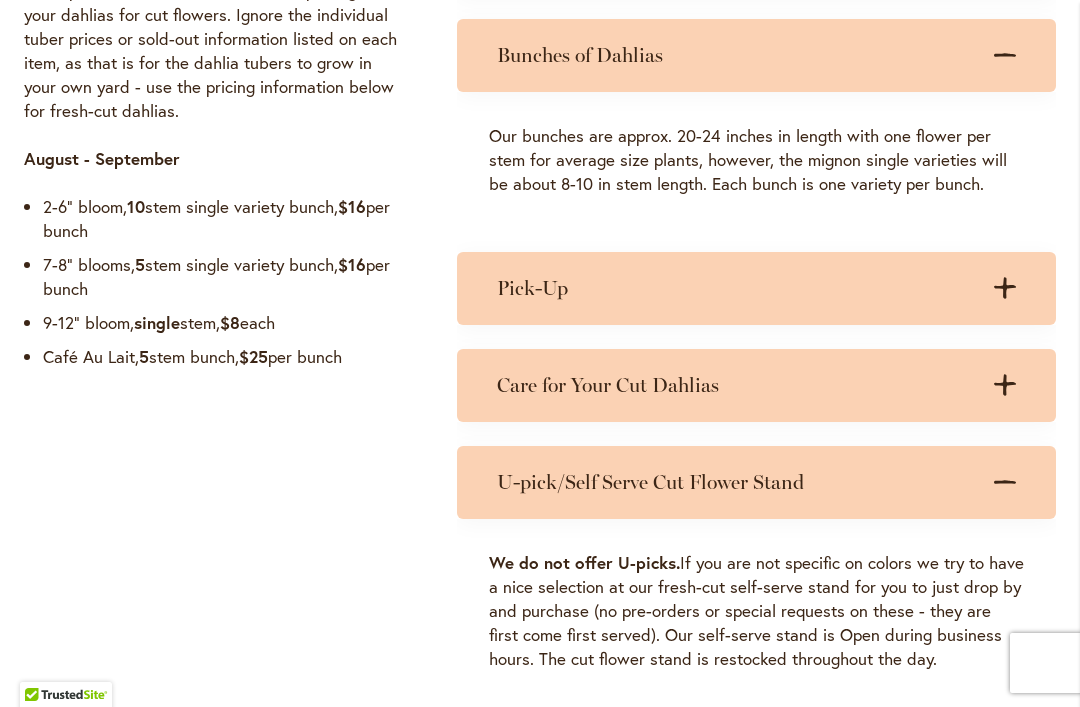 click 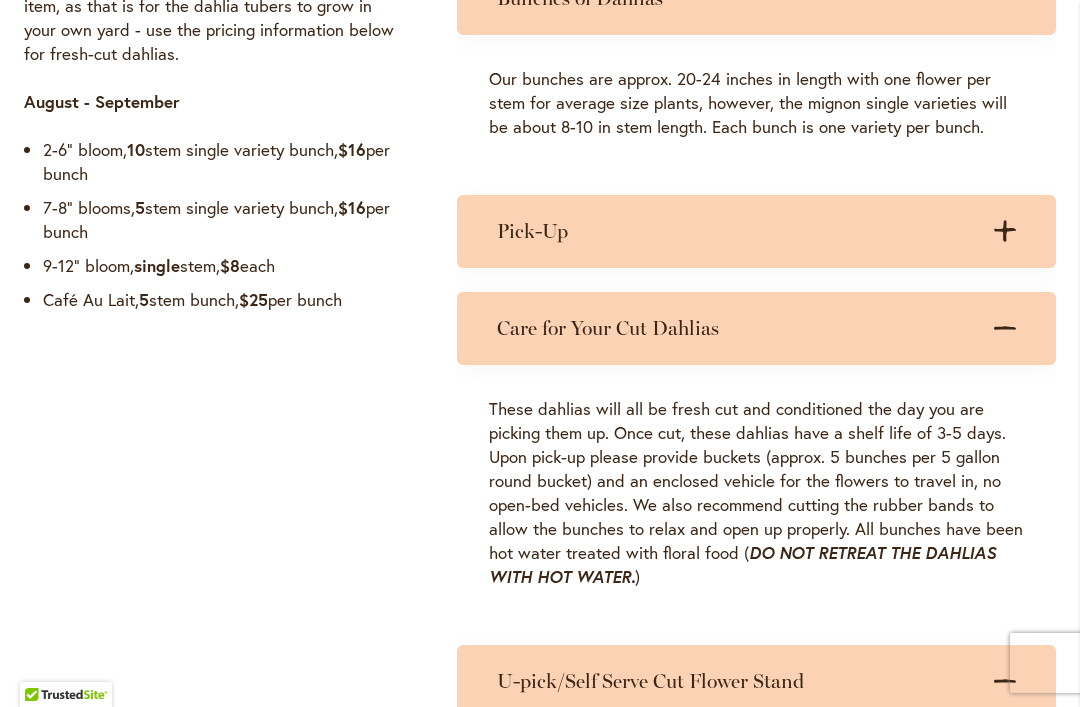 scroll, scrollTop: 2158, scrollLeft: 0, axis: vertical 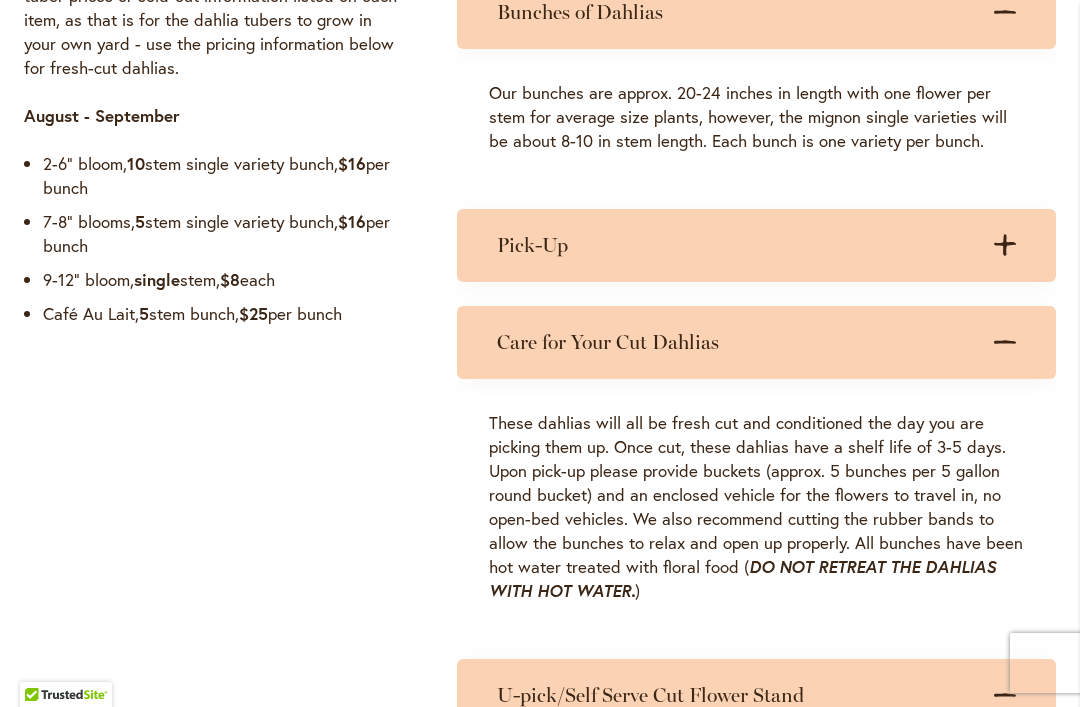 click 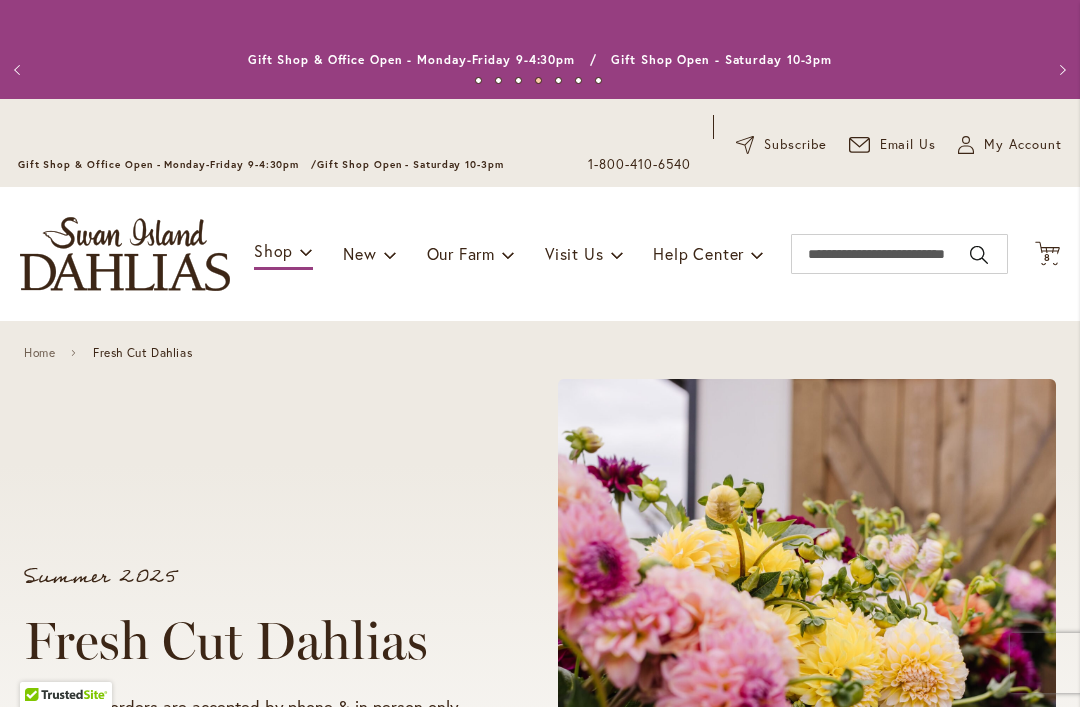 scroll, scrollTop: 0, scrollLeft: 0, axis: both 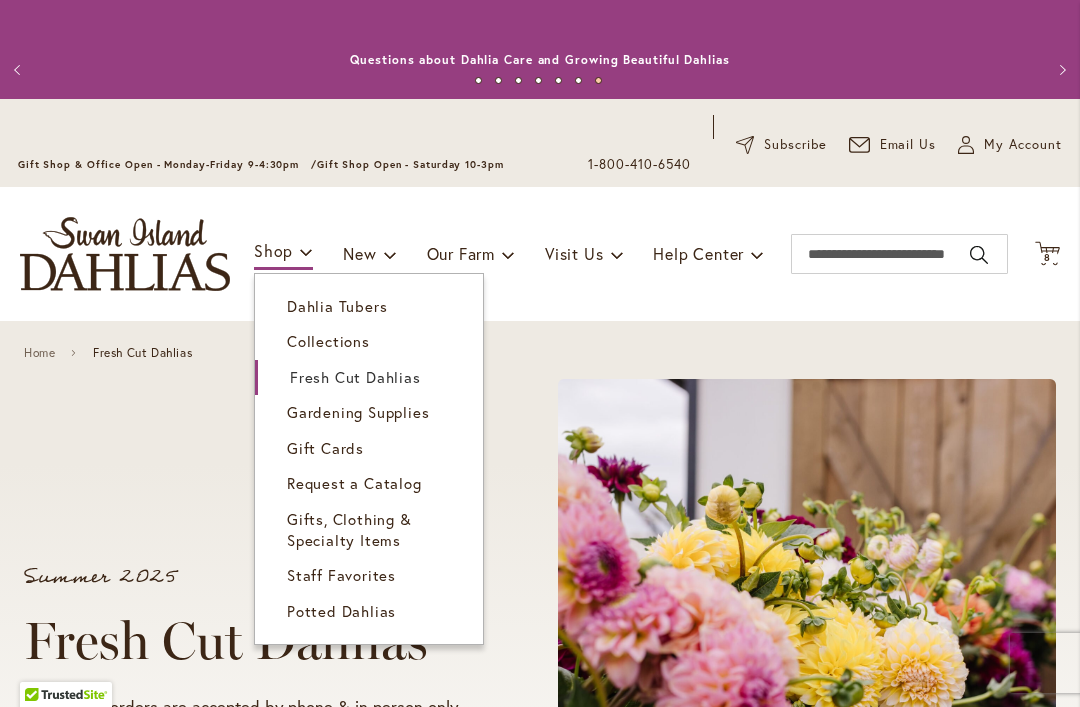 click on "Dahlia Tubers" at bounding box center [337, 306] 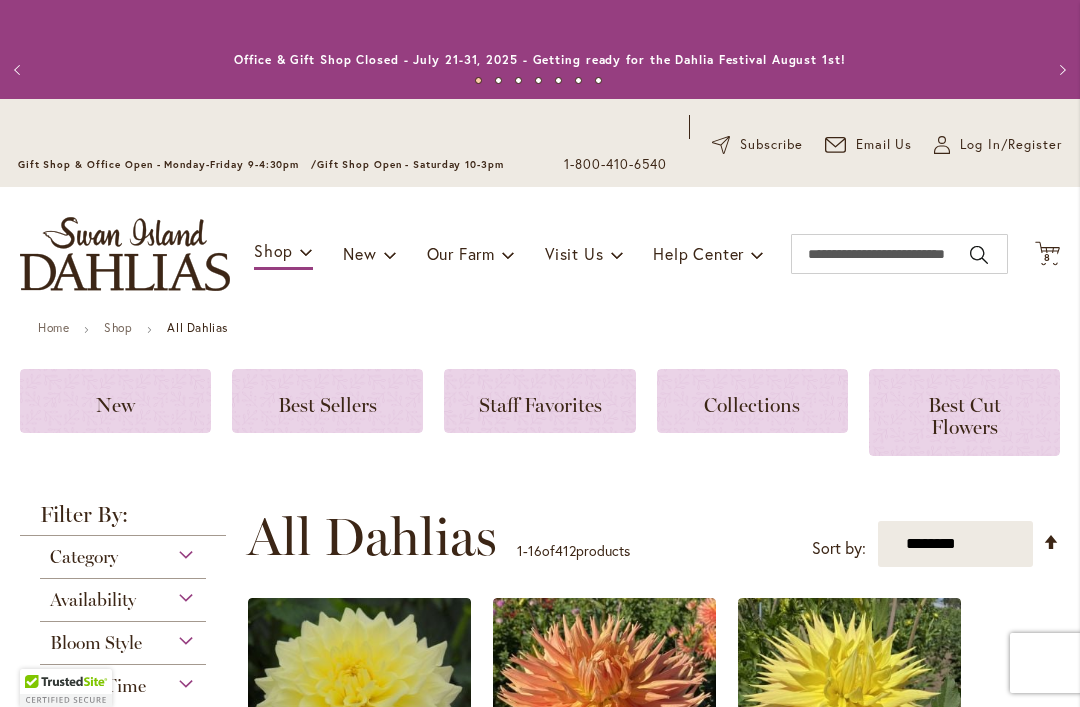 scroll, scrollTop: 0, scrollLeft: 0, axis: both 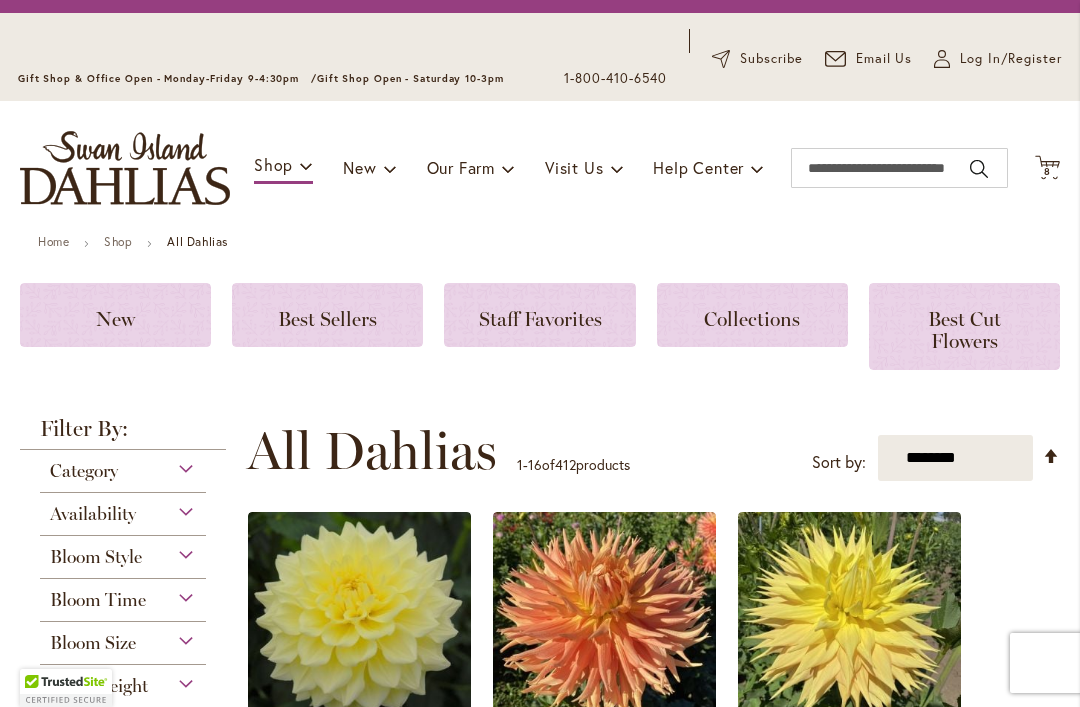 click on "Best Cut Flowers" 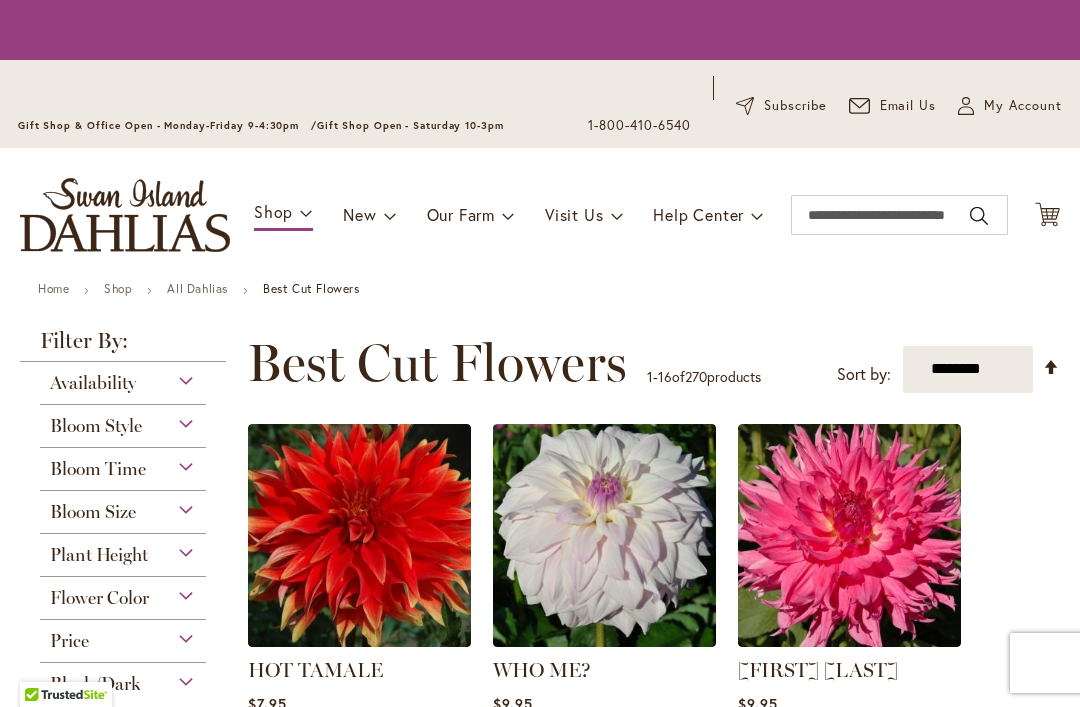 scroll, scrollTop: 0, scrollLeft: 0, axis: both 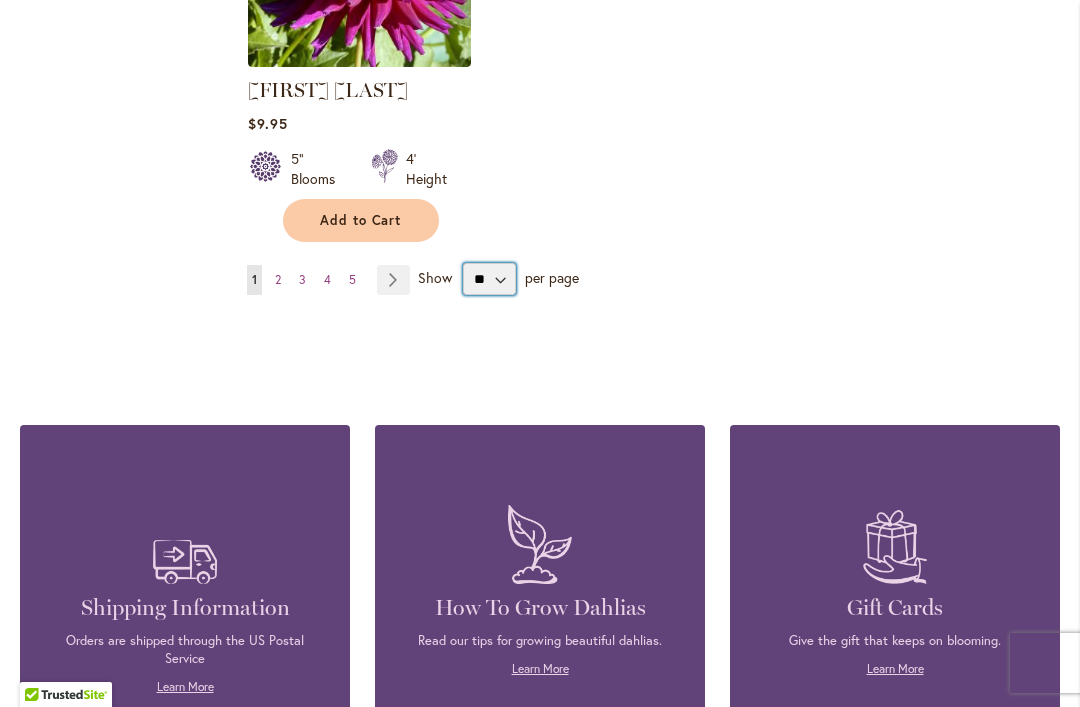 click on "**
**
**
**" at bounding box center [489, 279] 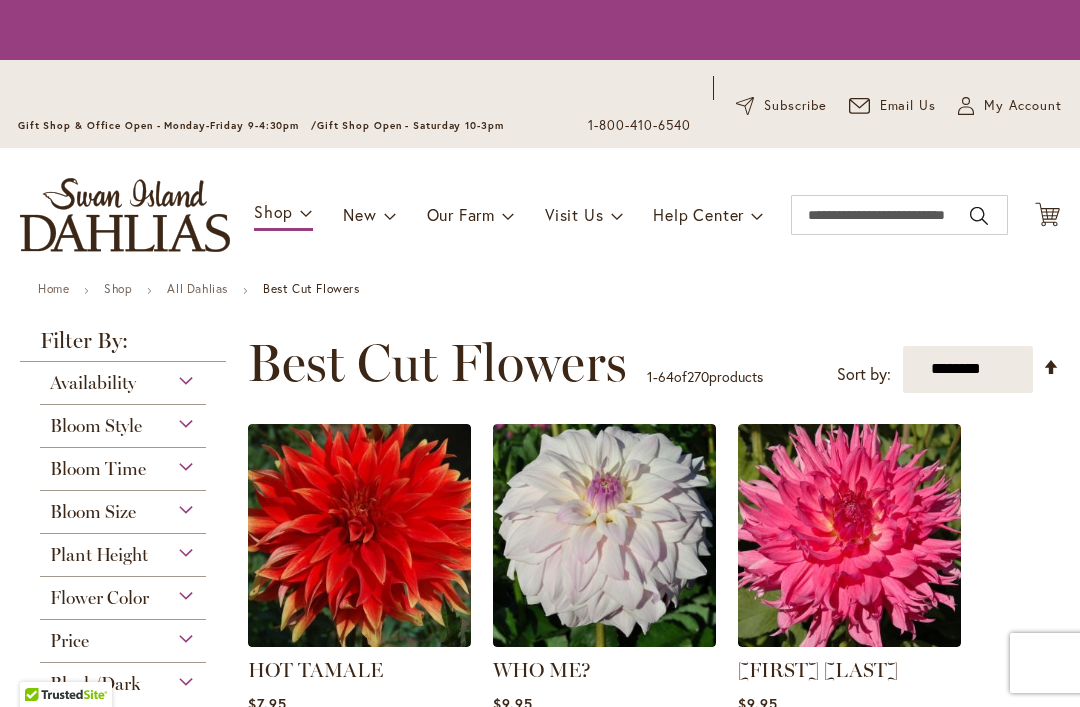 scroll, scrollTop: 0, scrollLeft: 0, axis: both 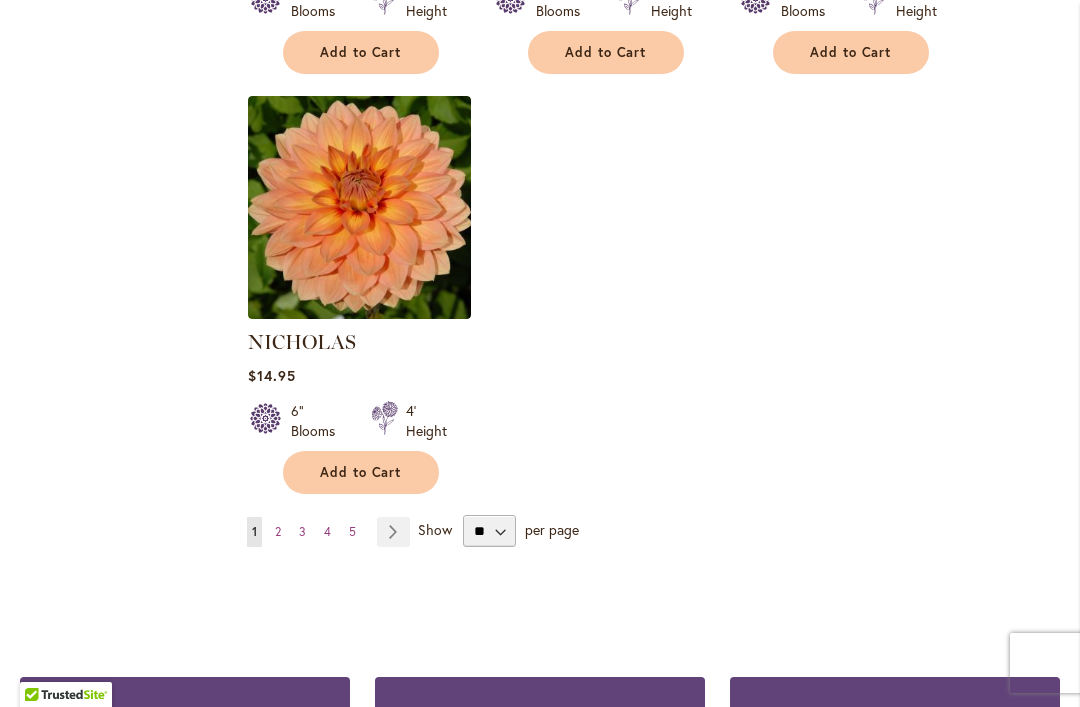 click on "Page
Next" at bounding box center (393, 532) 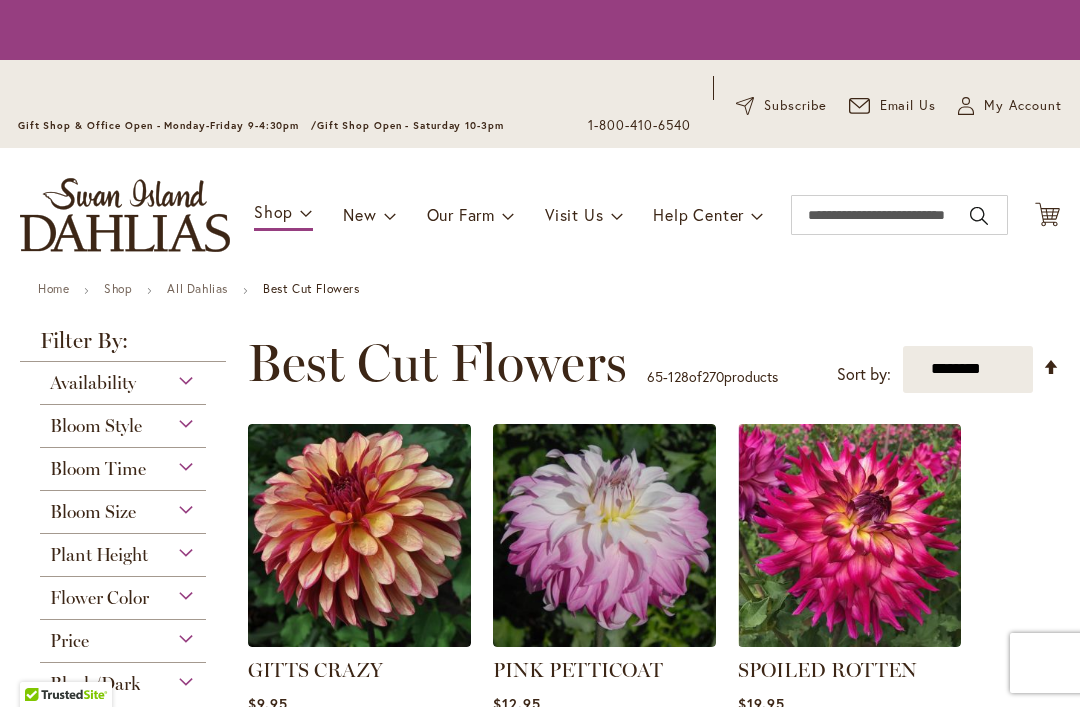 scroll, scrollTop: 0, scrollLeft: 0, axis: both 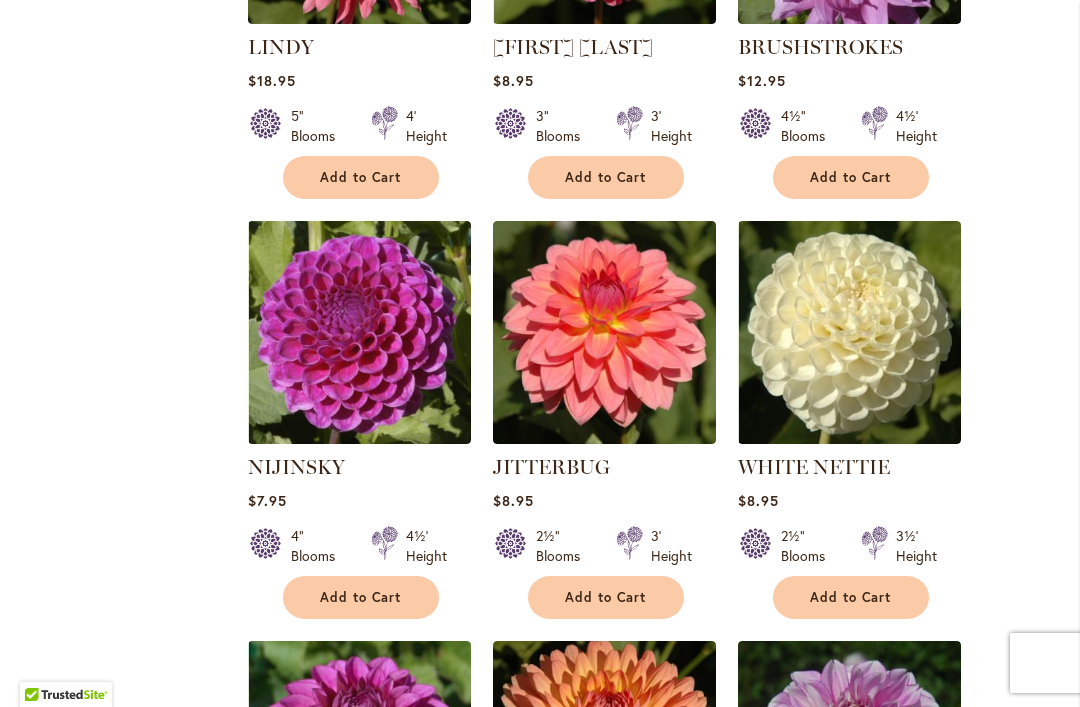 click at bounding box center [849, 332] 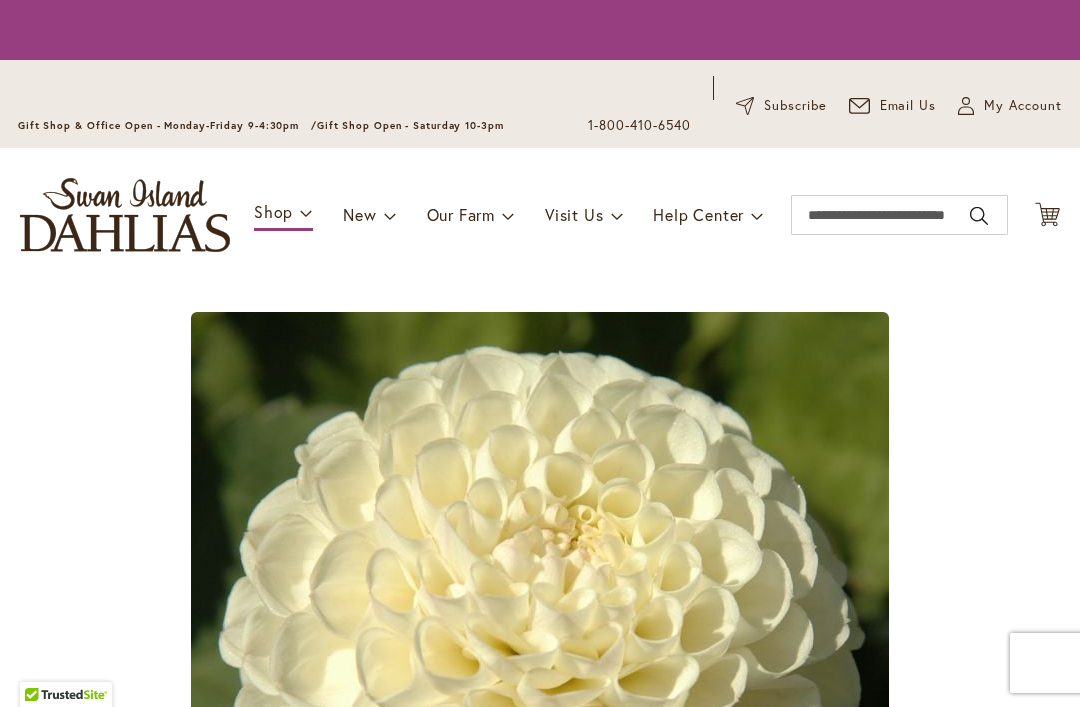 scroll, scrollTop: 0, scrollLeft: 0, axis: both 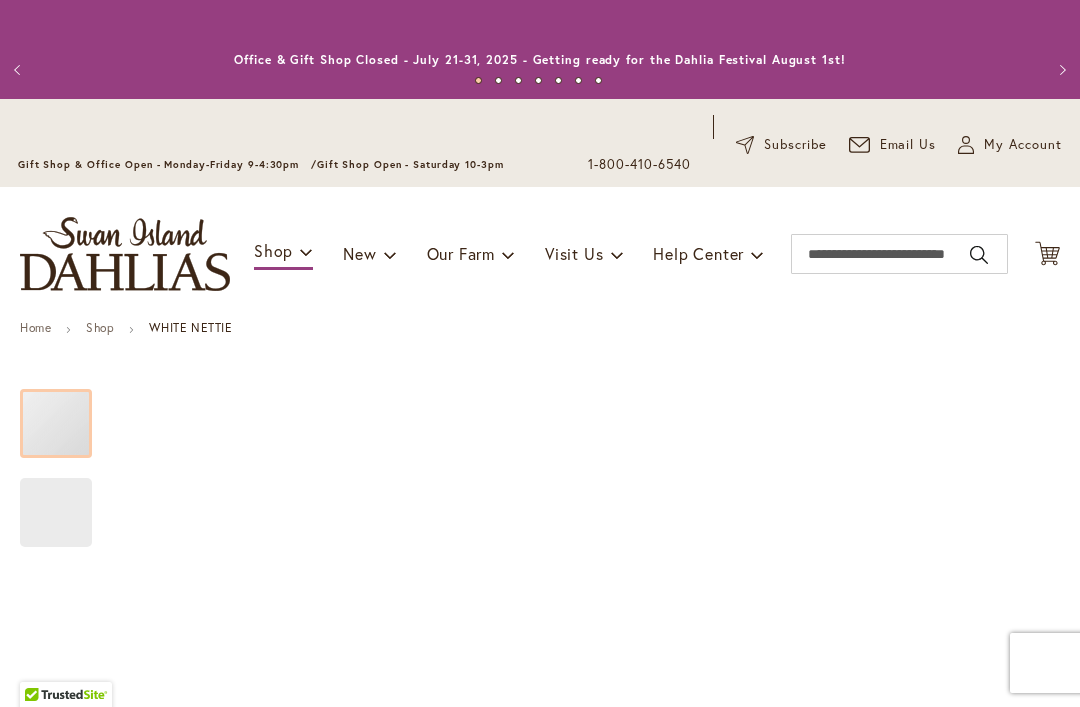 type on "*****" 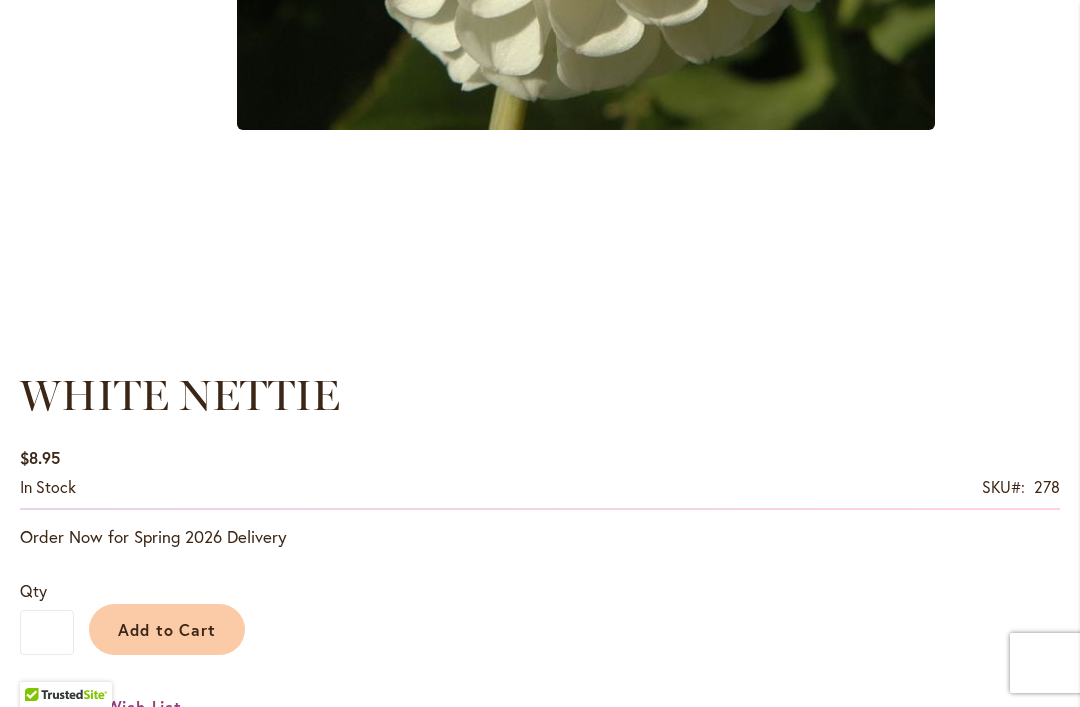 scroll, scrollTop: 1138, scrollLeft: 0, axis: vertical 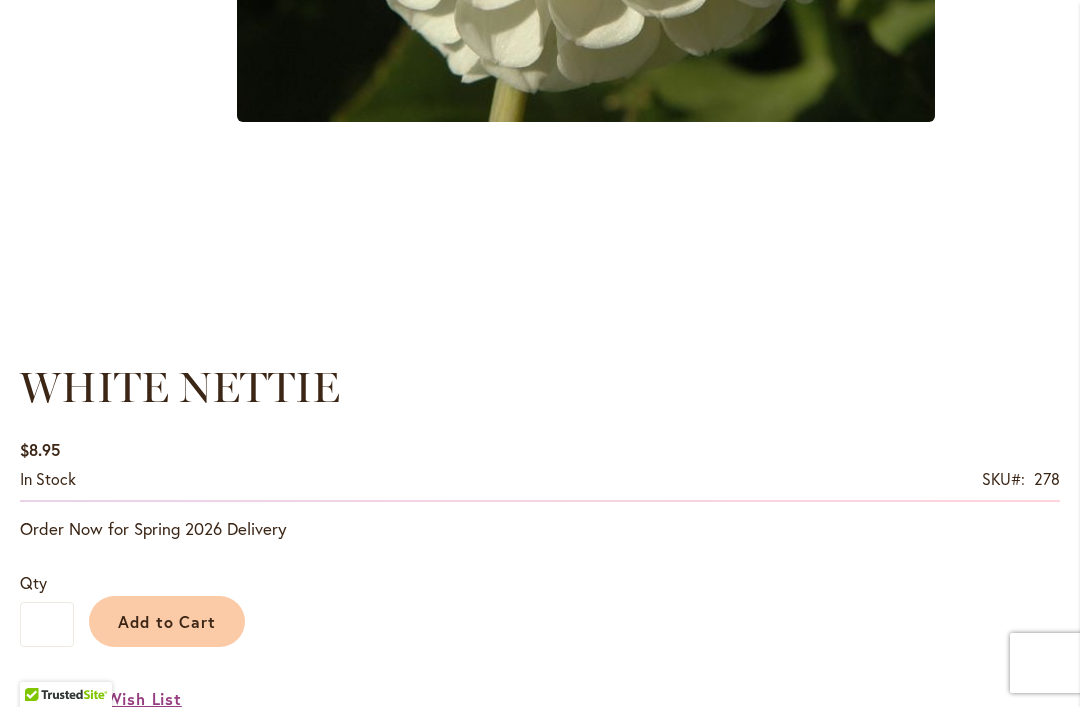 click on "Add to Cart" at bounding box center [167, 621] 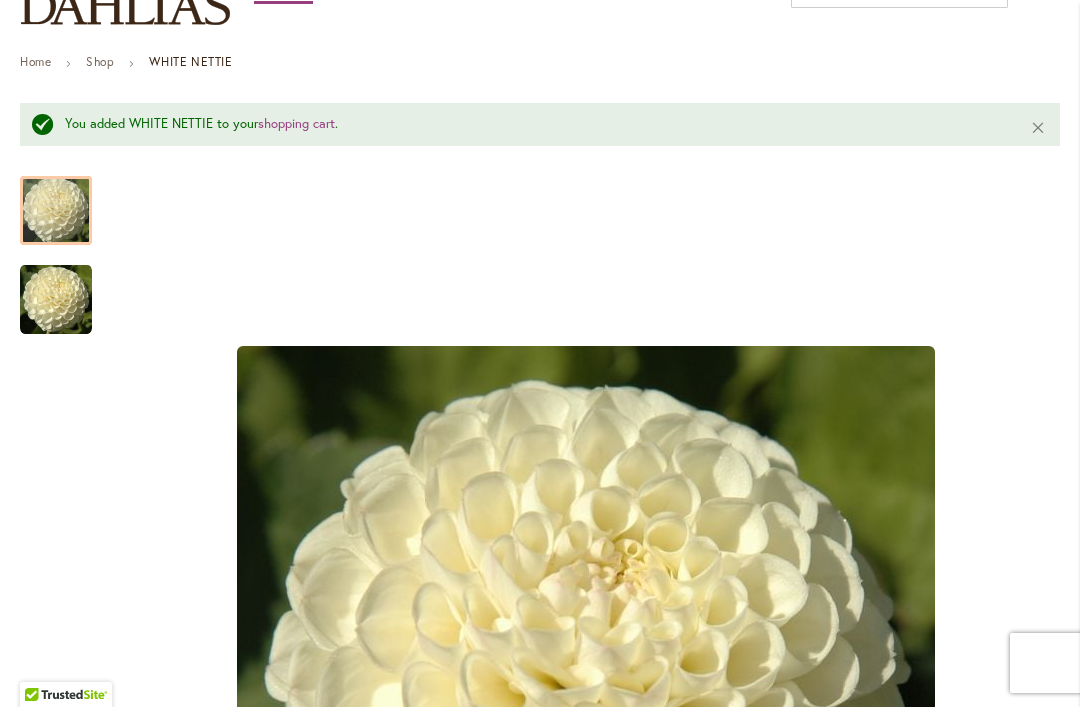 scroll, scrollTop: 265, scrollLeft: 0, axis: vertical 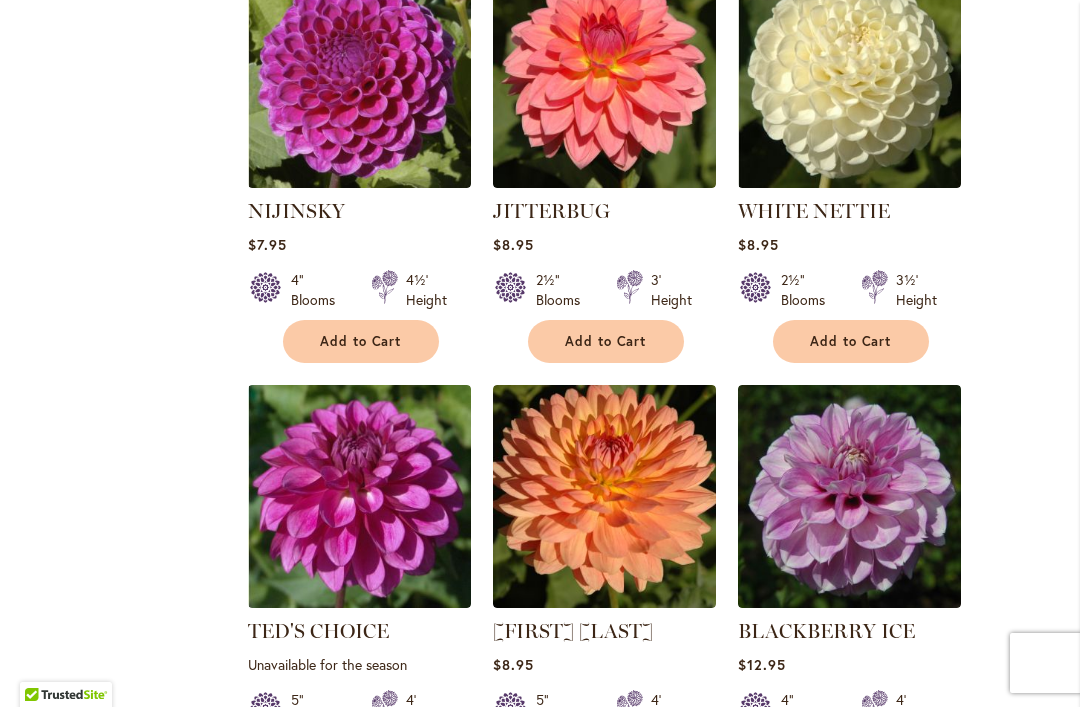 click on "Add to Cart" at bounding box center (361, 341) 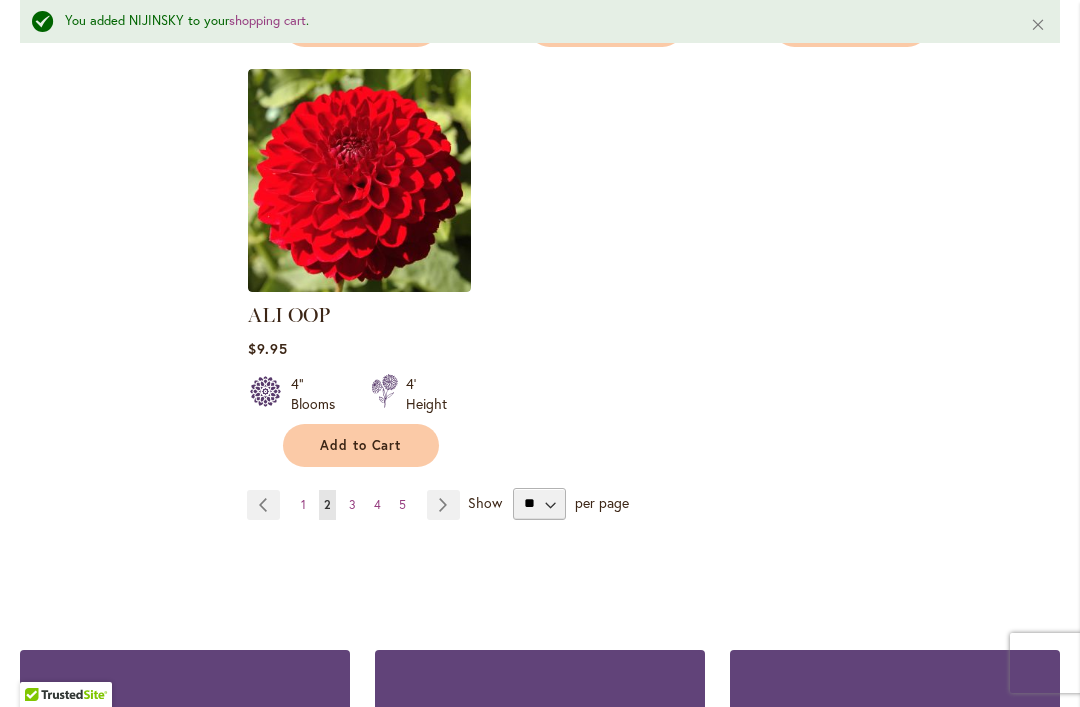 scroll, scrollTop: 9360, scrollLeft: 0, axis: vertical 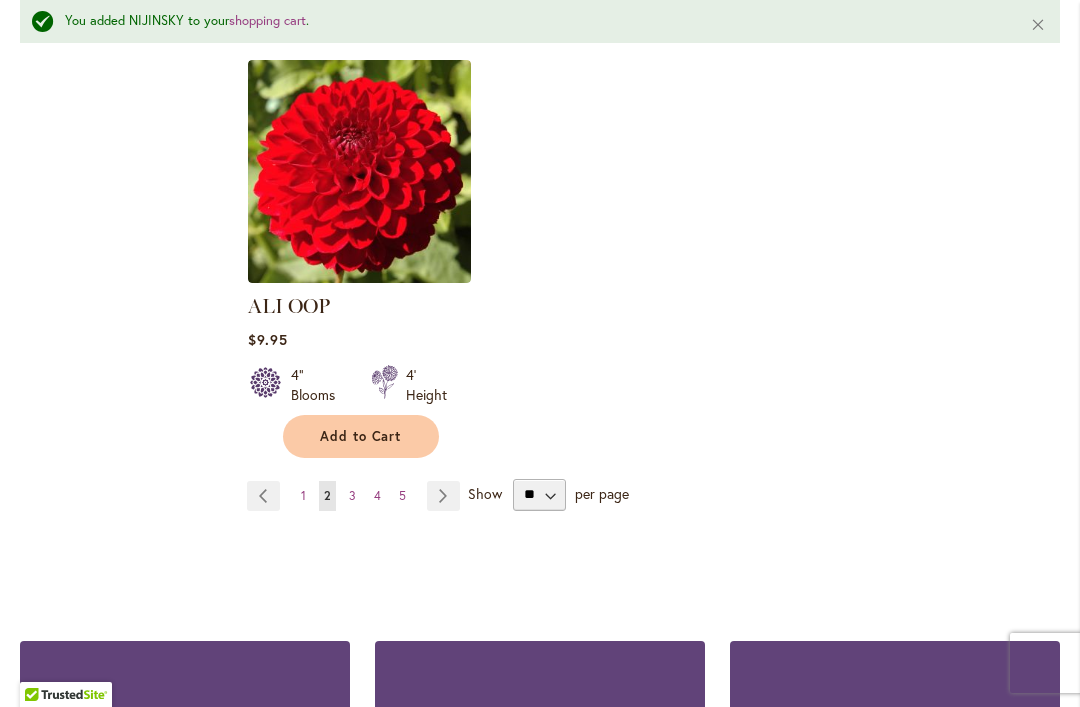 click on "Page
3" at bounding box center [352, 496] 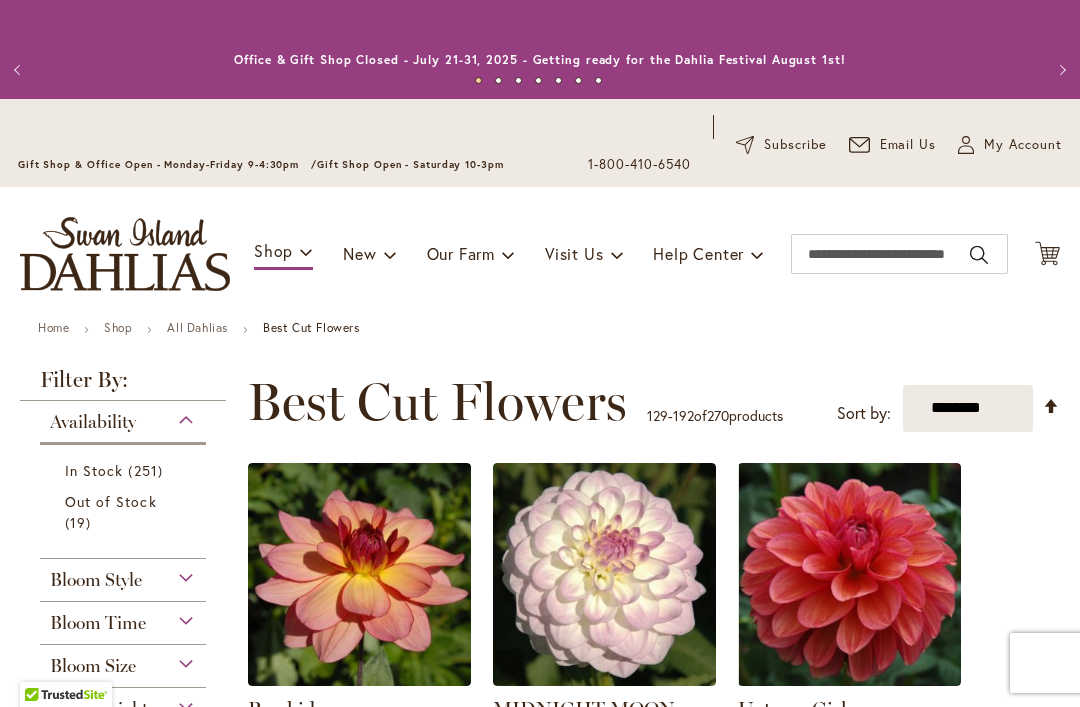 scroll, scrollTop: 0, scrollLeft: 0, axis: both 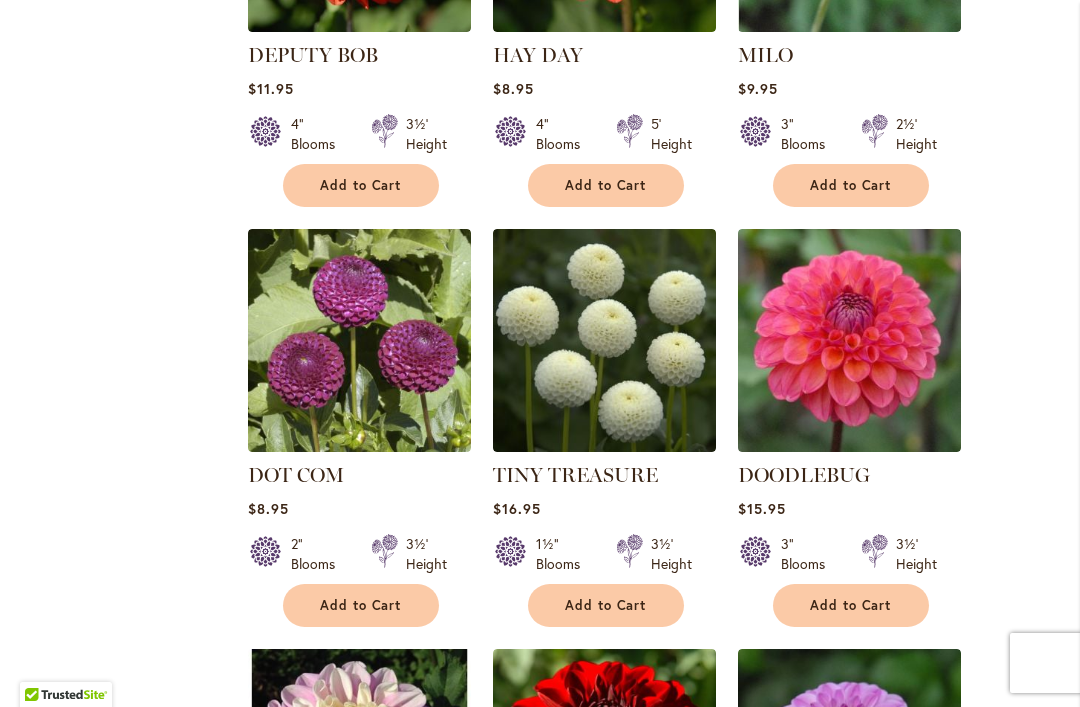 click at bounding box center [359, 340] 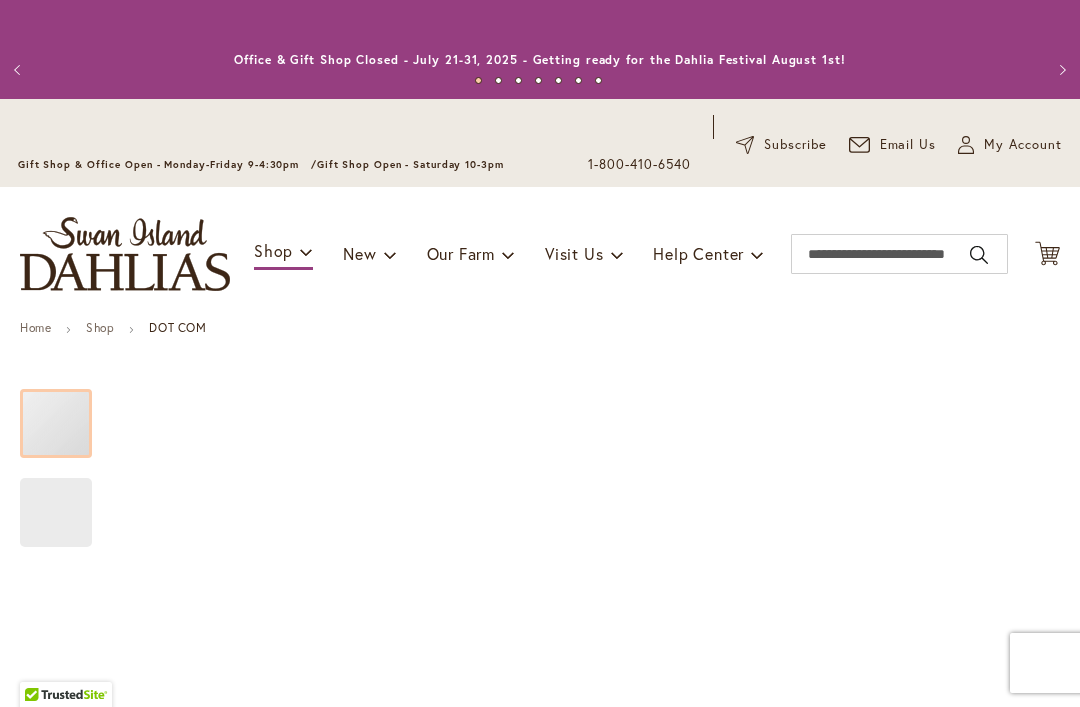 type on "*****" 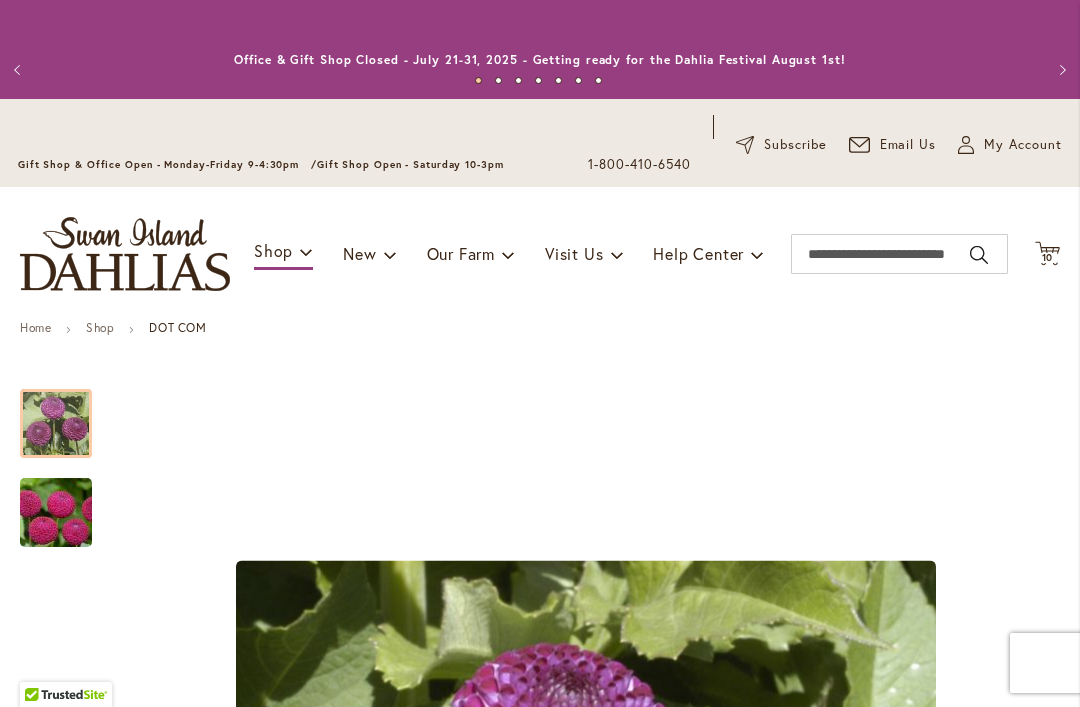 scroll, scrollTop: 0, scrollLeft: 0, axis: both 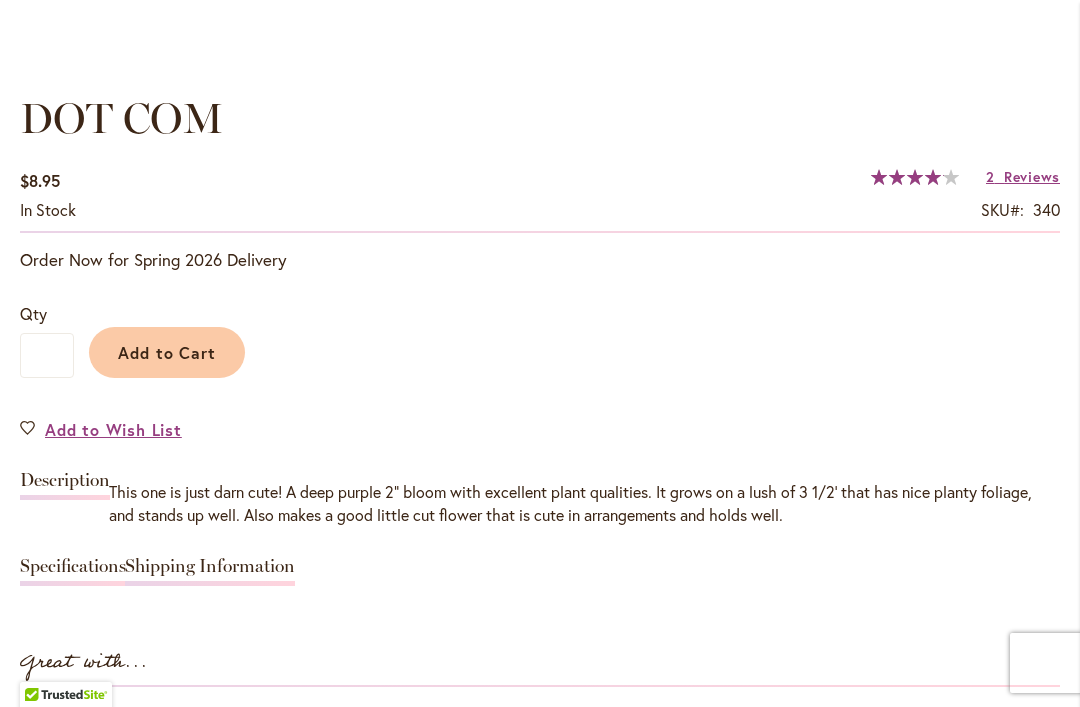 click on "Reviews" at bounding box center [1032, 176] 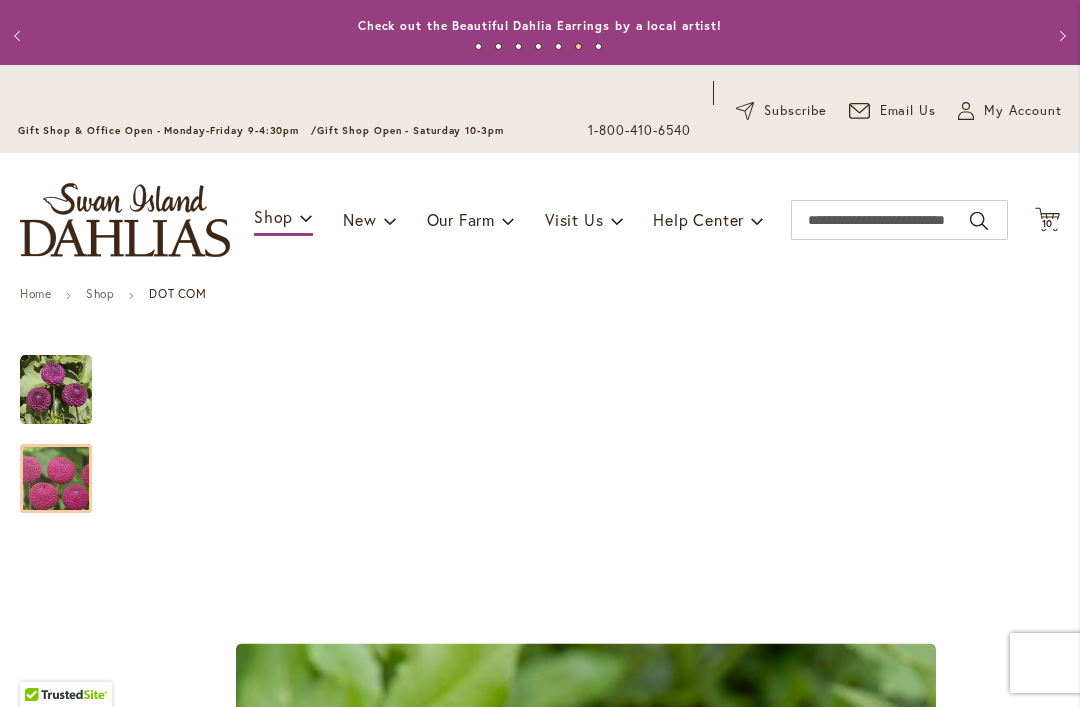 scroll, scrollTop: 36, scrollLeft: 0, axis: vertical 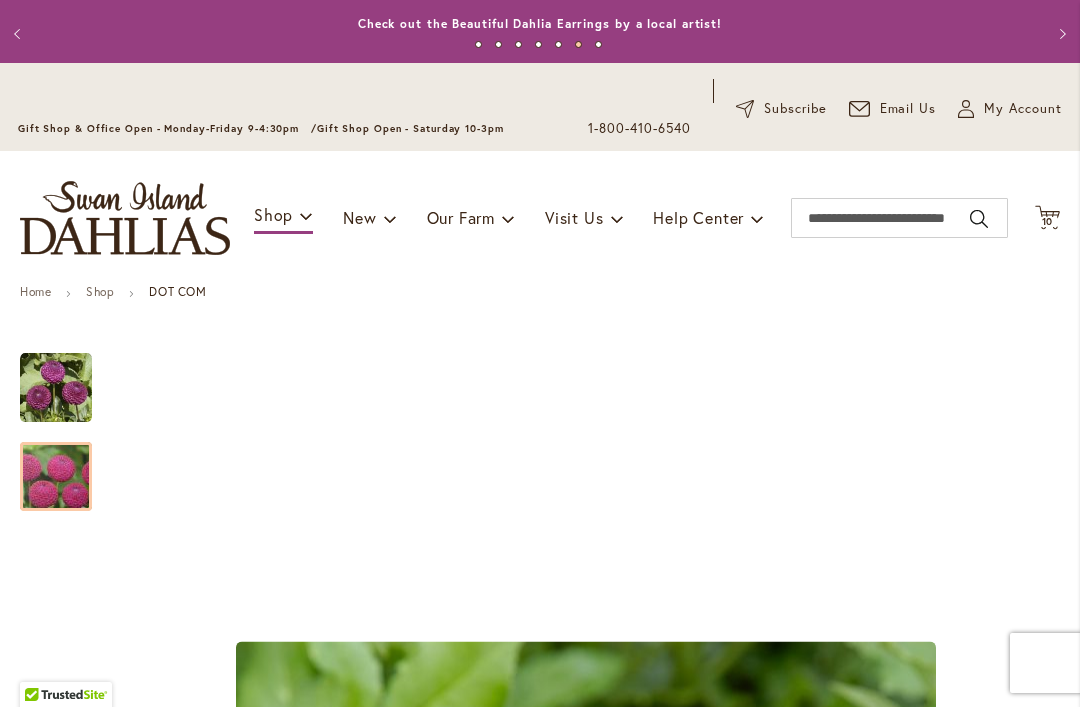 click at bounding box center (56, 476) 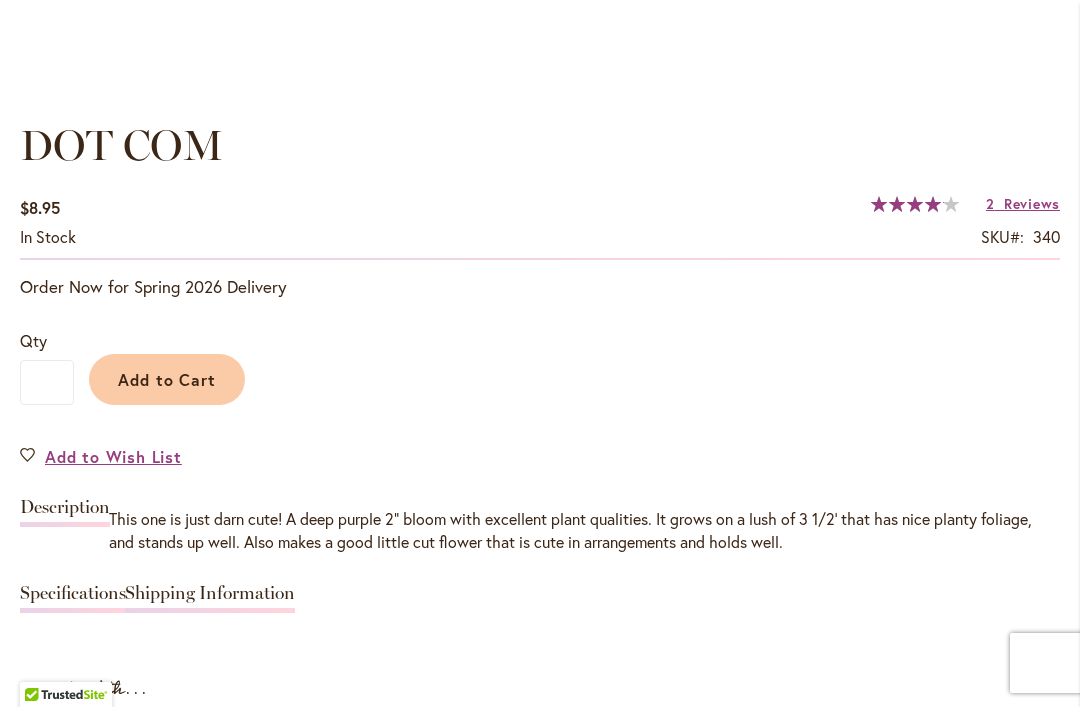 scroll, scrollTop: 1474, scrollLeft: 0, axis: vertical 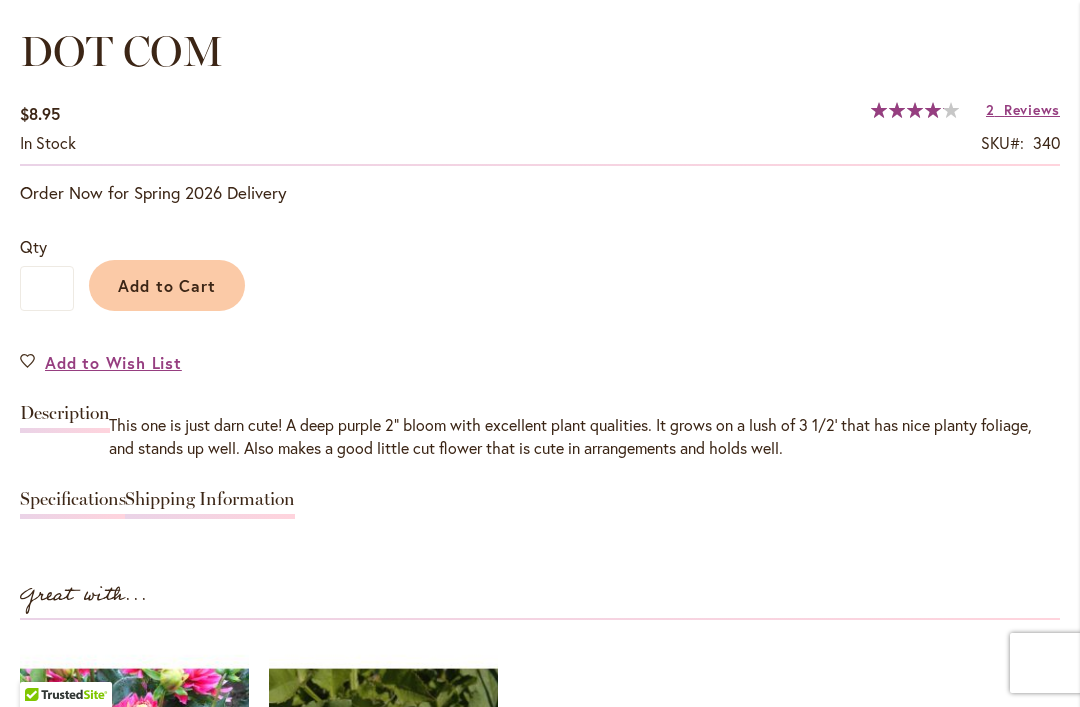 click on "Add to Cart" at bounding box center [167, 285] 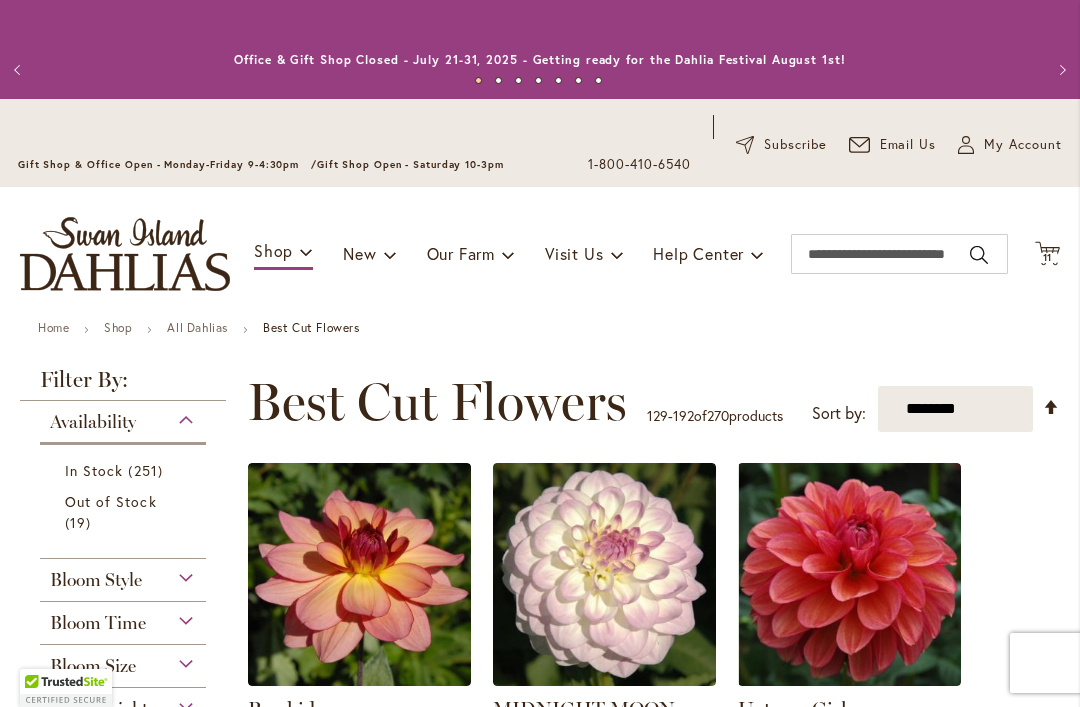 scroll, scrollTop: 0, scrollLeft: 0, axis: both 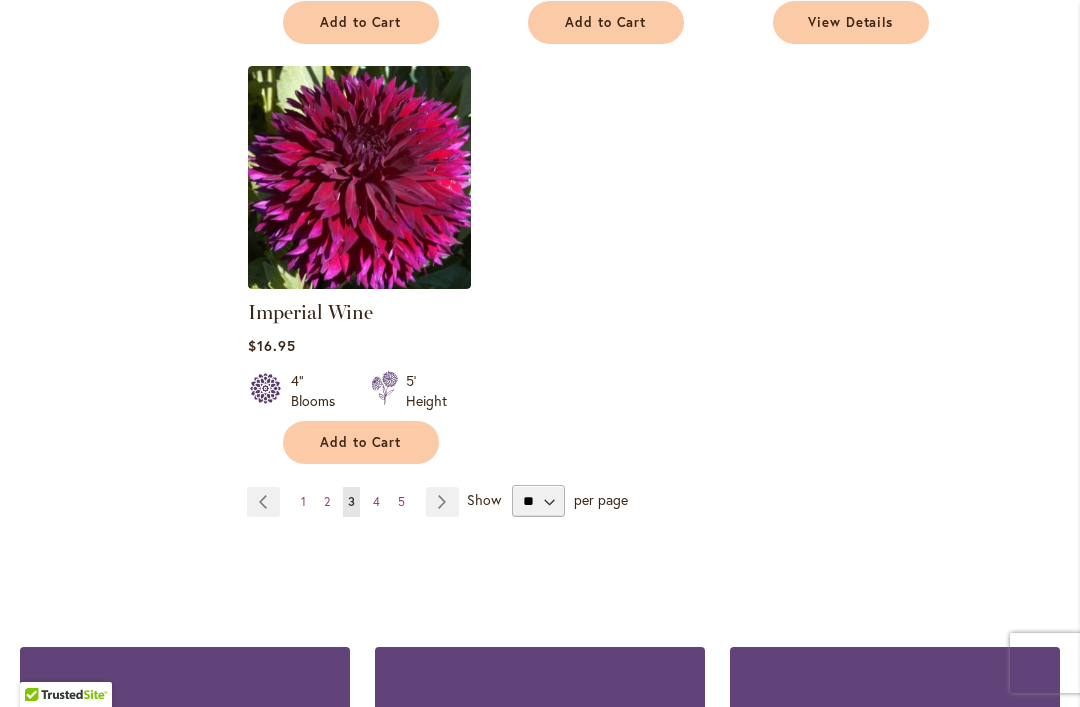 click on "You're currently reading page
3" at bounding box center [351, 502] 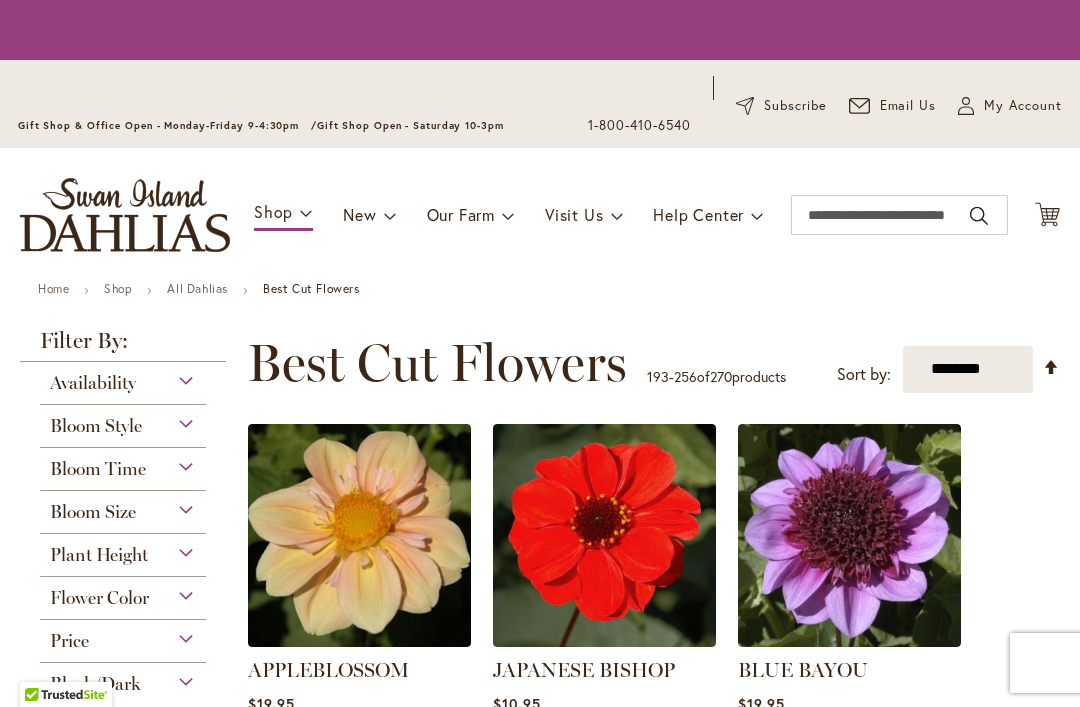 scroll, scrollTop: 0, scrollLeft: 0, axis: both 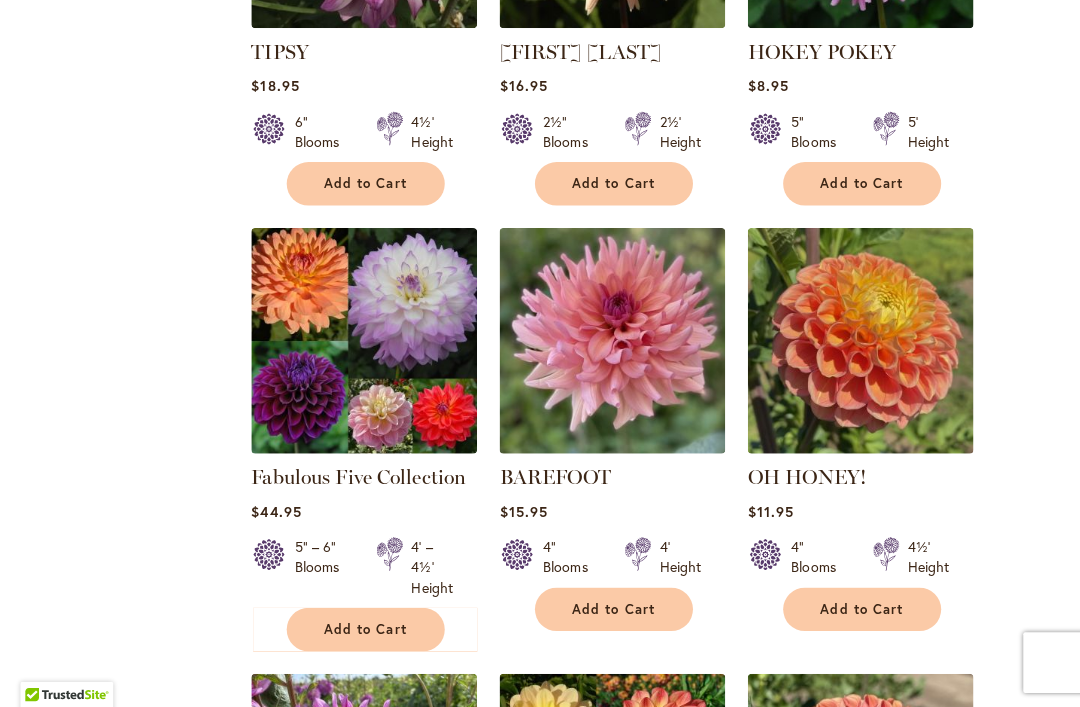 click on "Fabulous Five Collection" at bounding box center (354, 480) 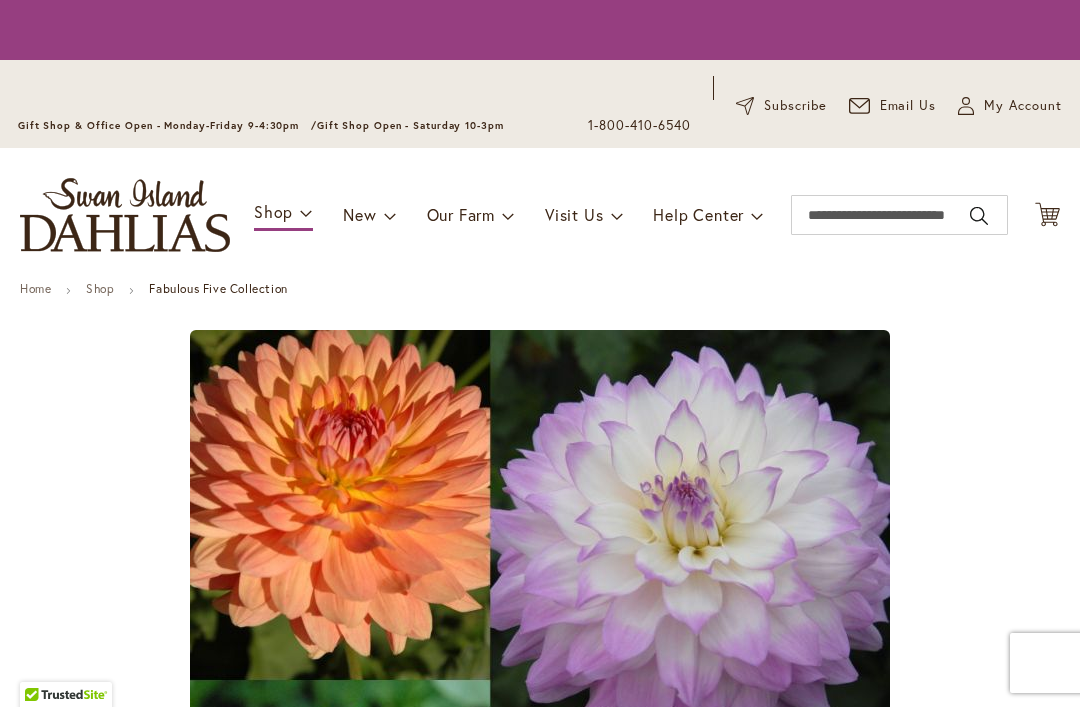 scroll, scrollTop: 0, scrollLeft: 0, axis: both 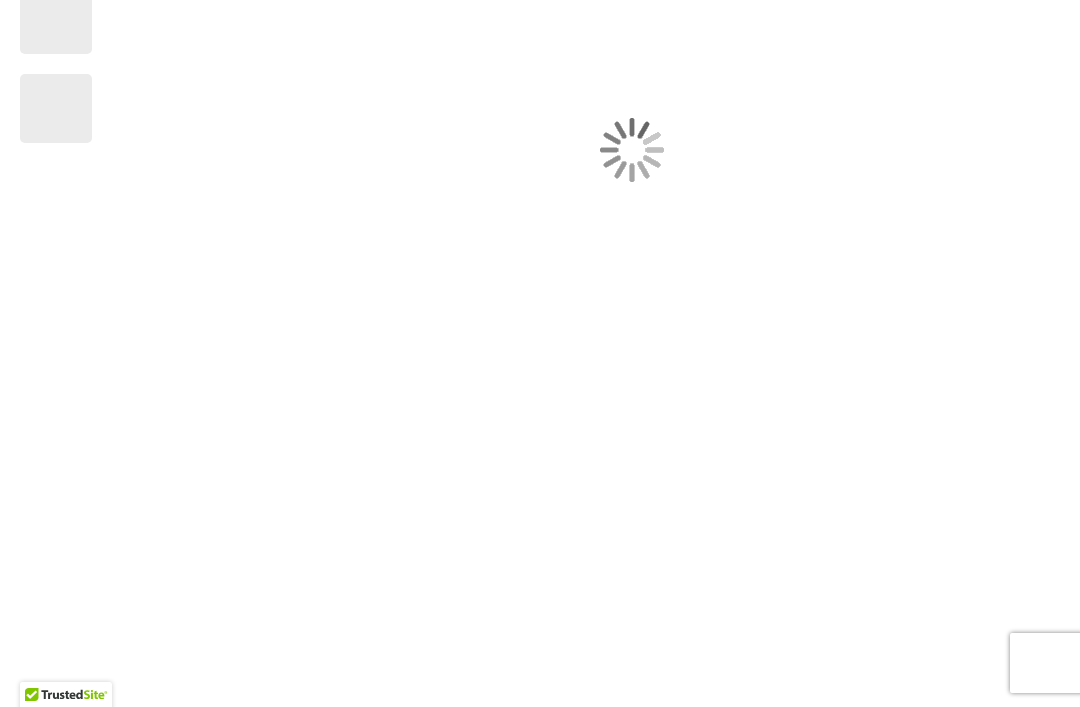 type on "*****" 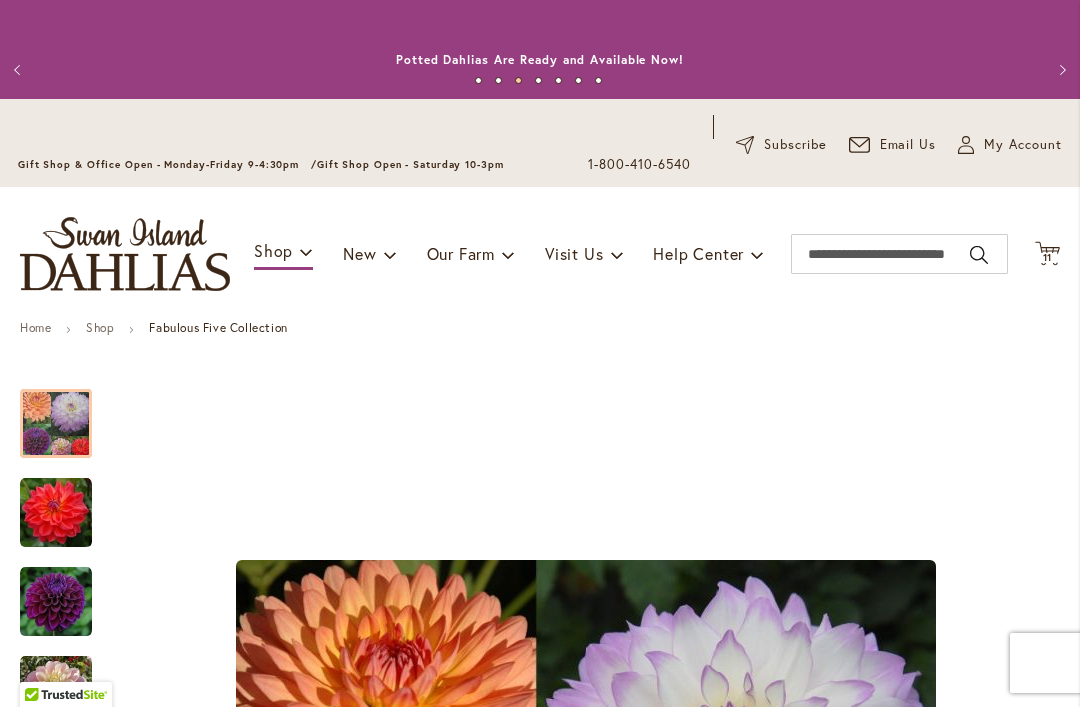 scroll, scrollTop: 0, scrollLeft: 0, axis: both 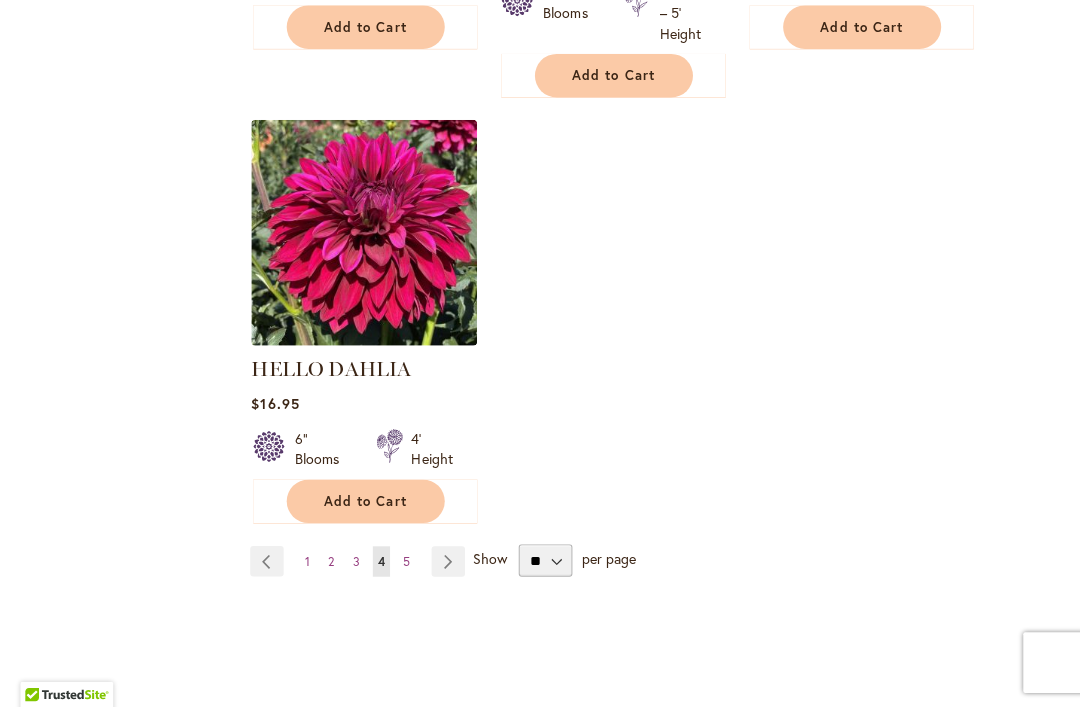 click on "Page
1" at bounding box center (303, 563) 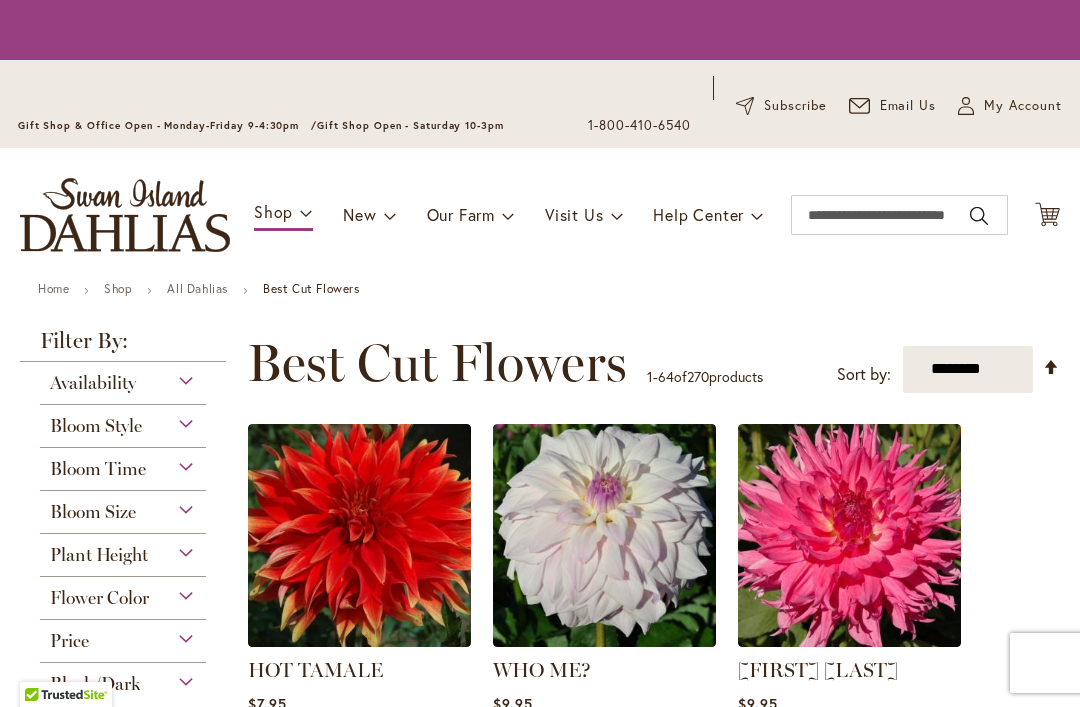 scroll, scrollTop: 0, scrollLeft: 0, axis: both 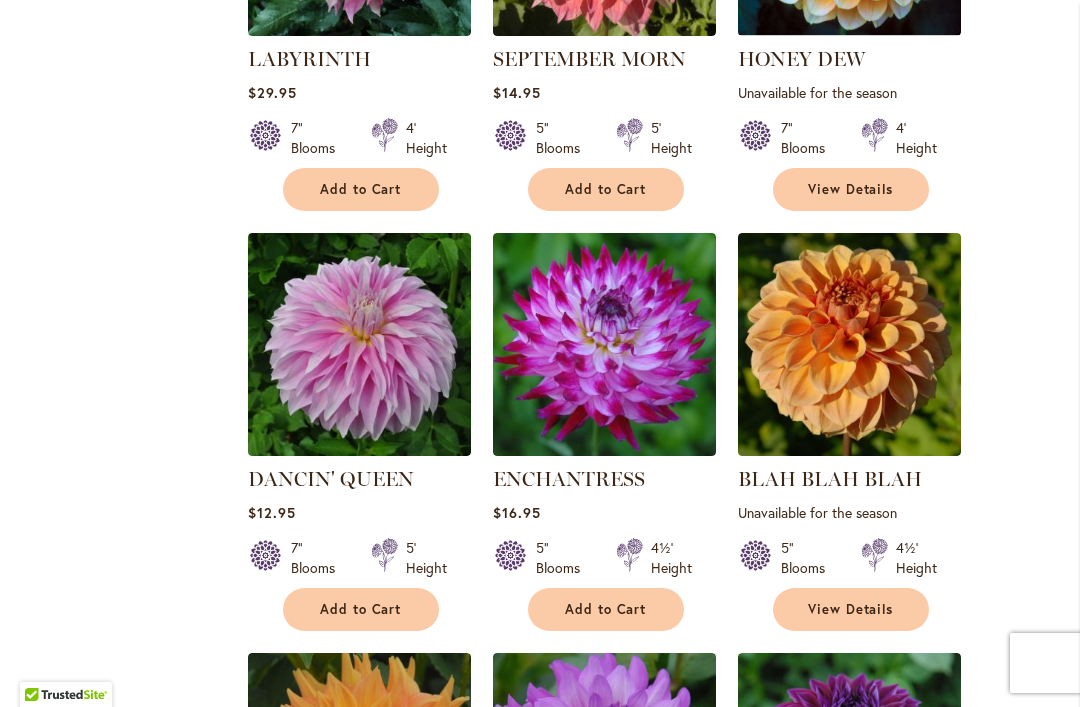 click on "View Details" at bounding box center [851, 609] 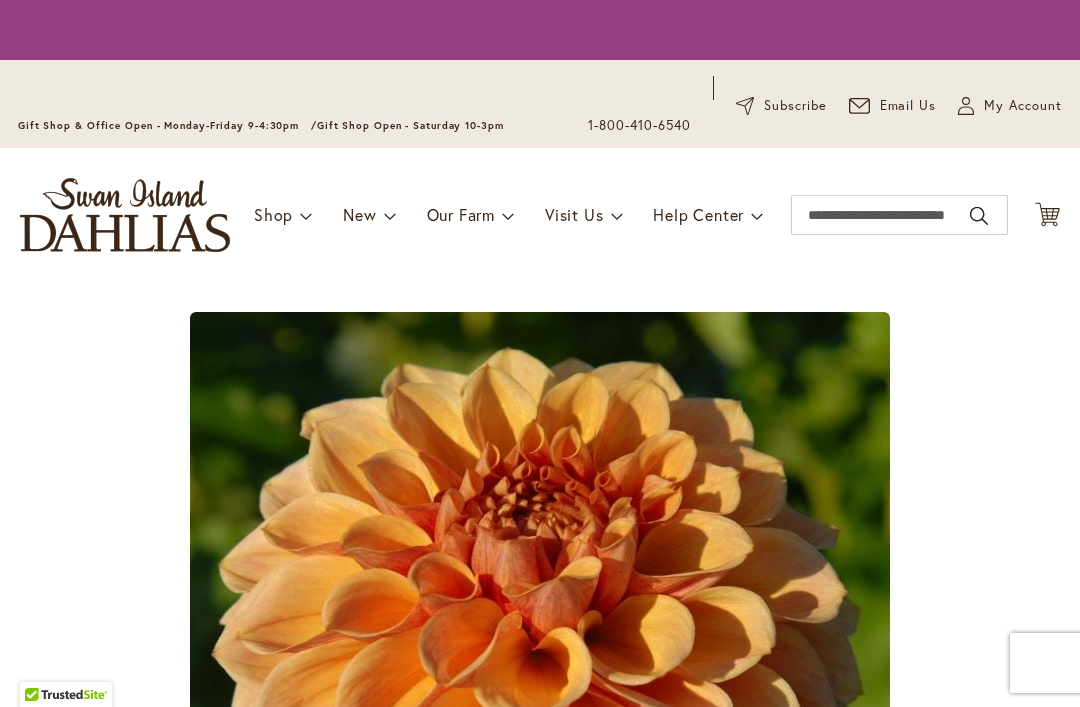 scroll, scrollTop: 0, scrollLeft: 0, axis: both 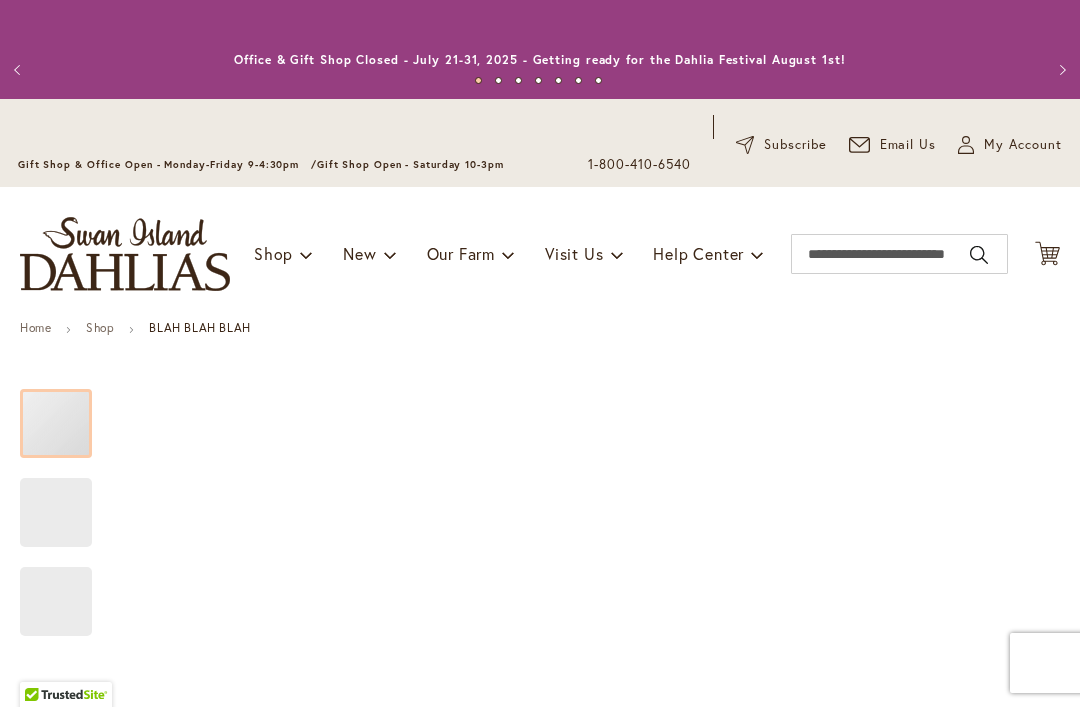 type on "*****" 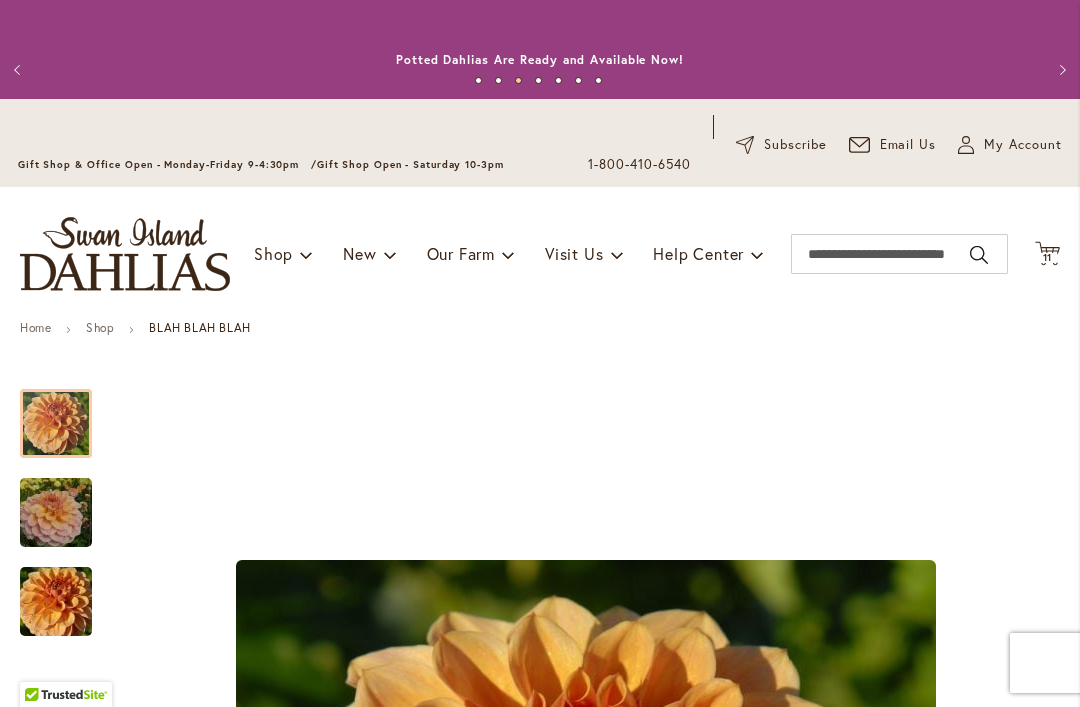 scroll, scrollTop: 0, scrollLeft: 0, axis: both 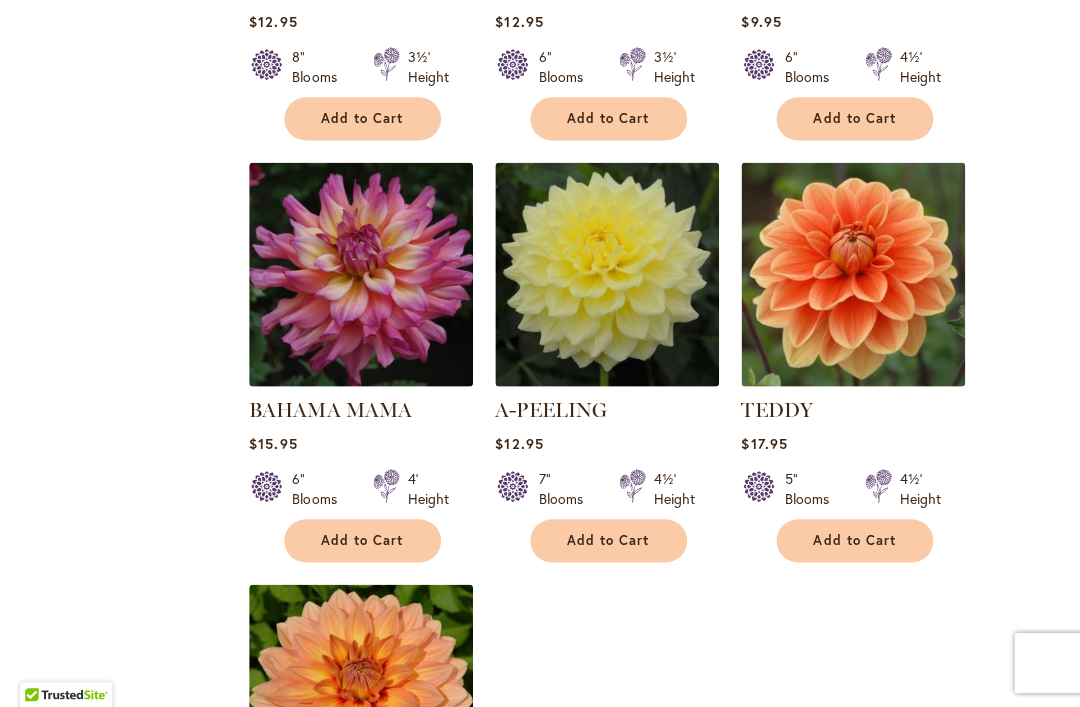 click at bounding box center (849, 276) 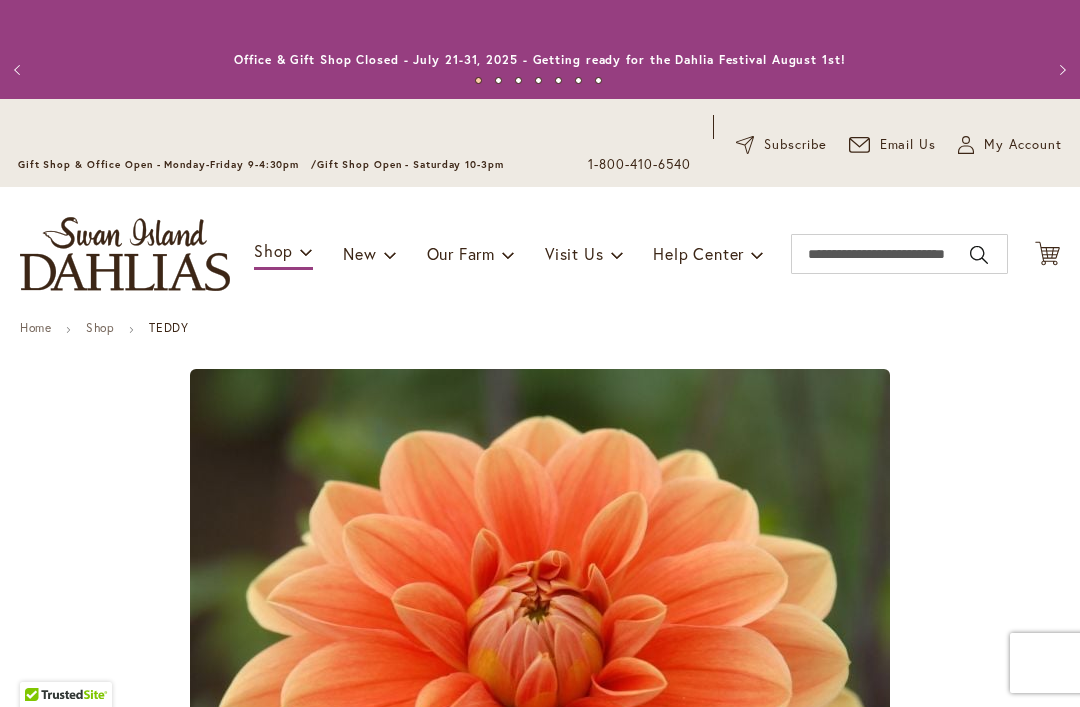 scroll, scrollTop: 0, scrollLeft: 0, axis: both 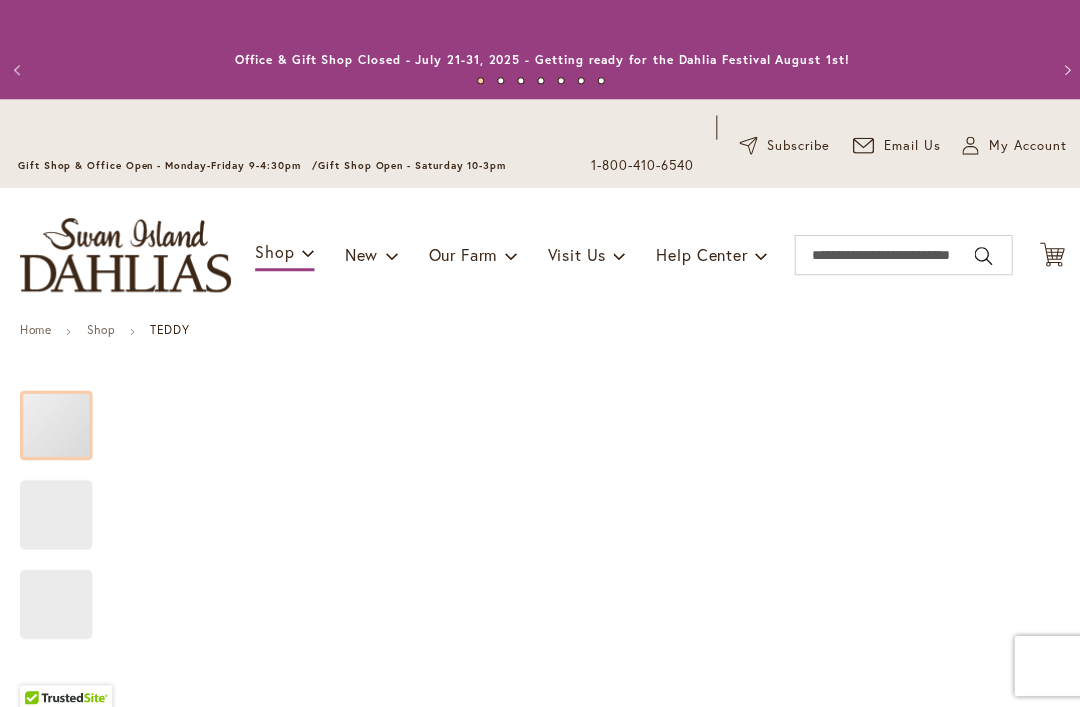 type on "*****" 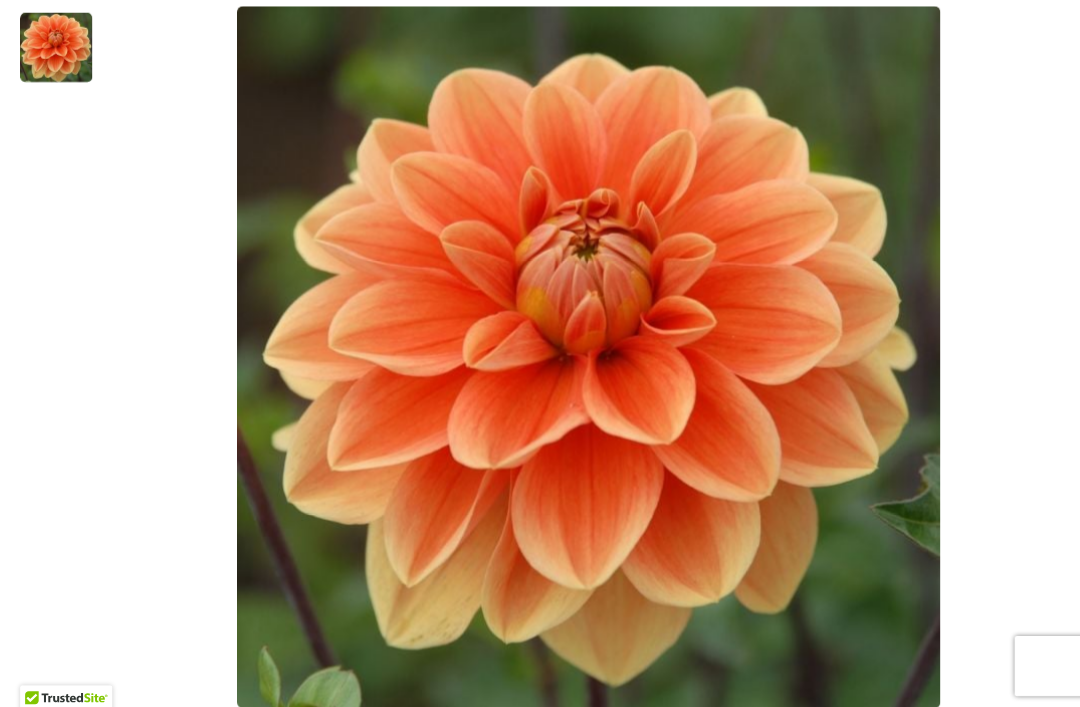 scroll, scrollTop: 315, scrollLeft: 0, axis: vertical 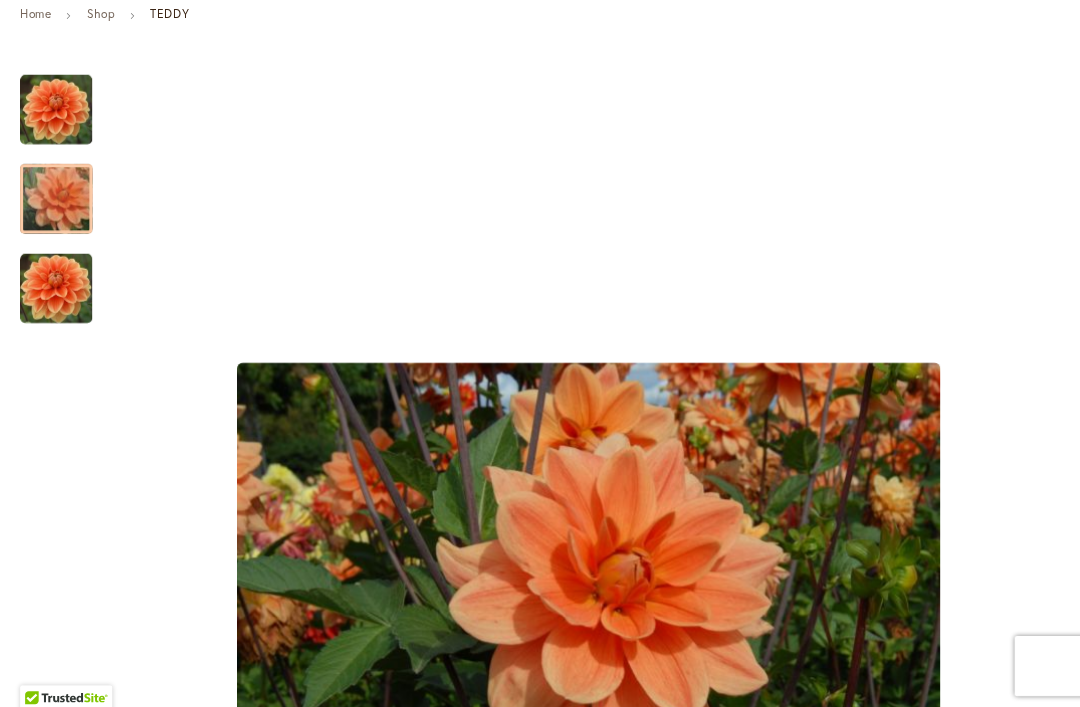 click at bounding box center [56, 197] 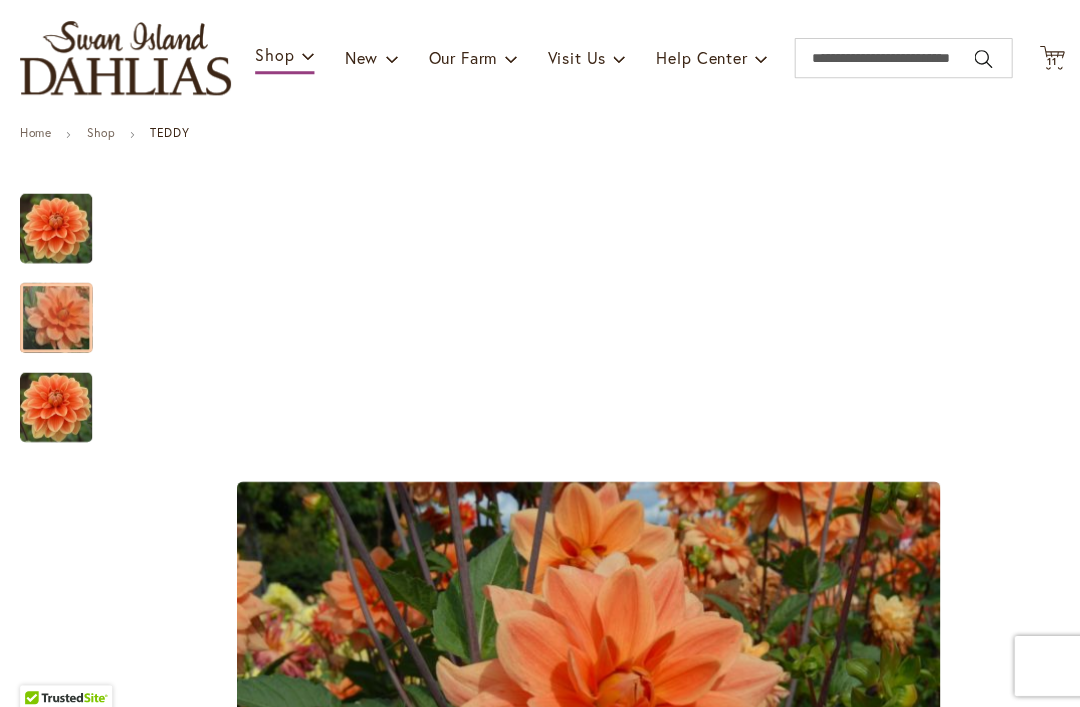 scroll, scrollTop: 165, scrollLeft: 0, axis: vertical 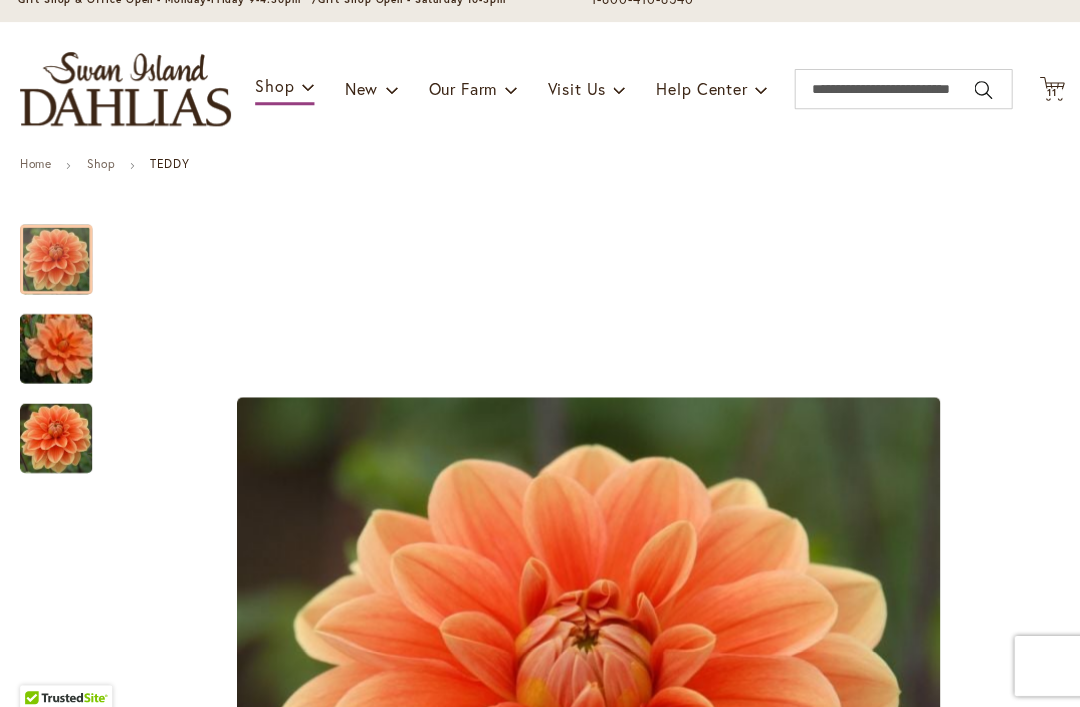 click at bounding box center (56, 259) 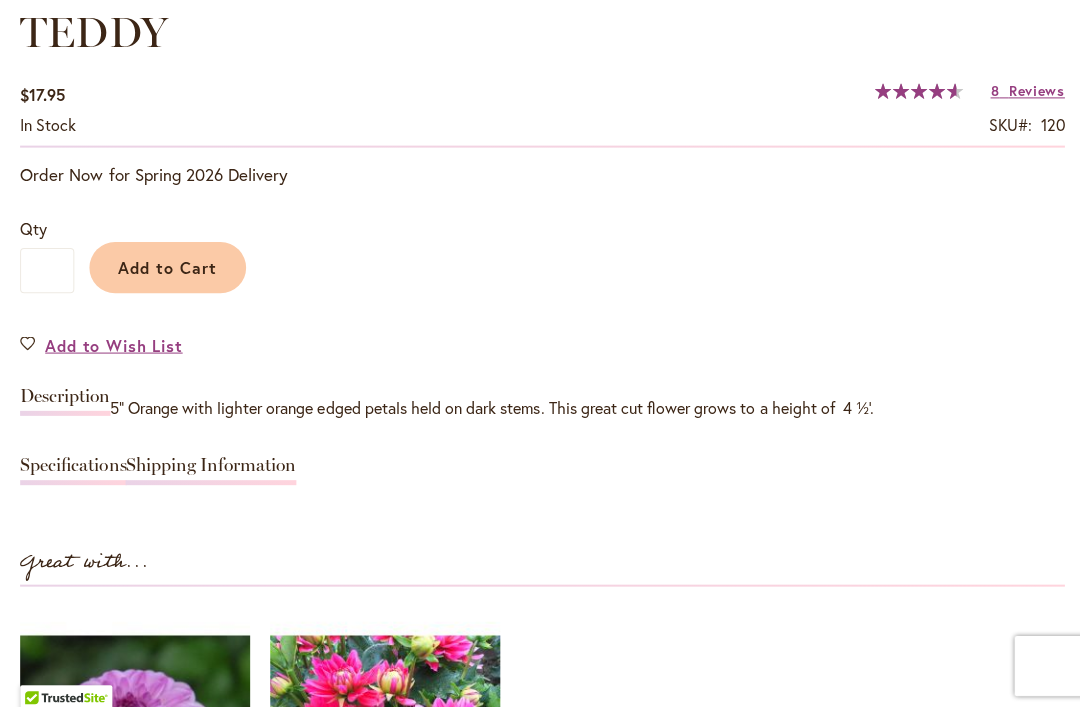 scroll, scrollTop: 1490, scrollLeft: 0, axis: vertical 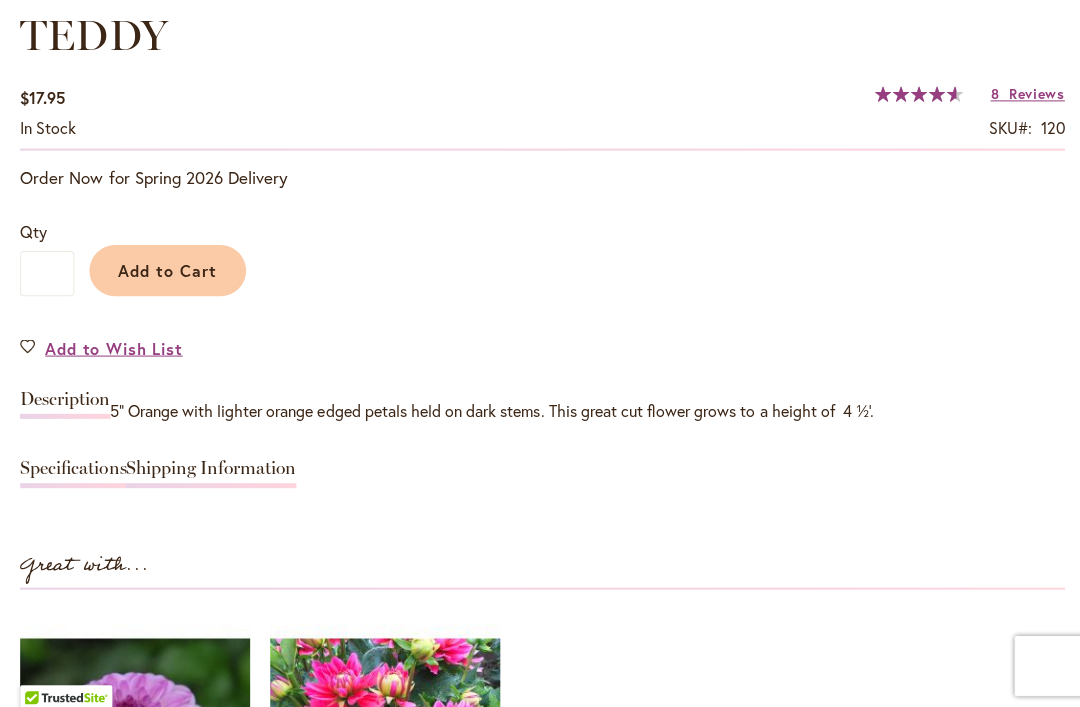 click on "Reviews" at bounding box center (1032, 93) 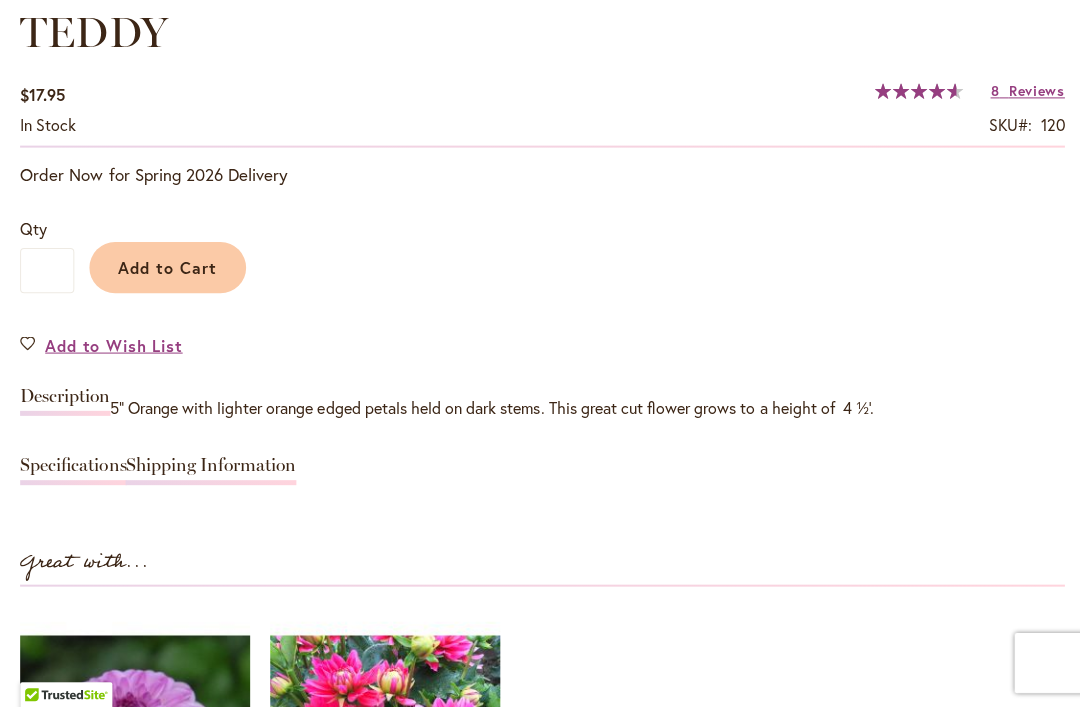 scroll, scrollTop: 3, scrollLeft: 0, axis: vertical 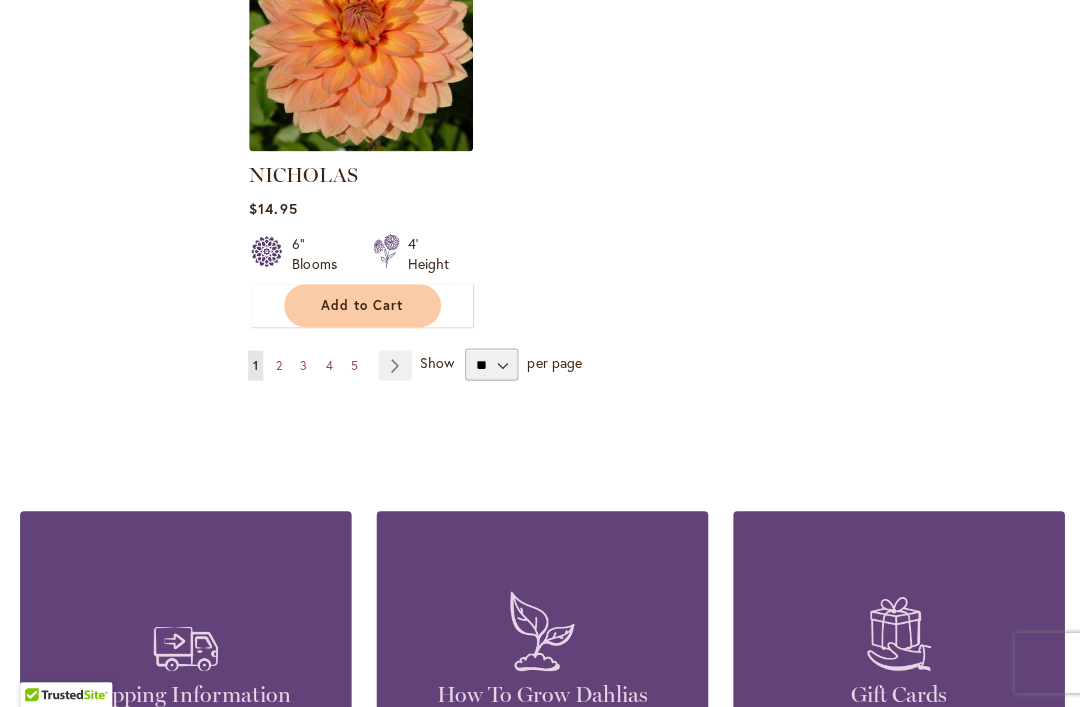 click on "4" at bounding box center (327, 366) 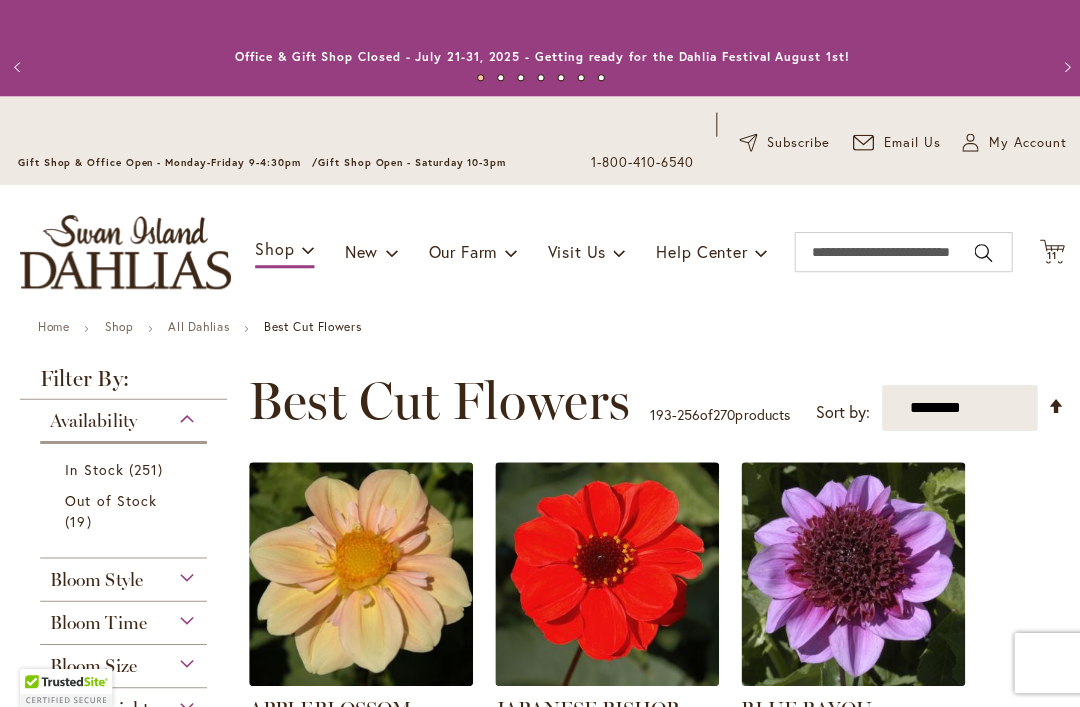scroll, scrollTop: 3, scrollLeft: 0, axis: vertical 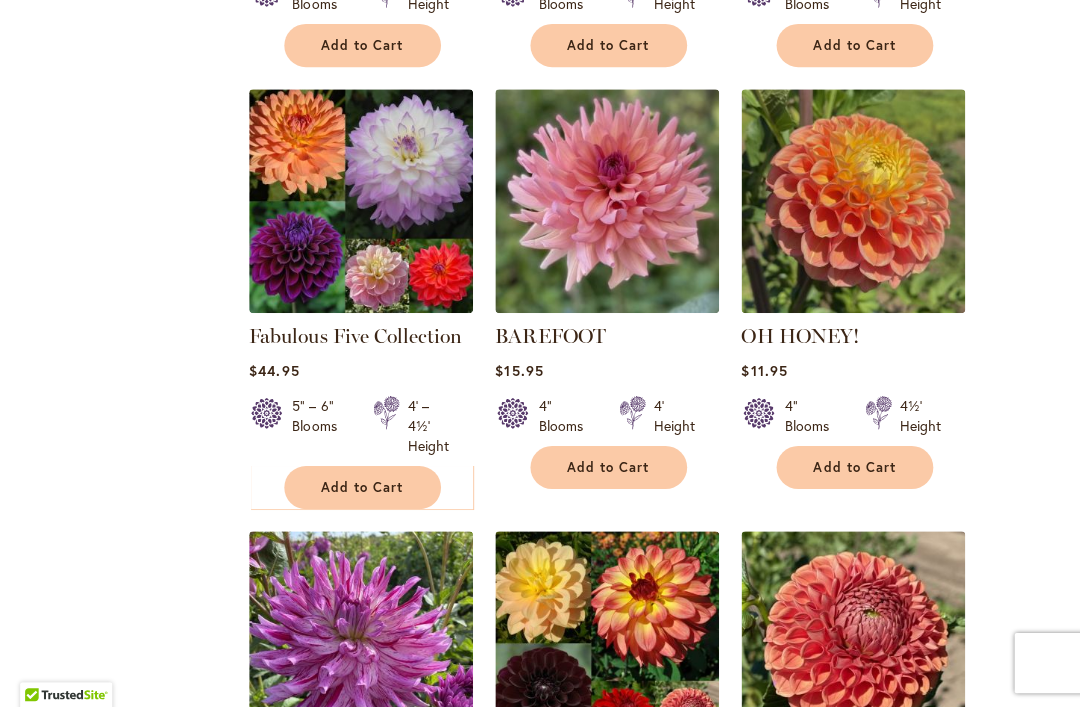 click at bounding box center (849, 203) 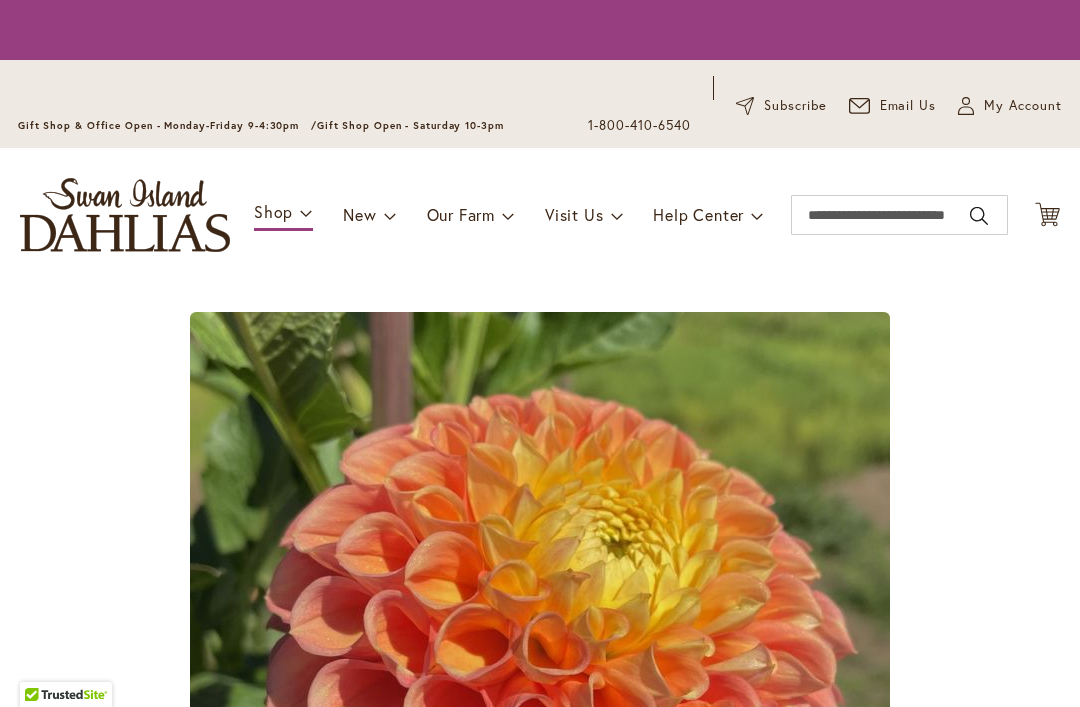 scroll, scrollTop: 0, scrollLeft: 0, axis: both 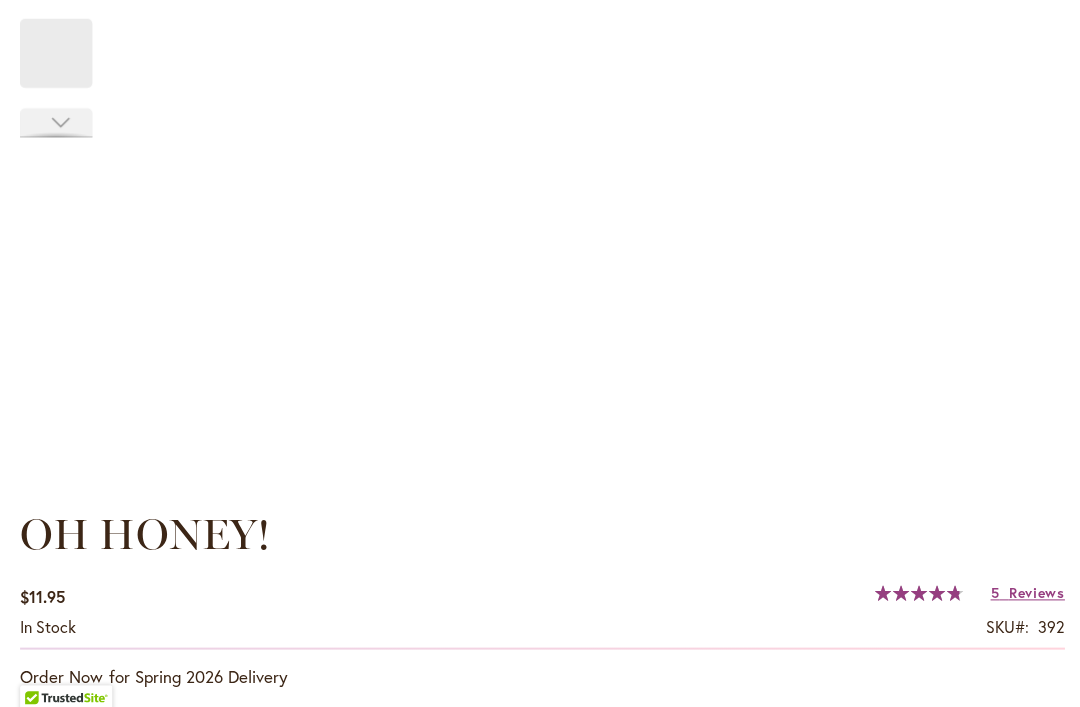 type on "*****" 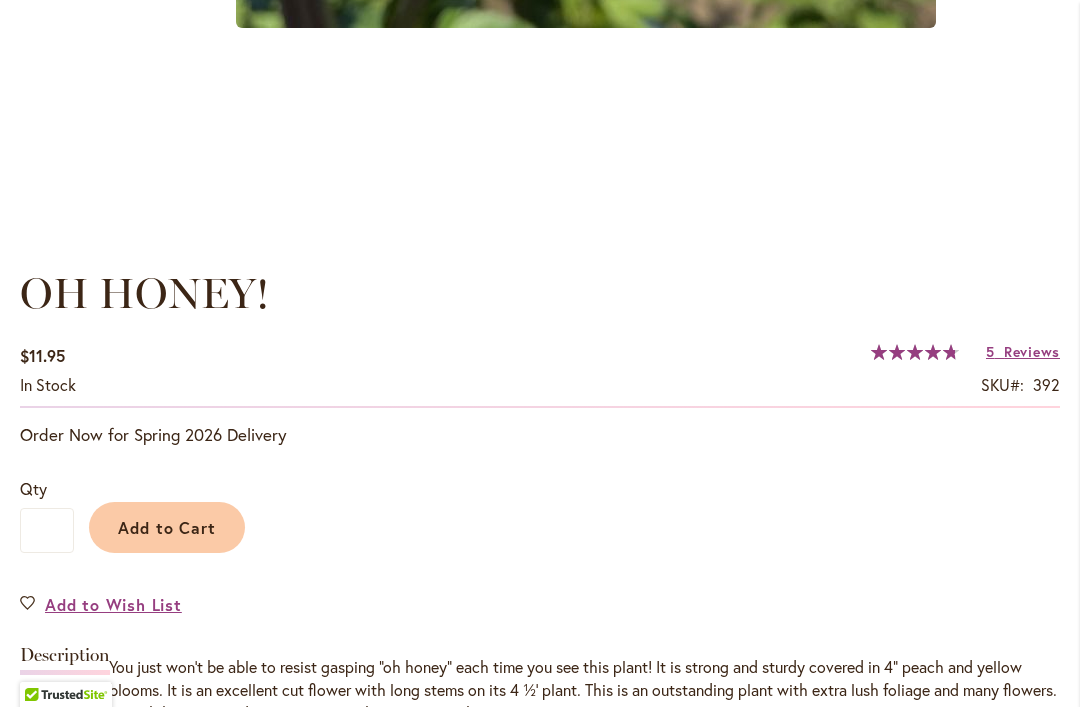 scroll, scrollTop: 1233, scrollLeft: 0, axis: vertical 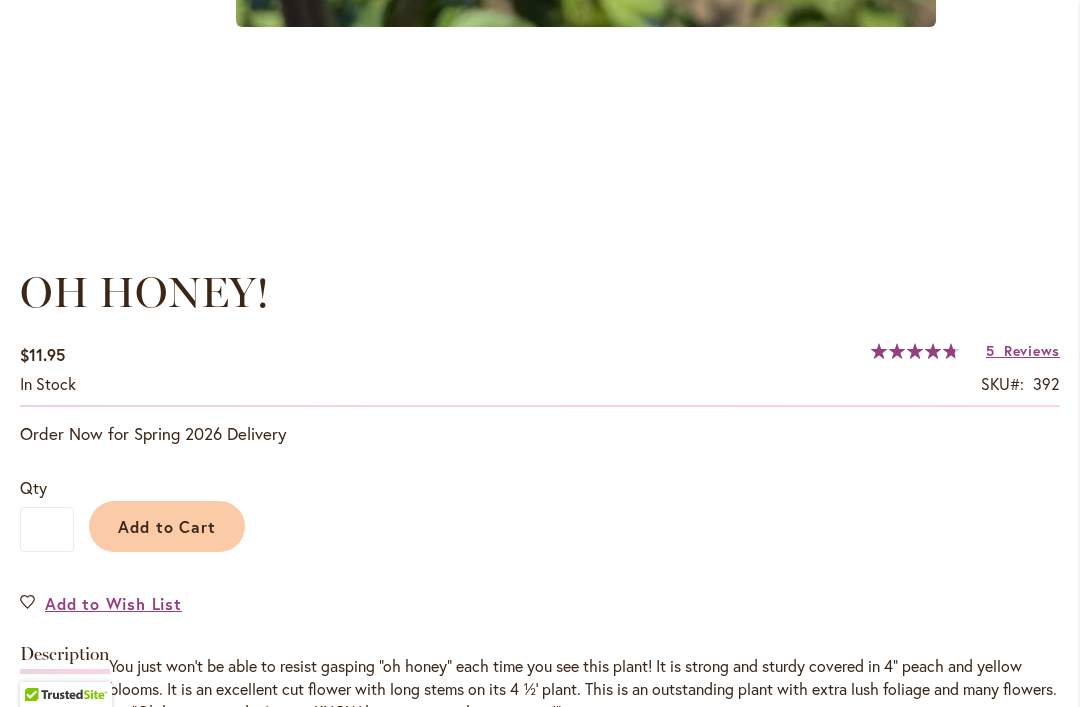click on "Add to Cart" at bounding box center (167, 526) 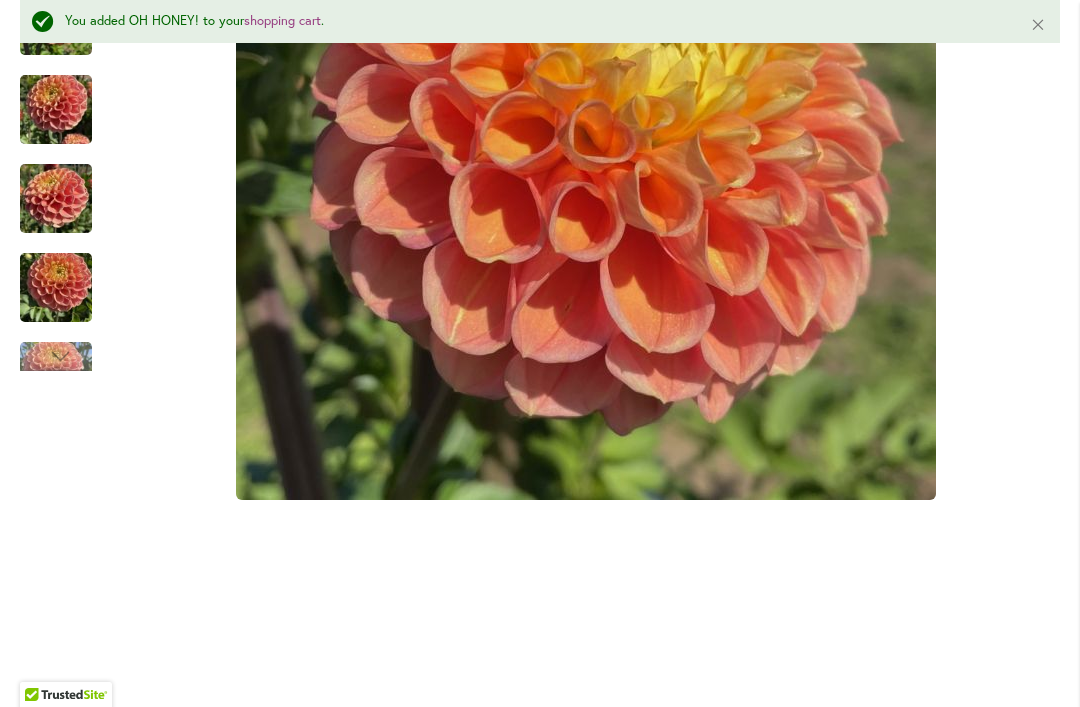 scroll, scrollTop: 793, scrollLeft: 0, axis: vertical 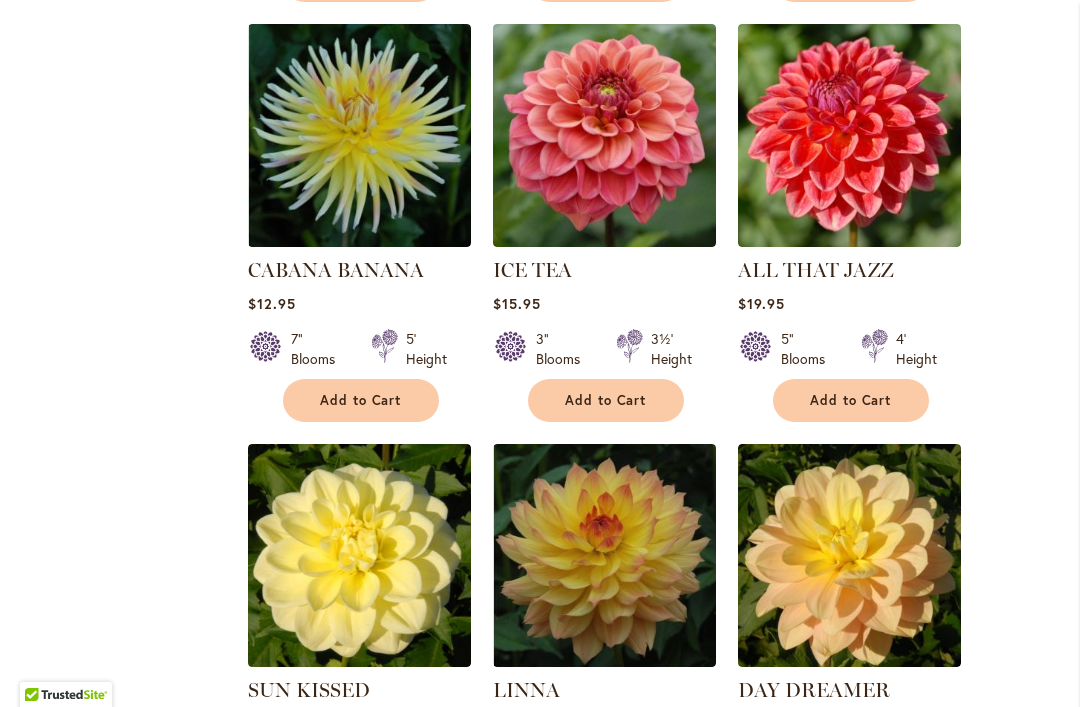 click at bounding box center [604, 135] 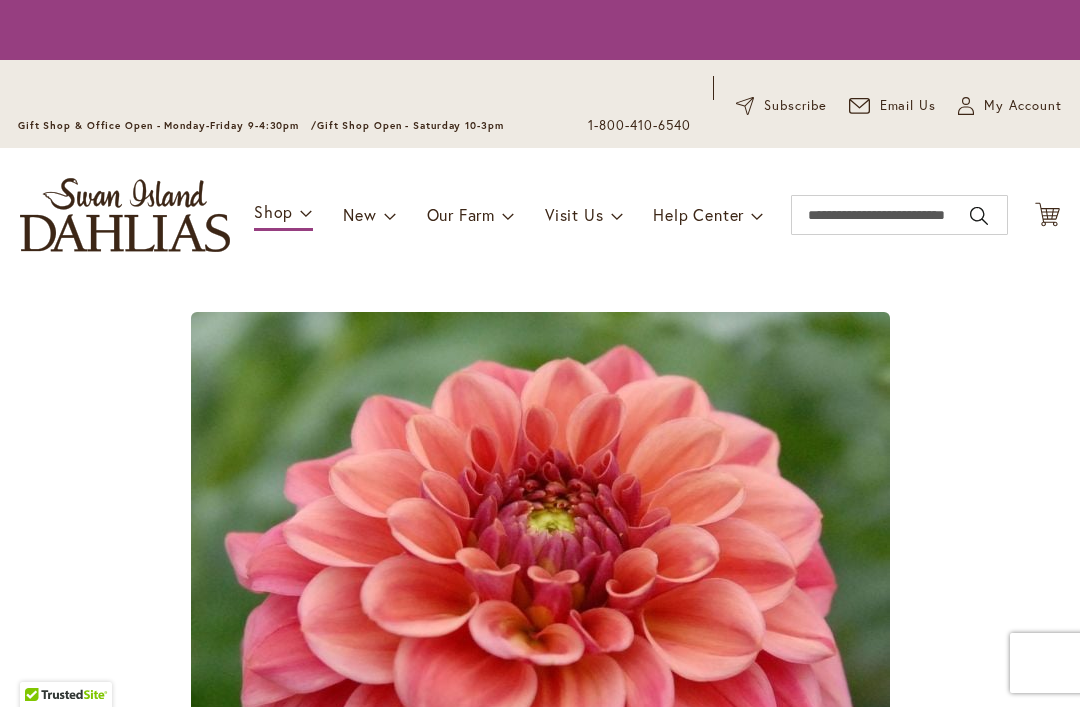 scroll, scrollTop: 0, scrollLeft: 0, axis: both 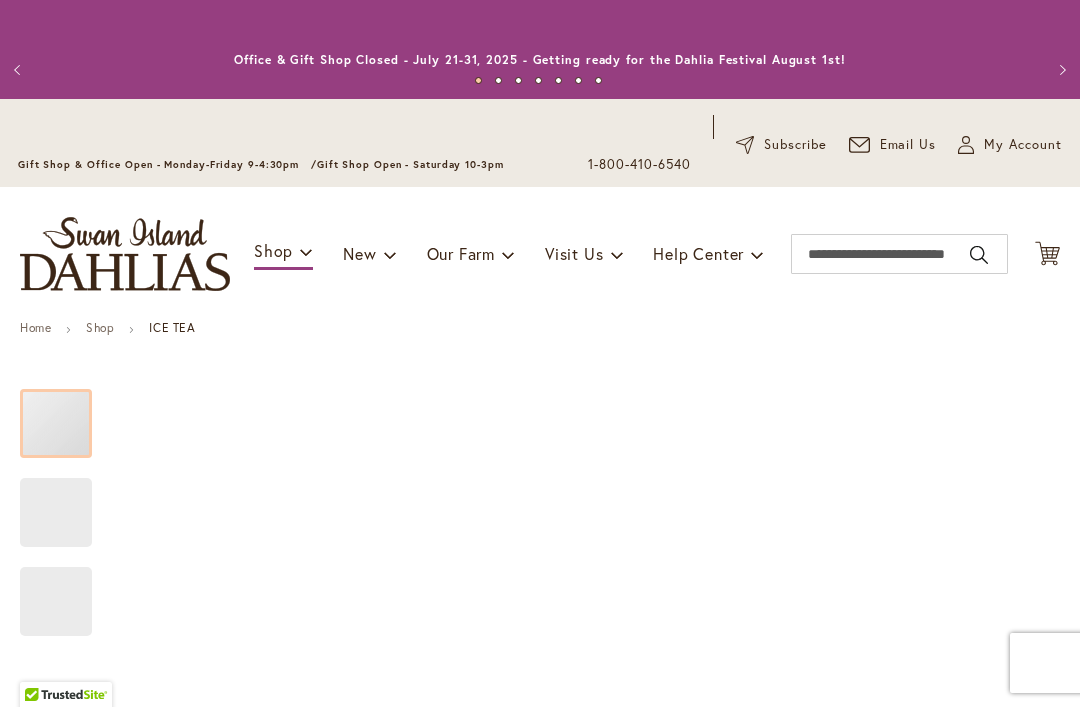 type on "*****" 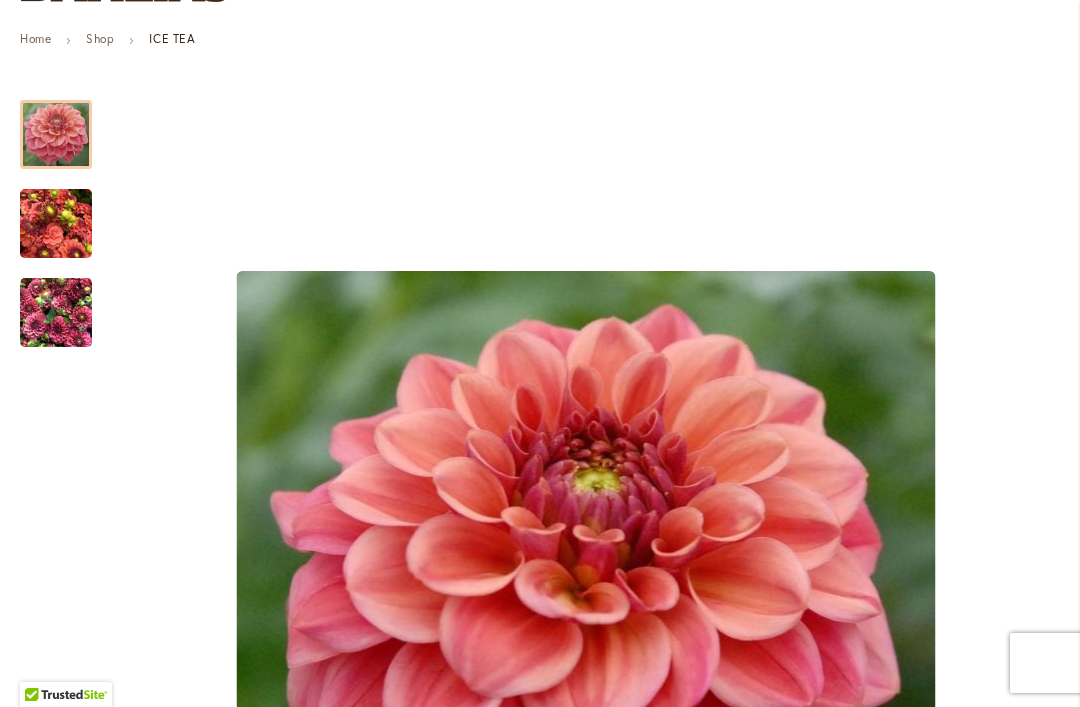 scroll, scrollTop: 291, scrollLeft: 0, axis: vertical 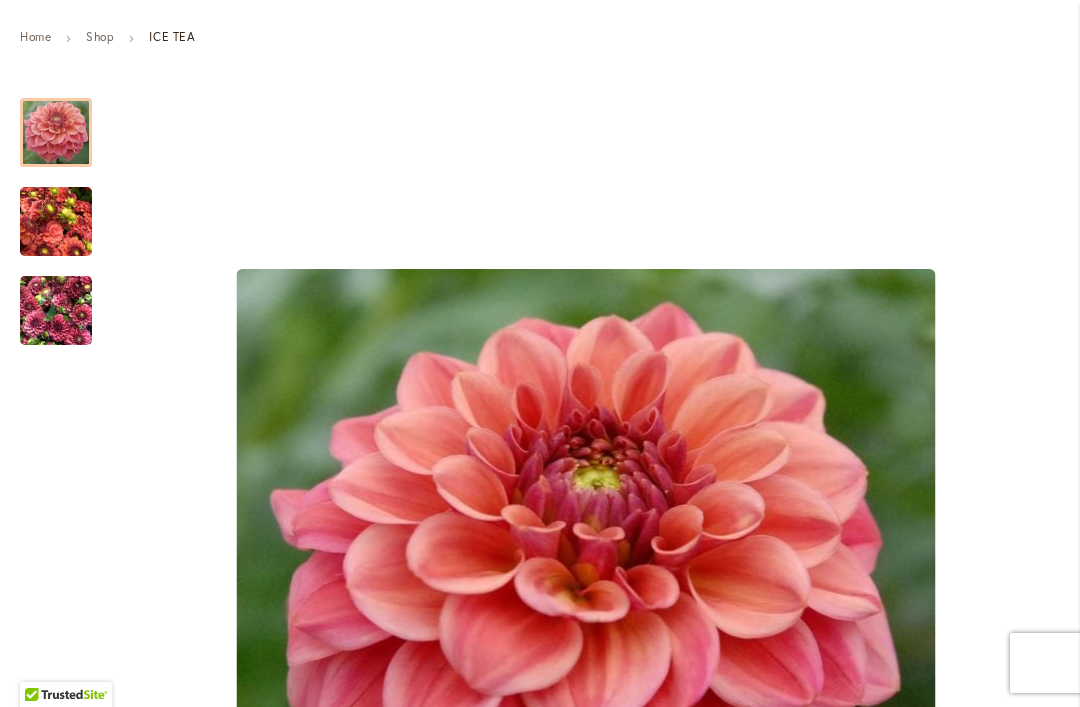 click at bounding box center (56, 132) 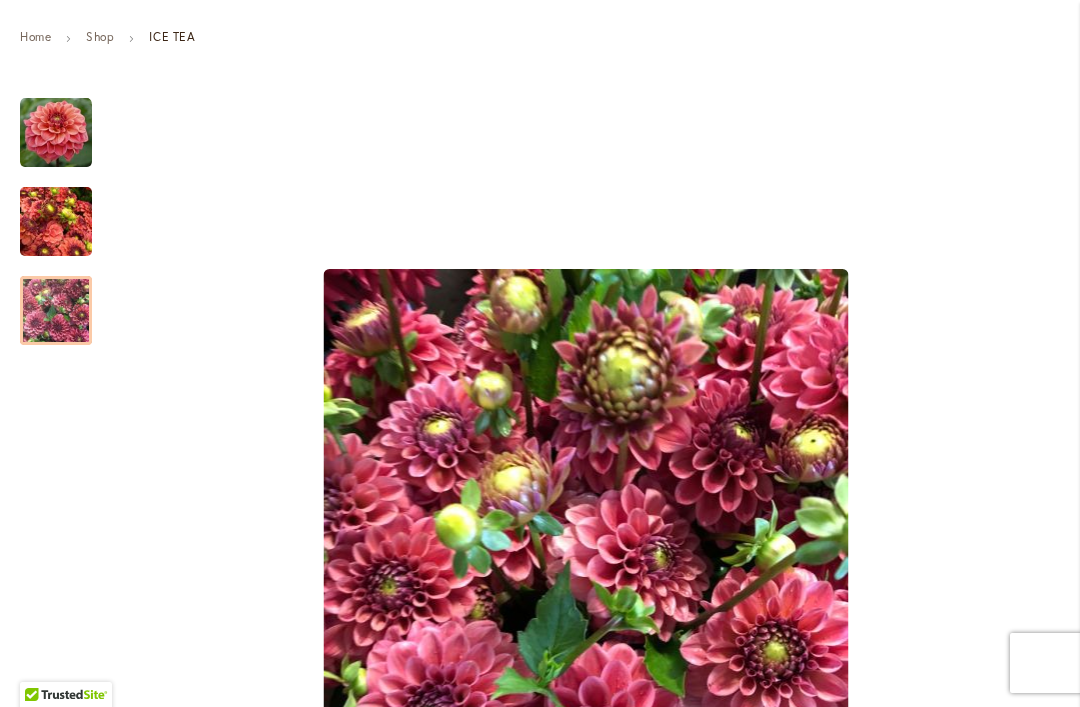 click at bounding box center (56, 133) 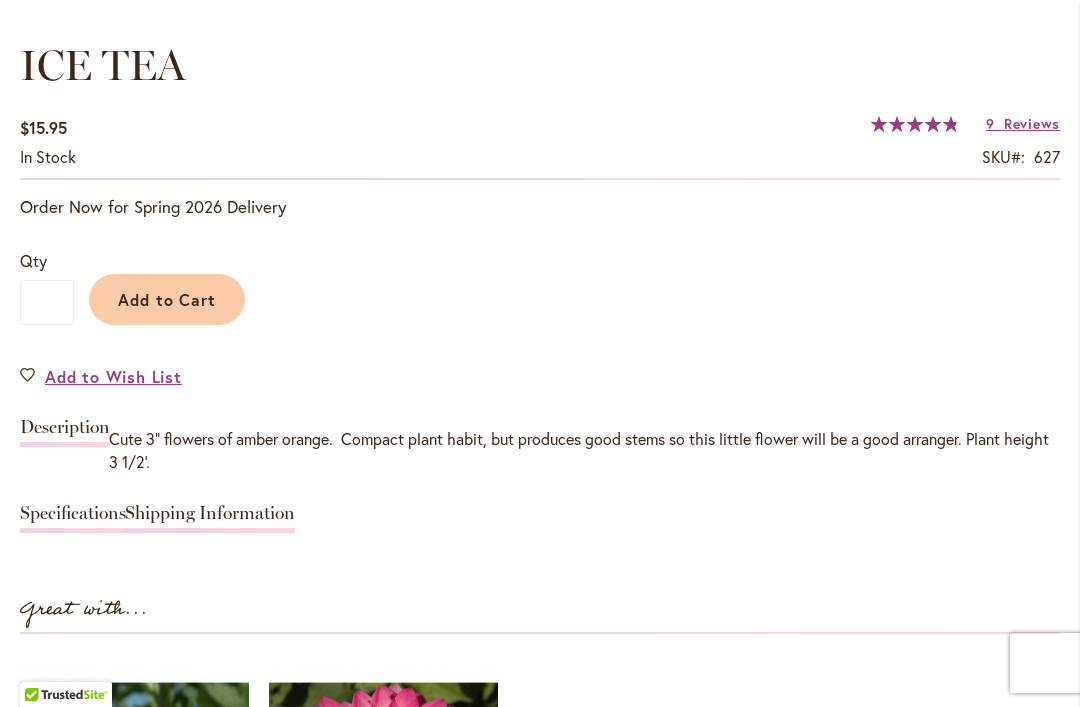 scroll, scrollTop: 1448, scrollLeft: 0, axis: vertical 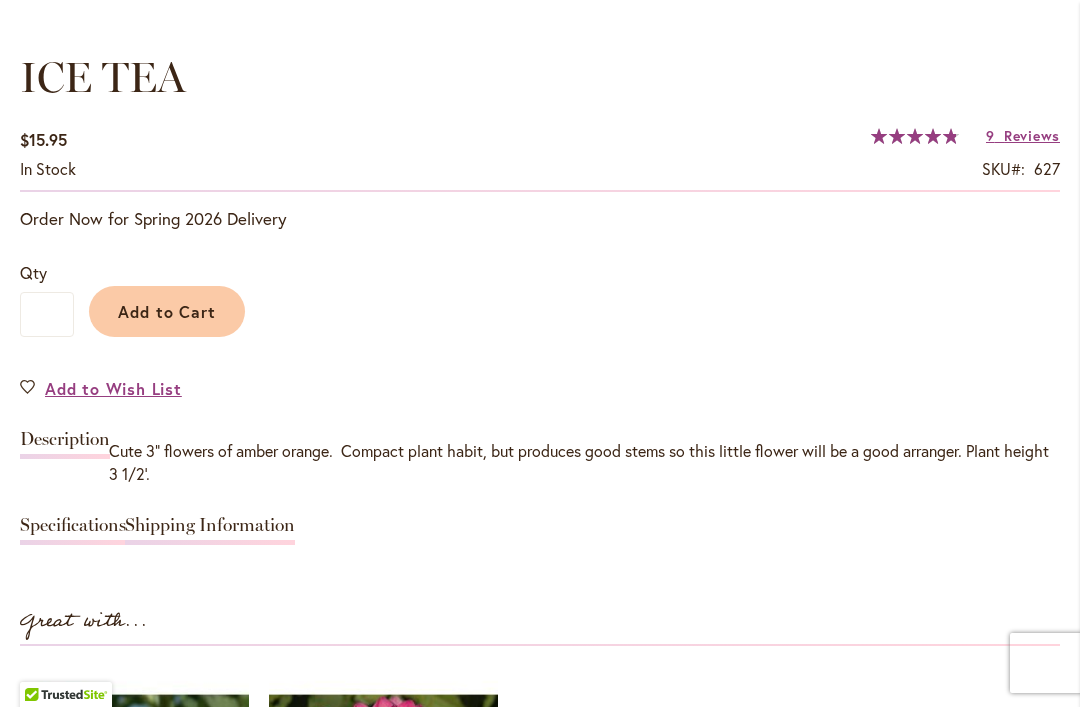 click on "Add to Cart" at bounding box center [167, 311] 